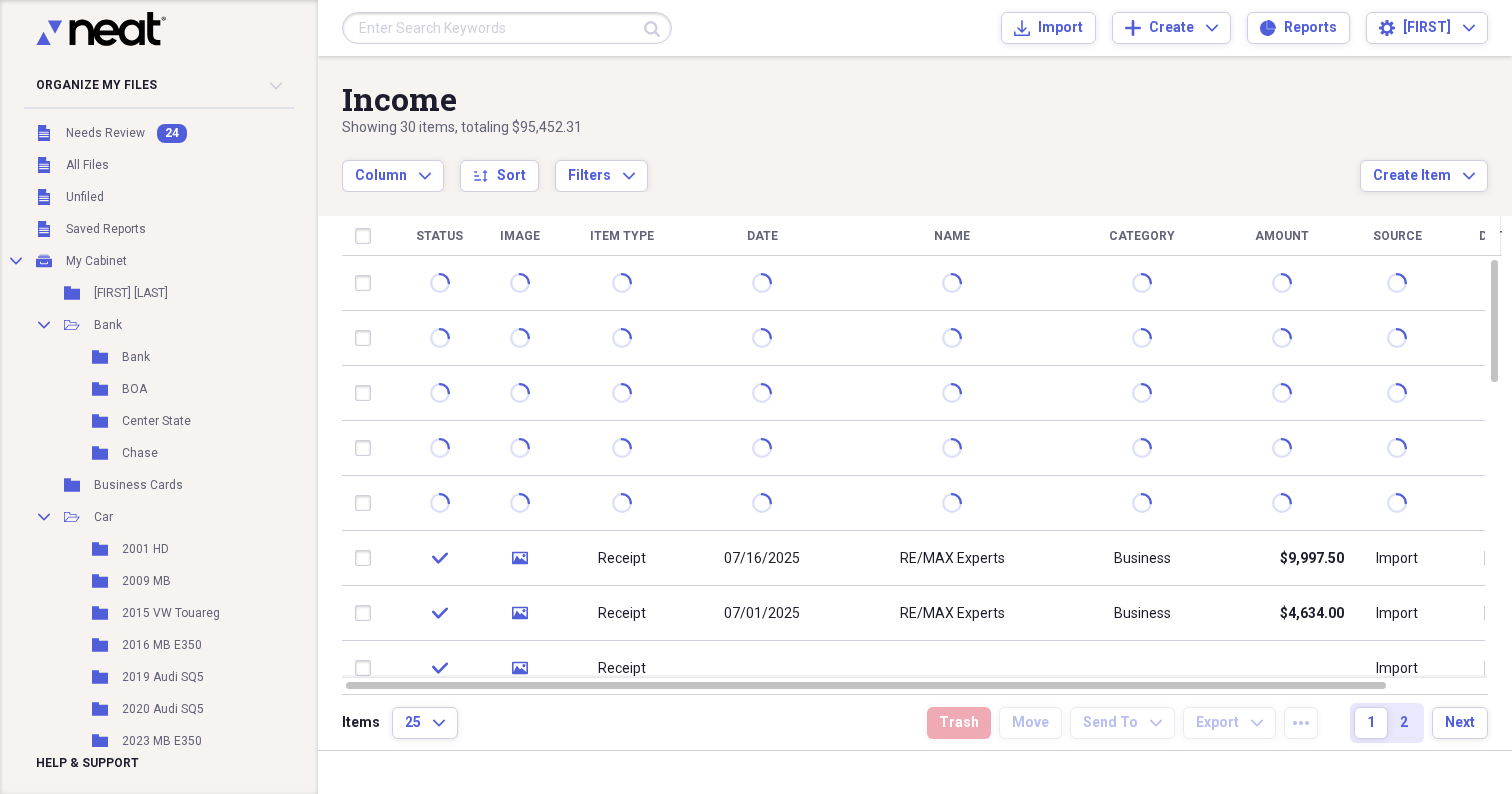 scroll, scrollTop: 0, scrollLeft: 0, axis: both 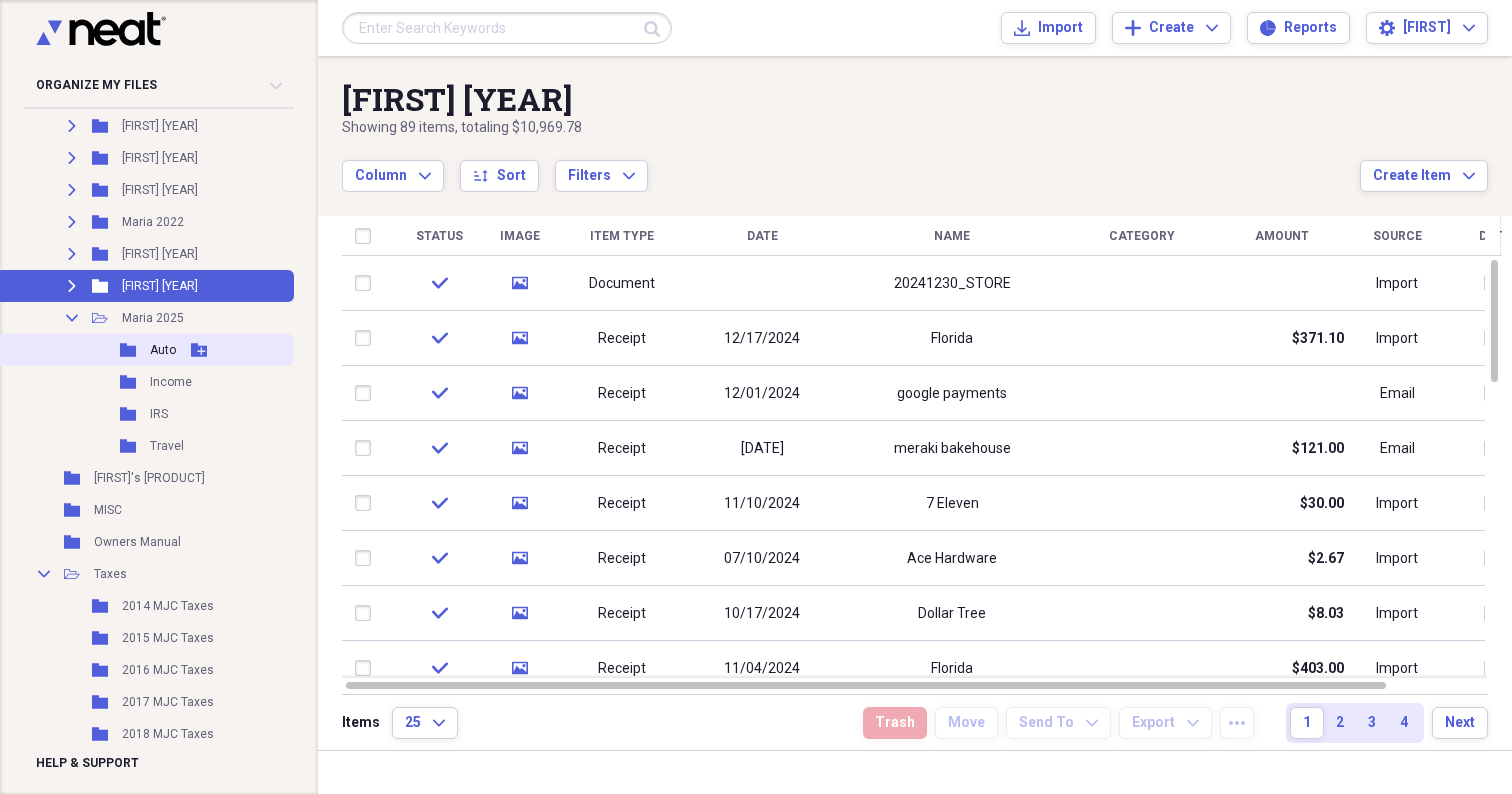 click on "Folder Auto Add Folder" at bounding box center [145, 350] 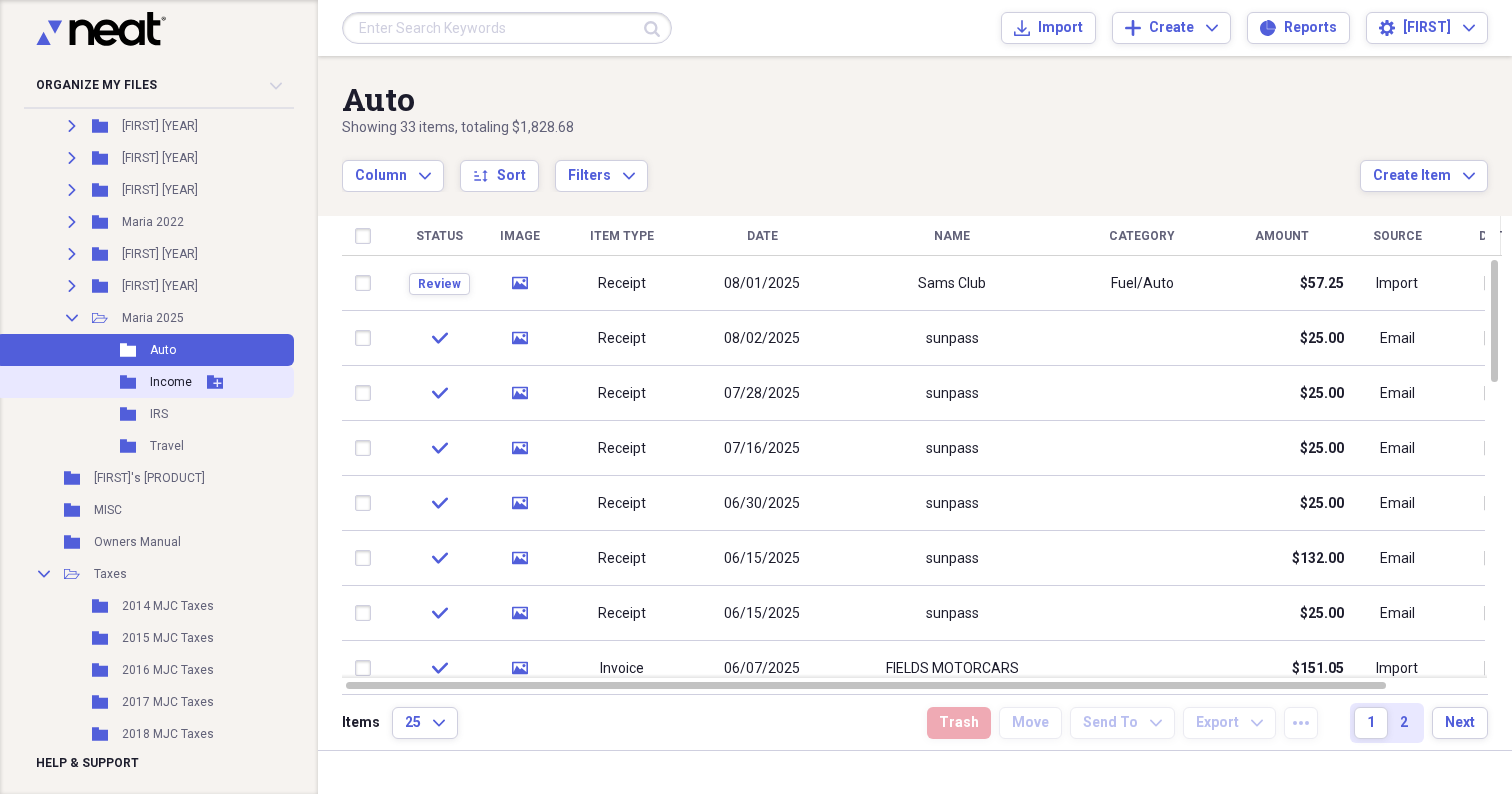 click on "Income" at bounding box center [171, 382] 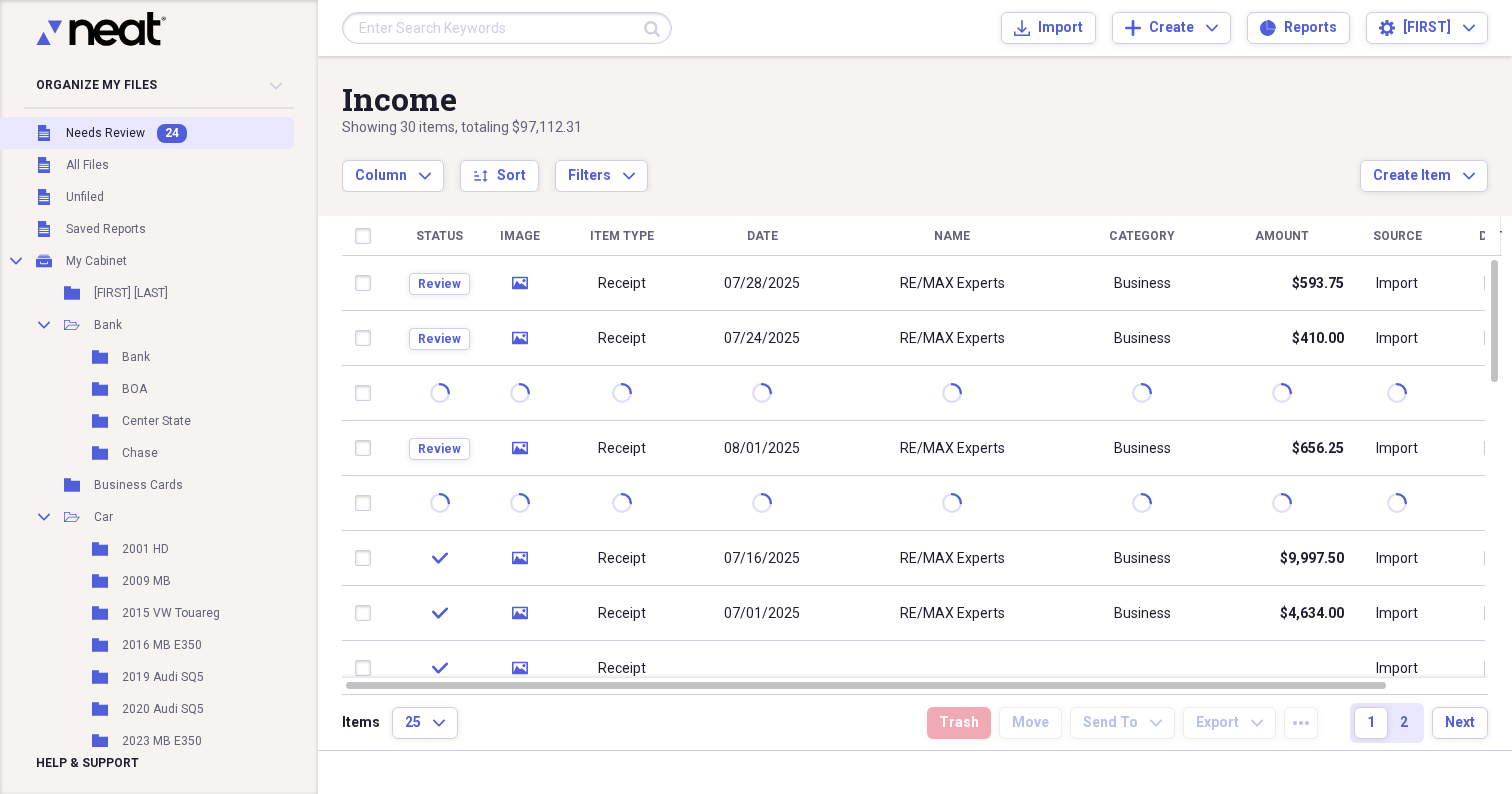 scroll, scrollTop: 0, scrollLeft: 0, axis: both 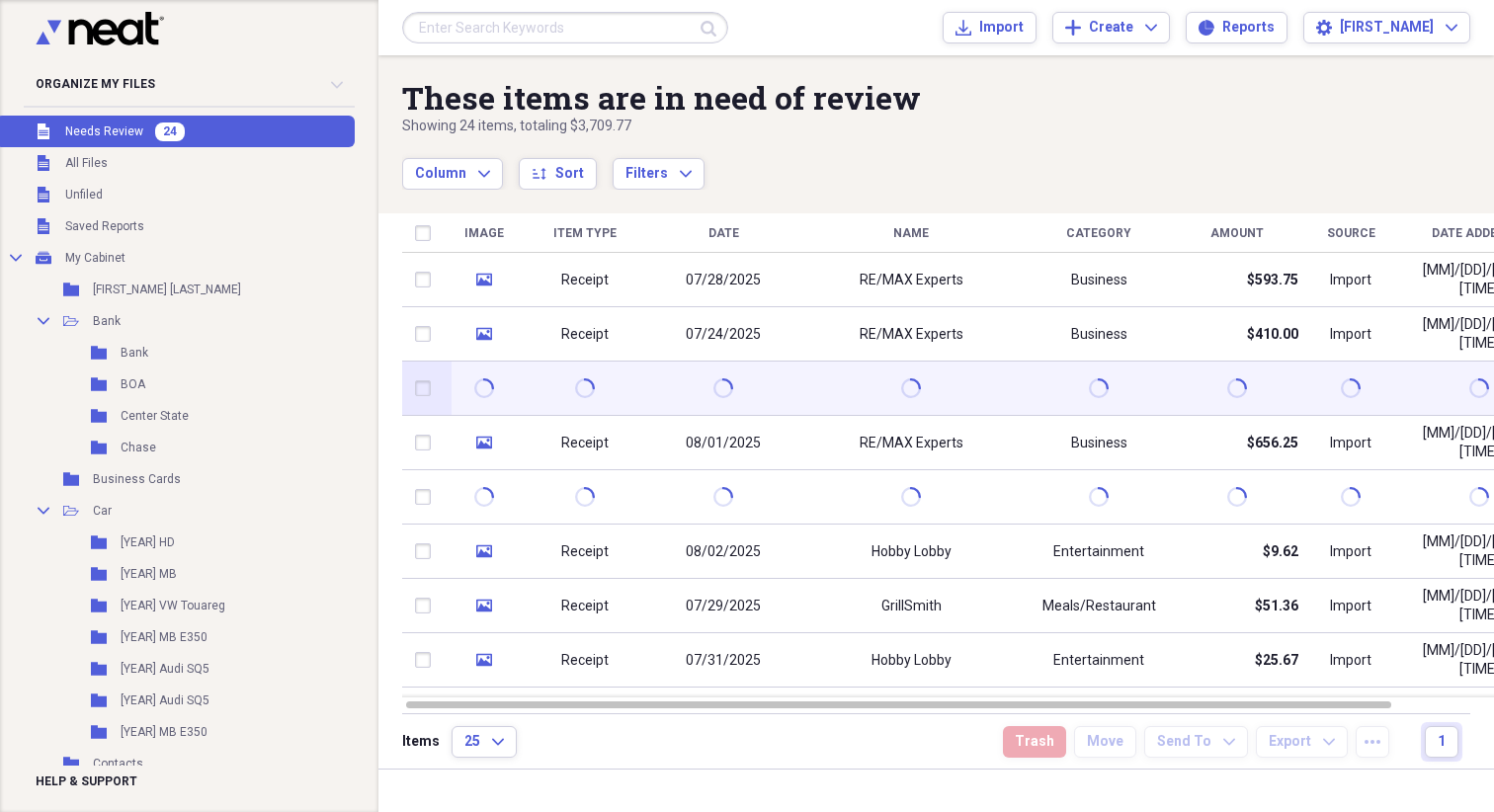 click at bounding box center (427, 388) 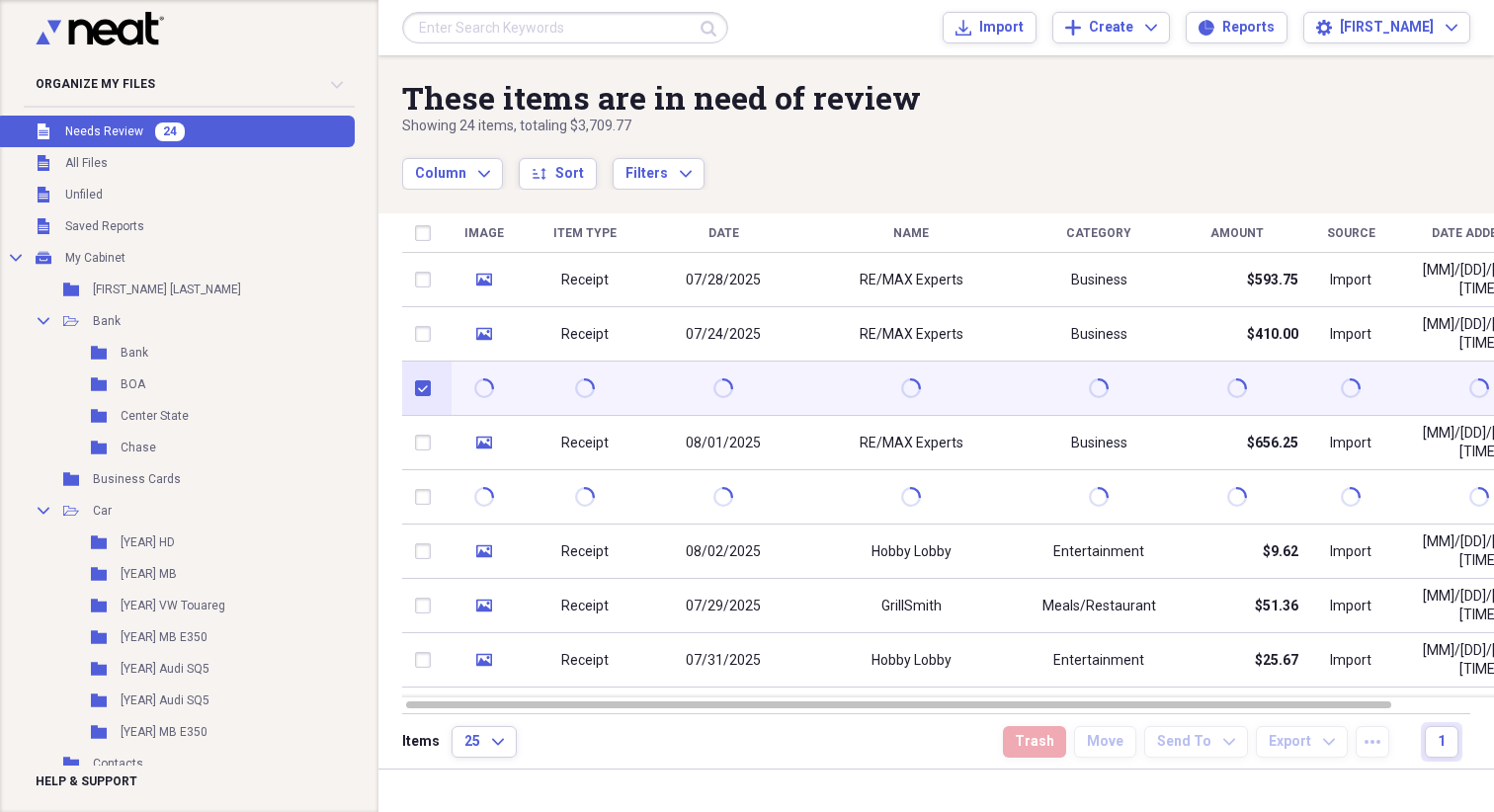 checkbox on "true" 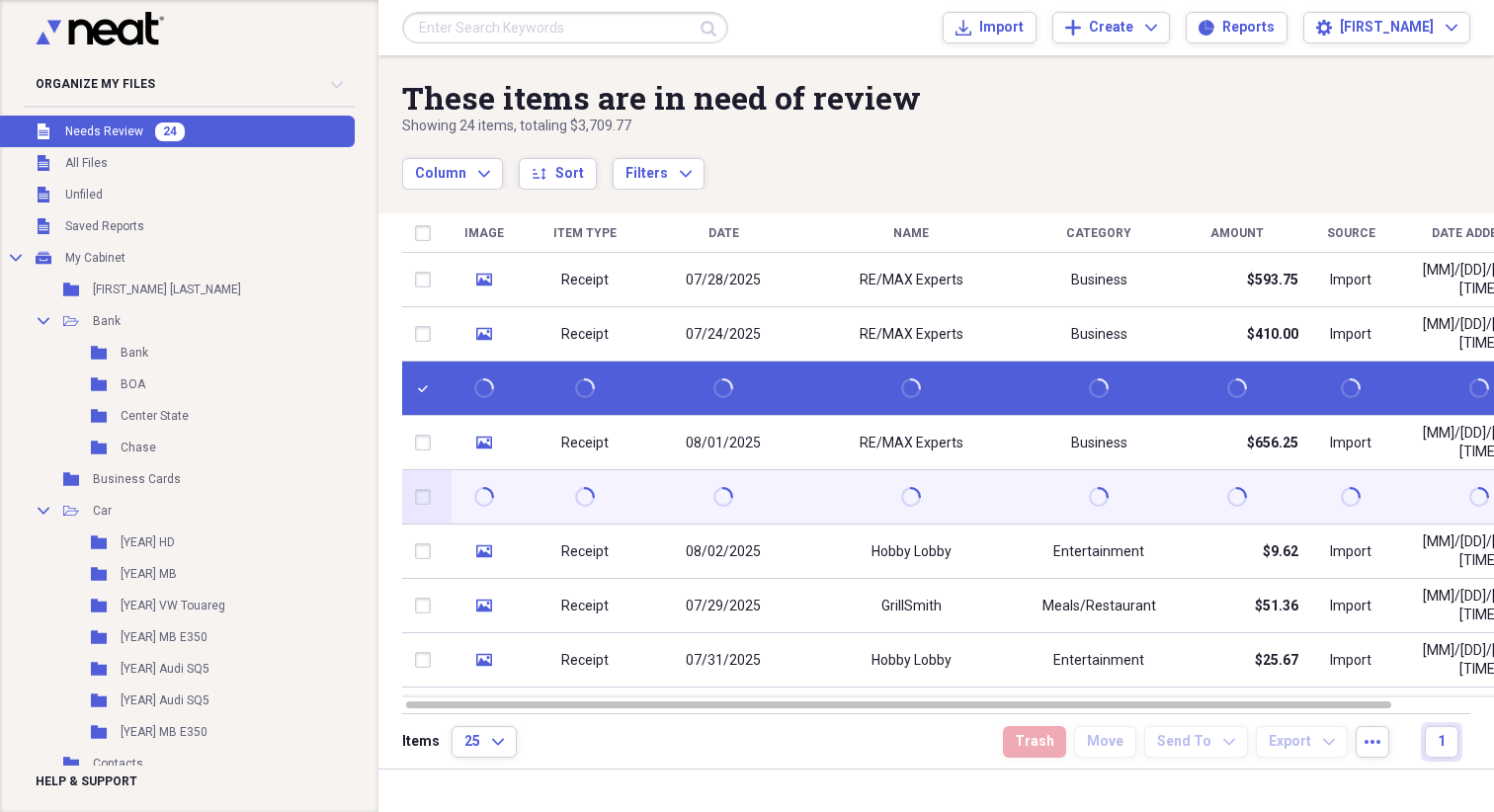 click at bounding box center [427, 497] 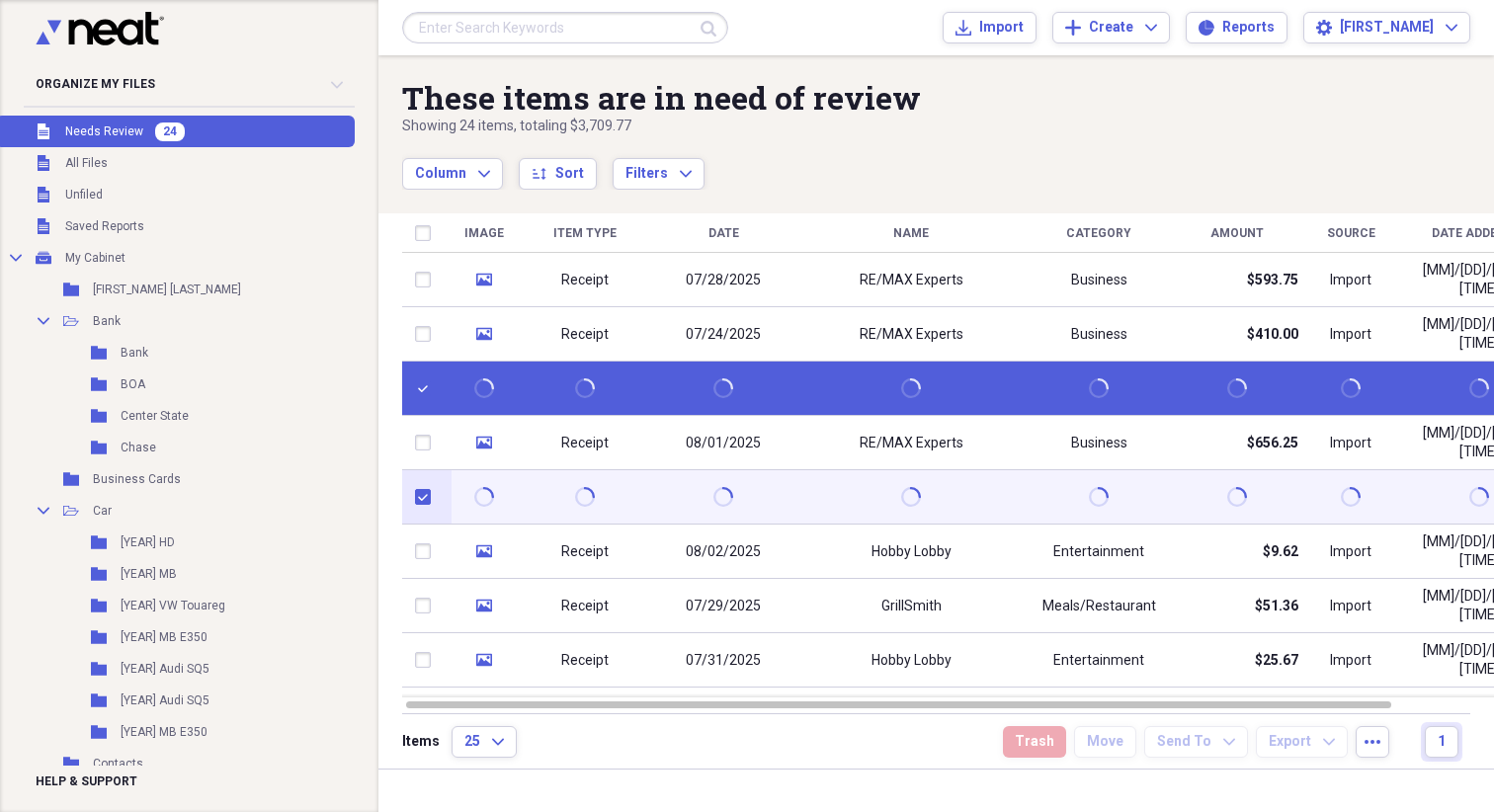 checkbox on "true" 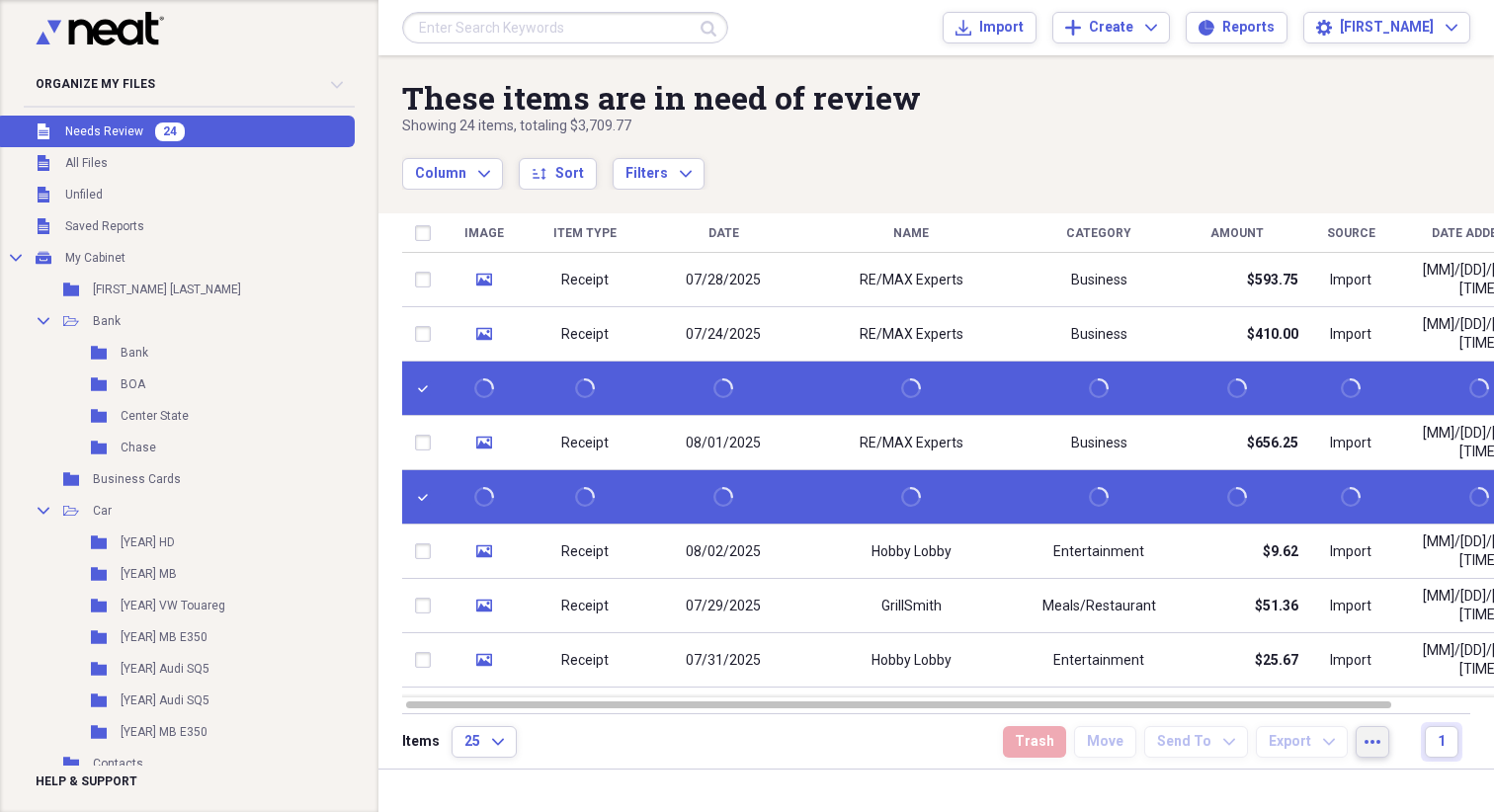 click on "more" at bounding box center (1372, 742) 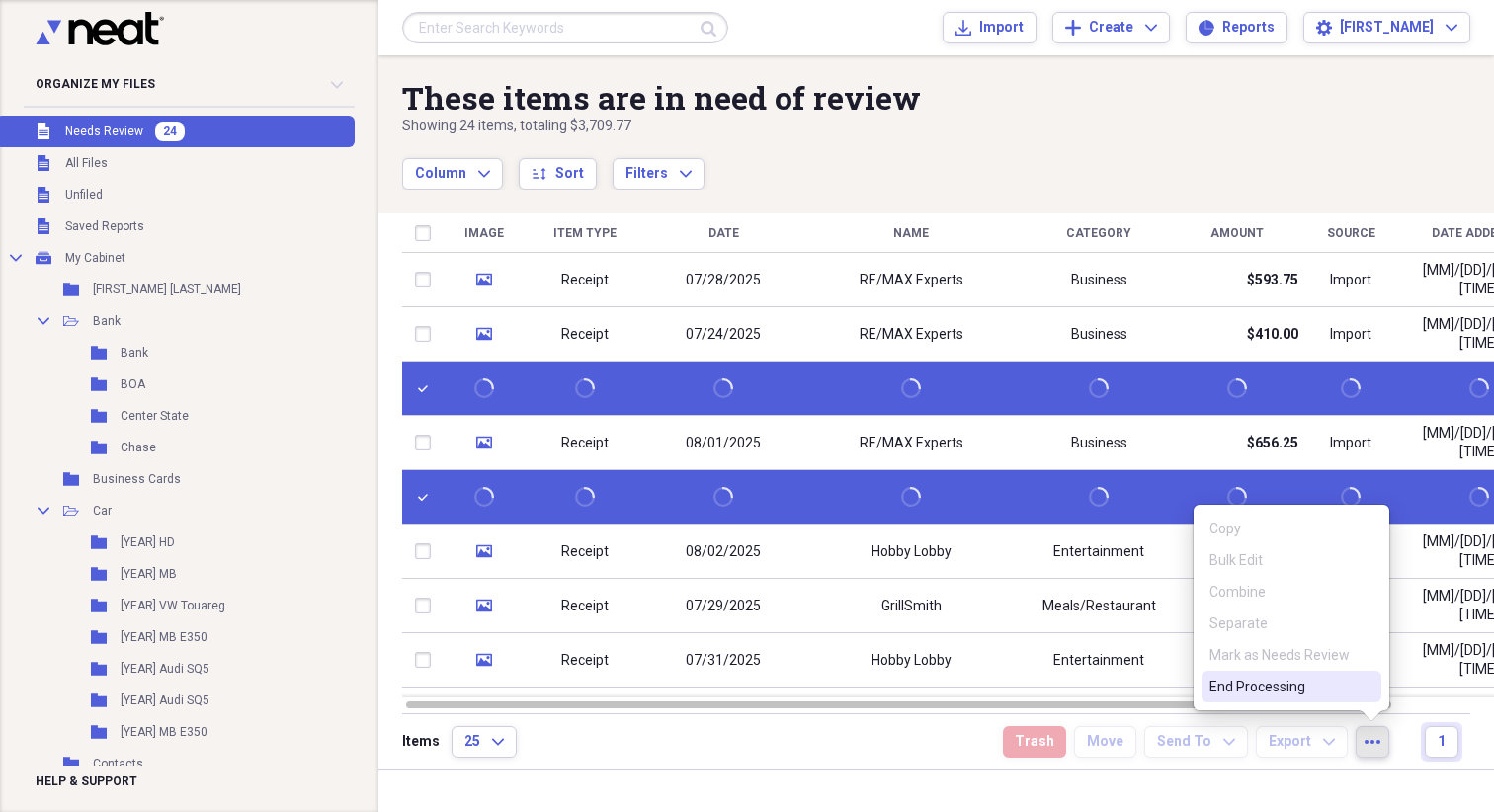 click on "End Processing" at bounding box center (1280, 687) 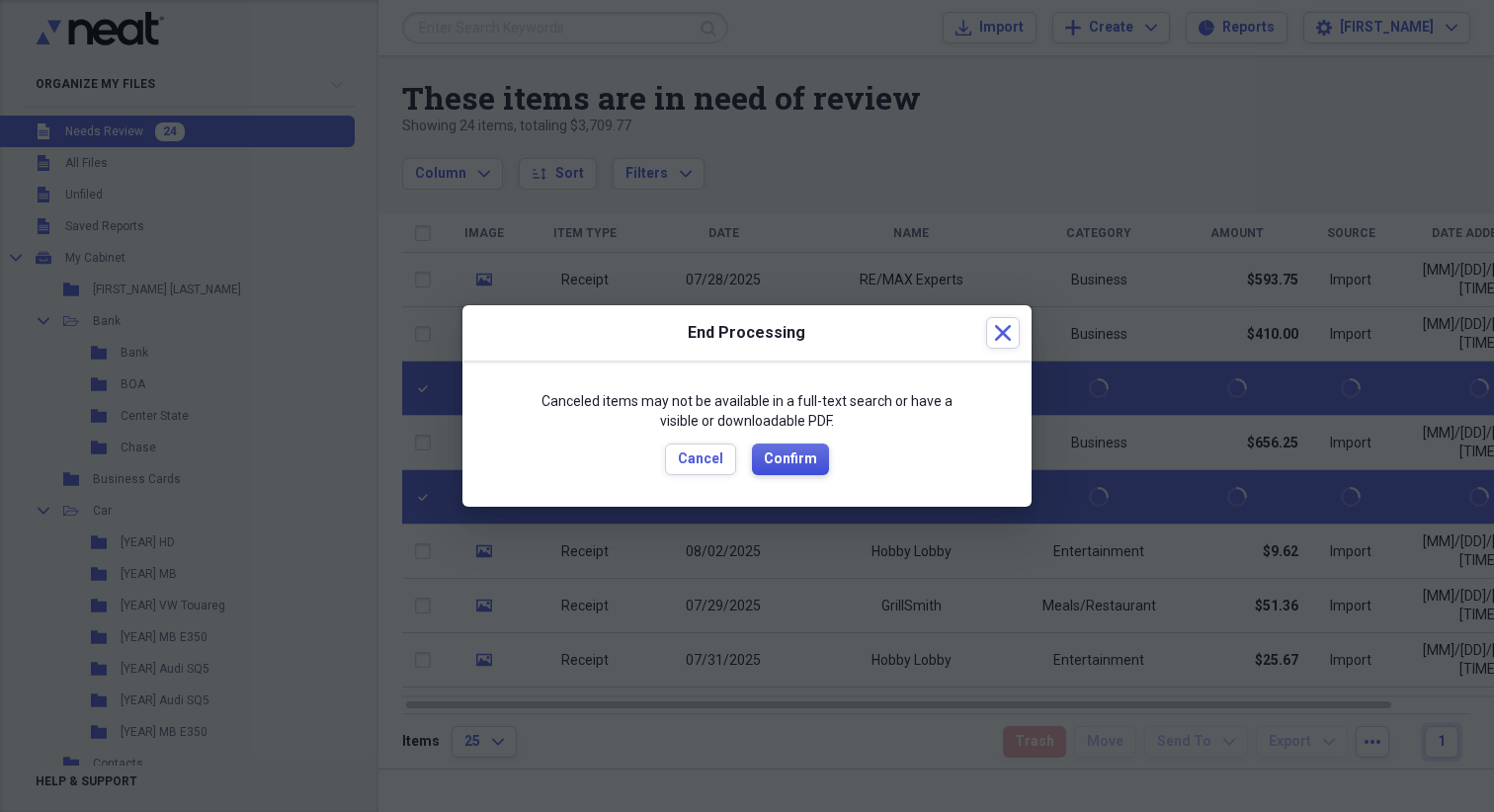 click on "Confirm" at bounding box center (790, 459) 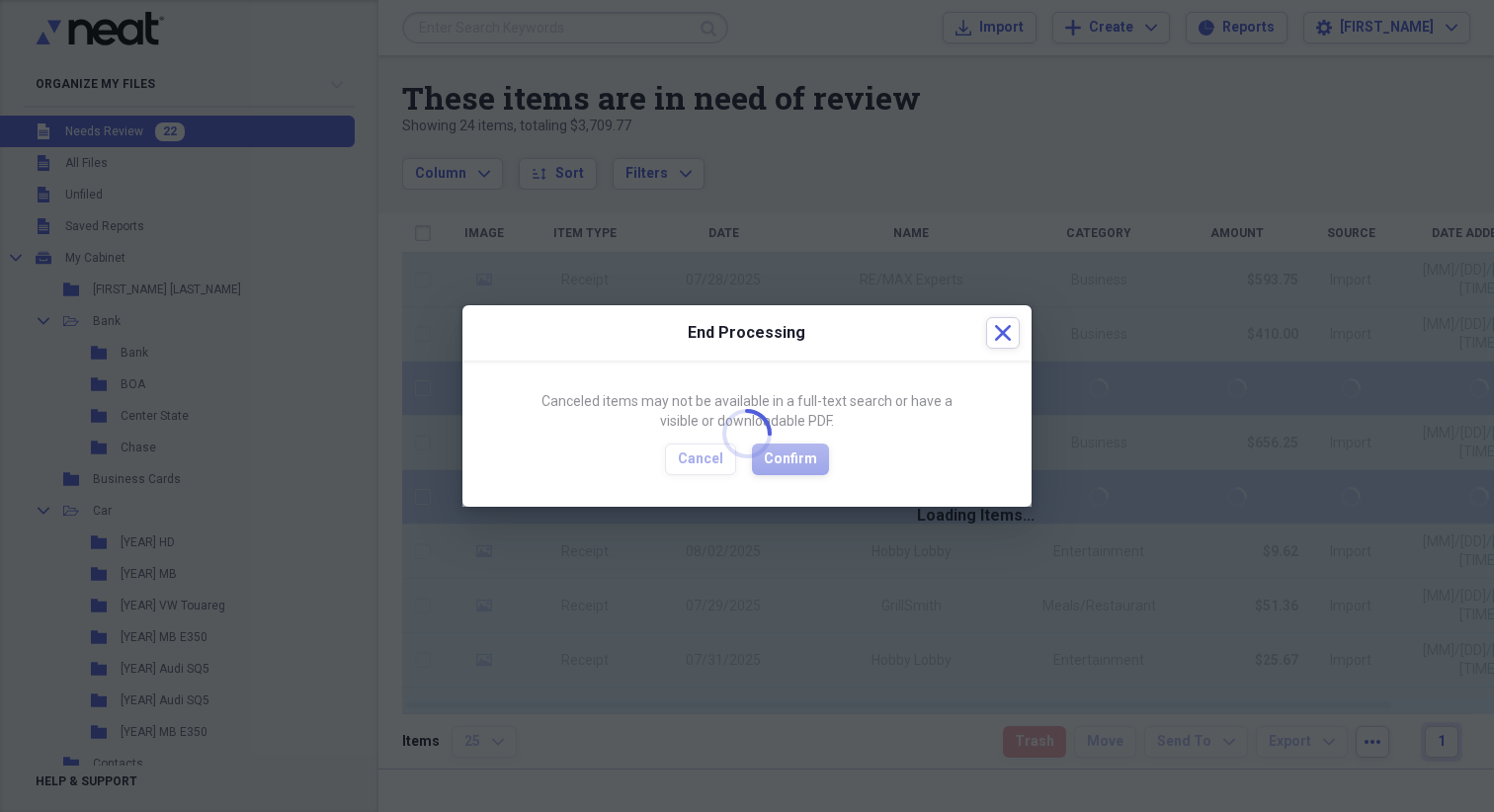 checkbox on "false" 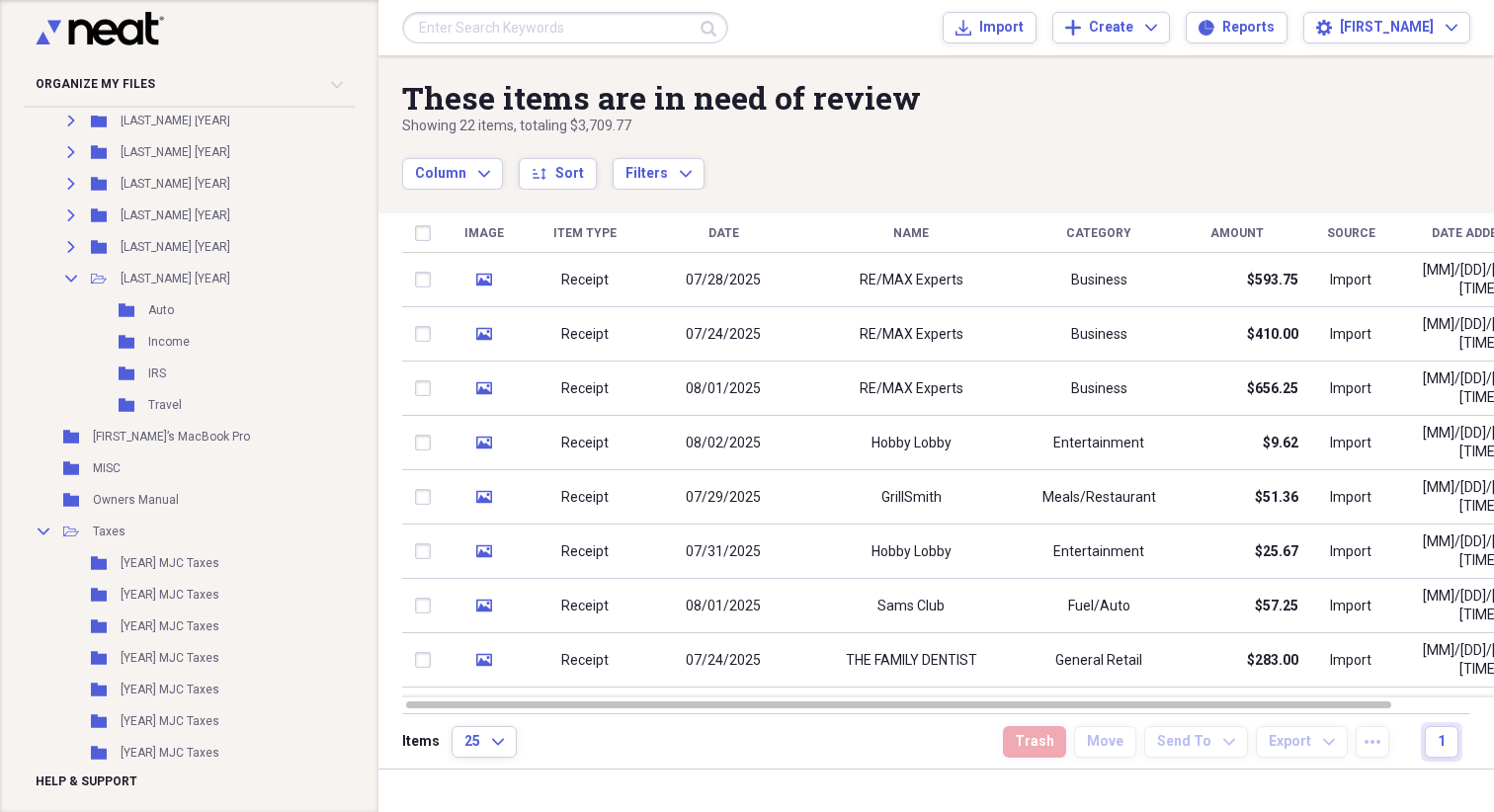 scroll, scrollTop: 2538, scrollLeft: 0, axis: vertical 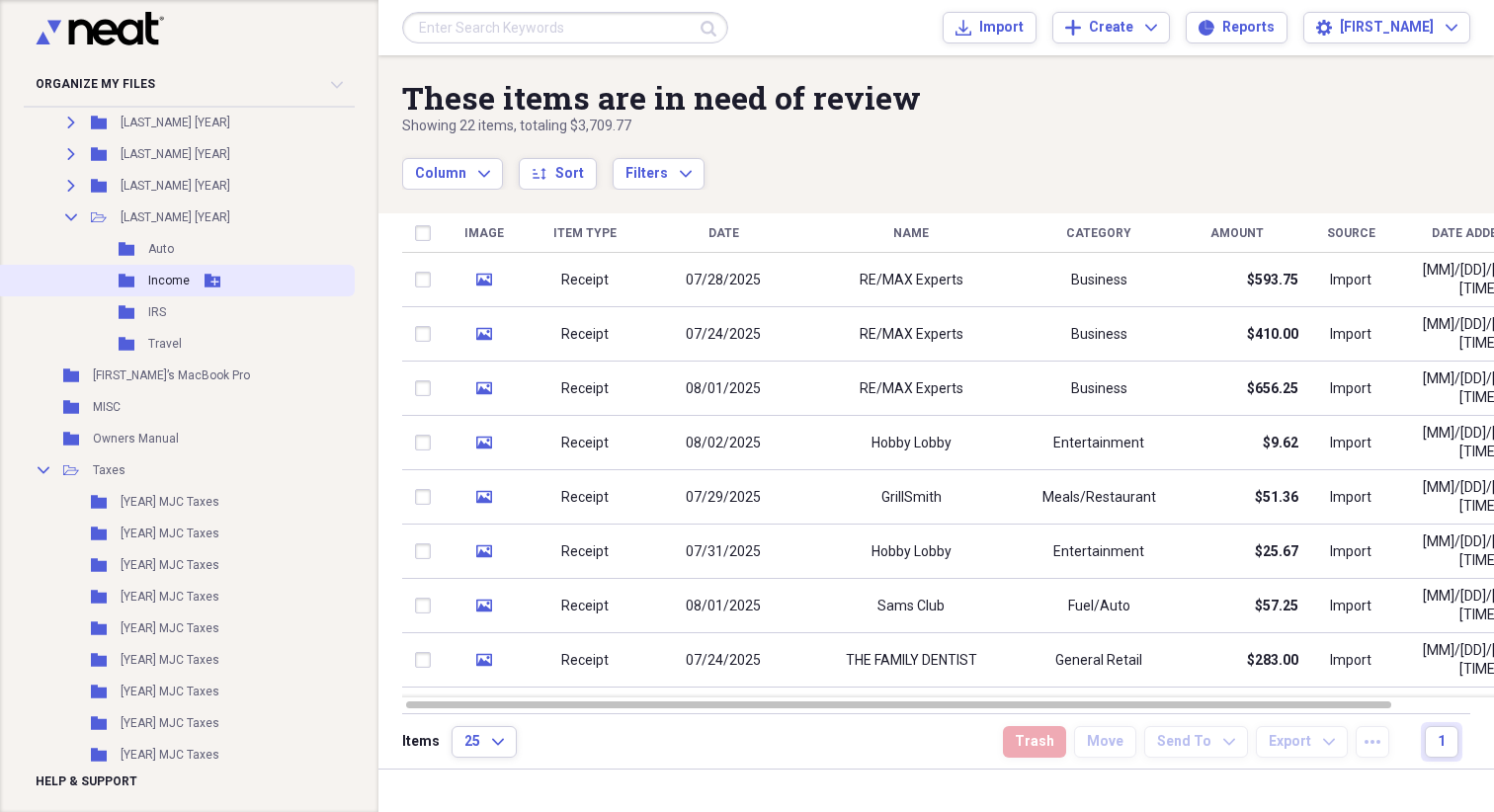 click on "Income" at bounding box center [169, 281] 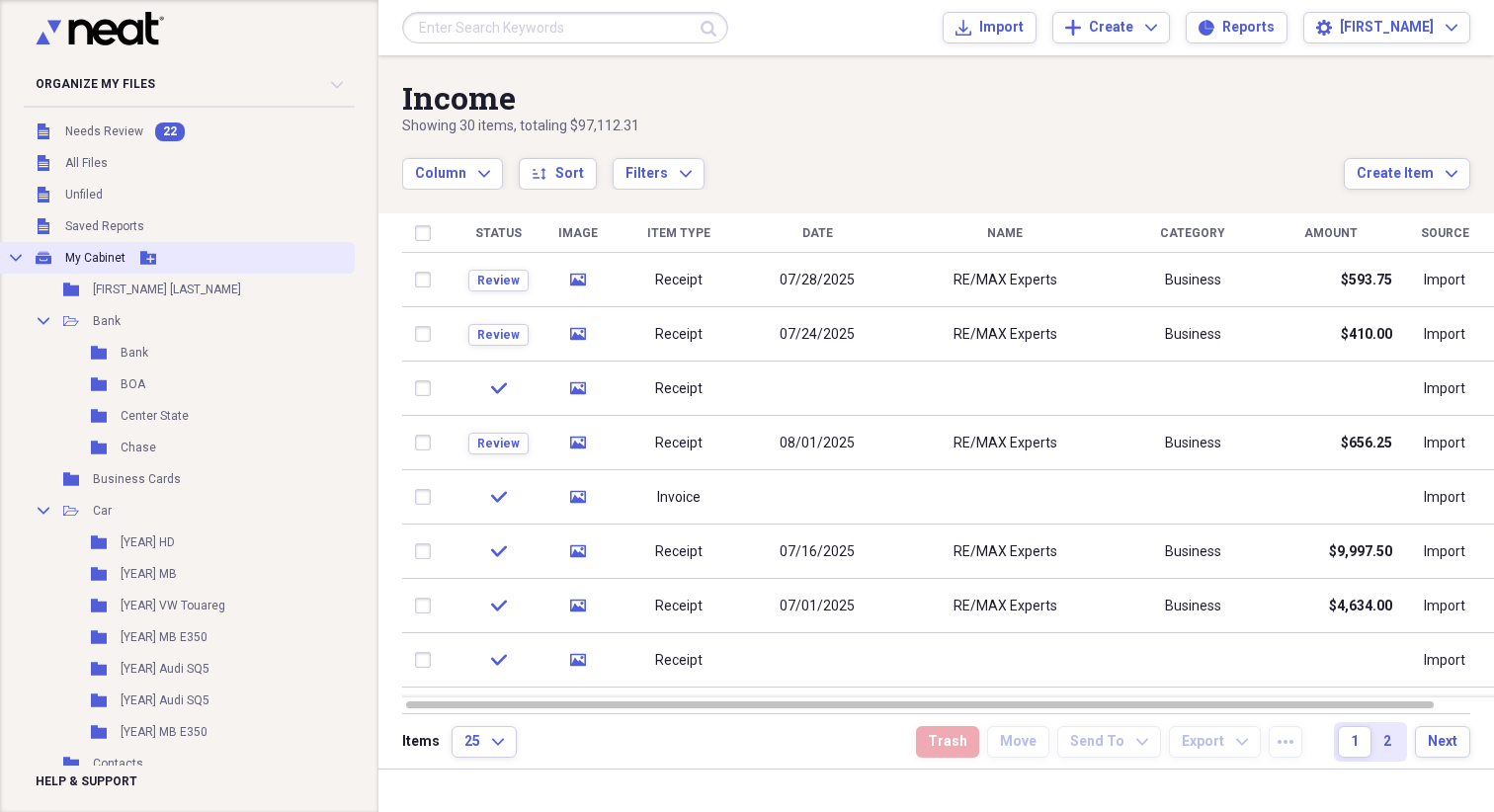scroll, scrollTop: 0, scrollLeft: 0, axis: both 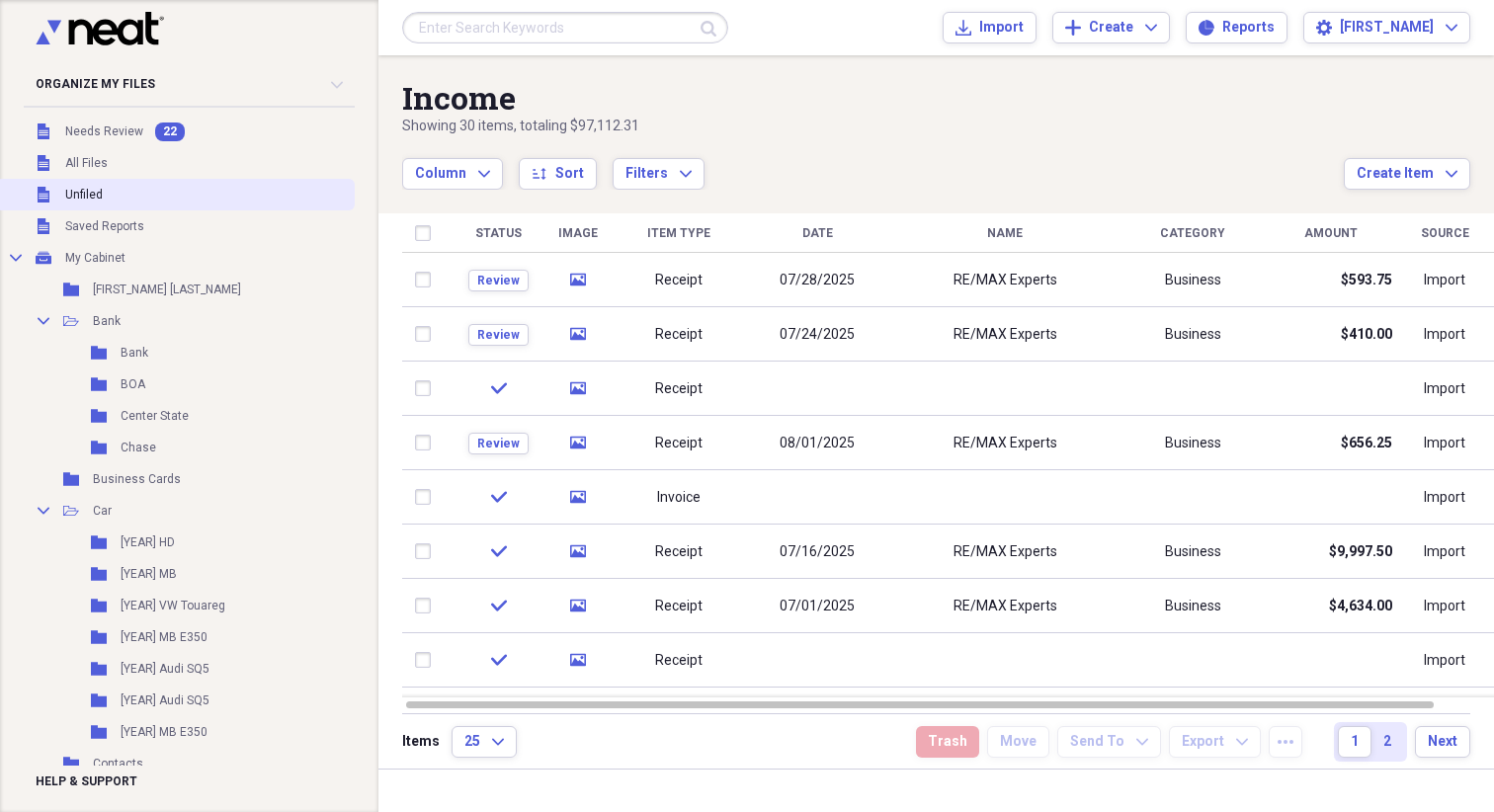 click on "Unfiled" at bounding box center [84, 195] 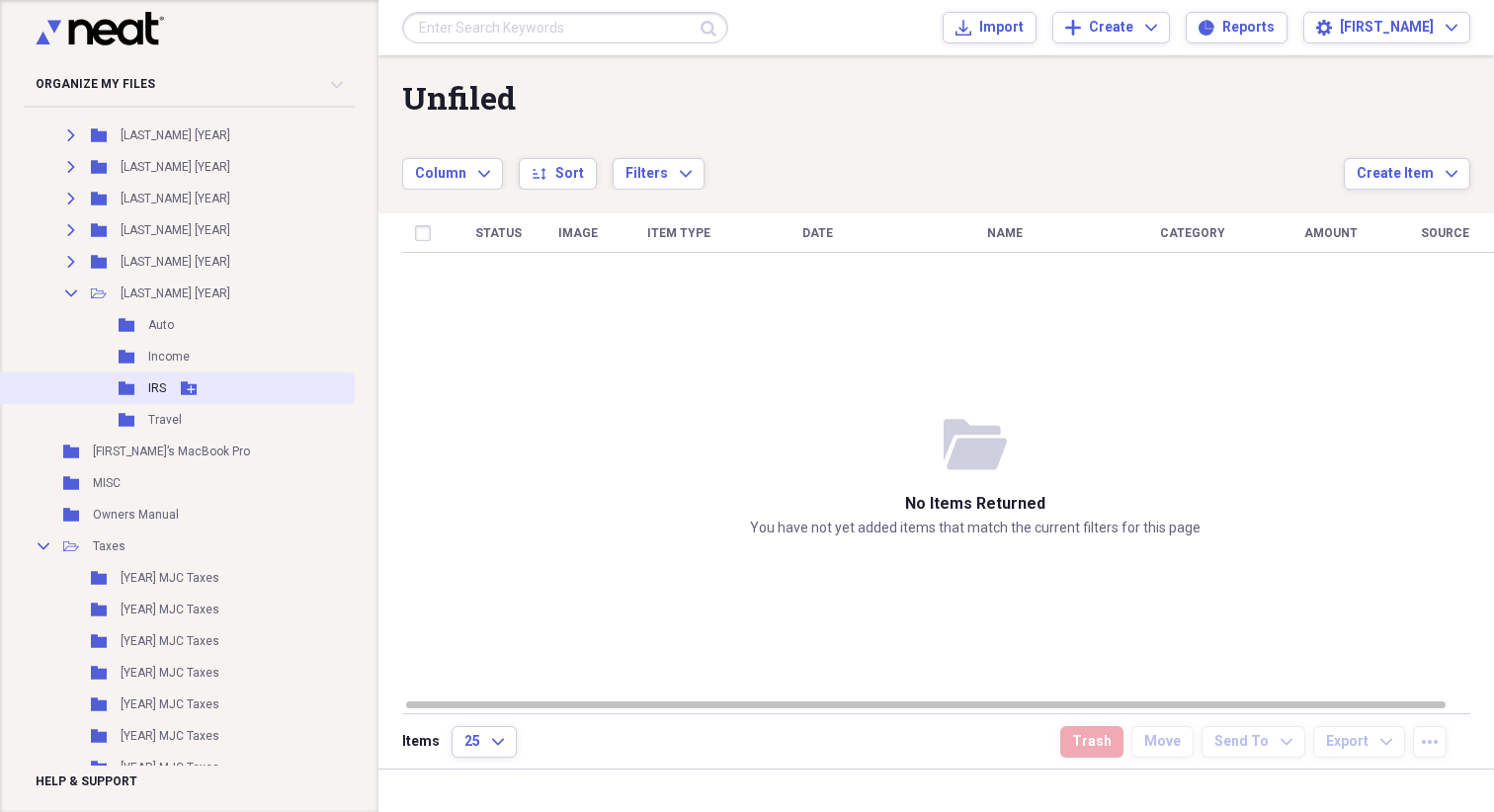 scroll, scrollTop: 2456, scrollLeft: 0, axis: vertical 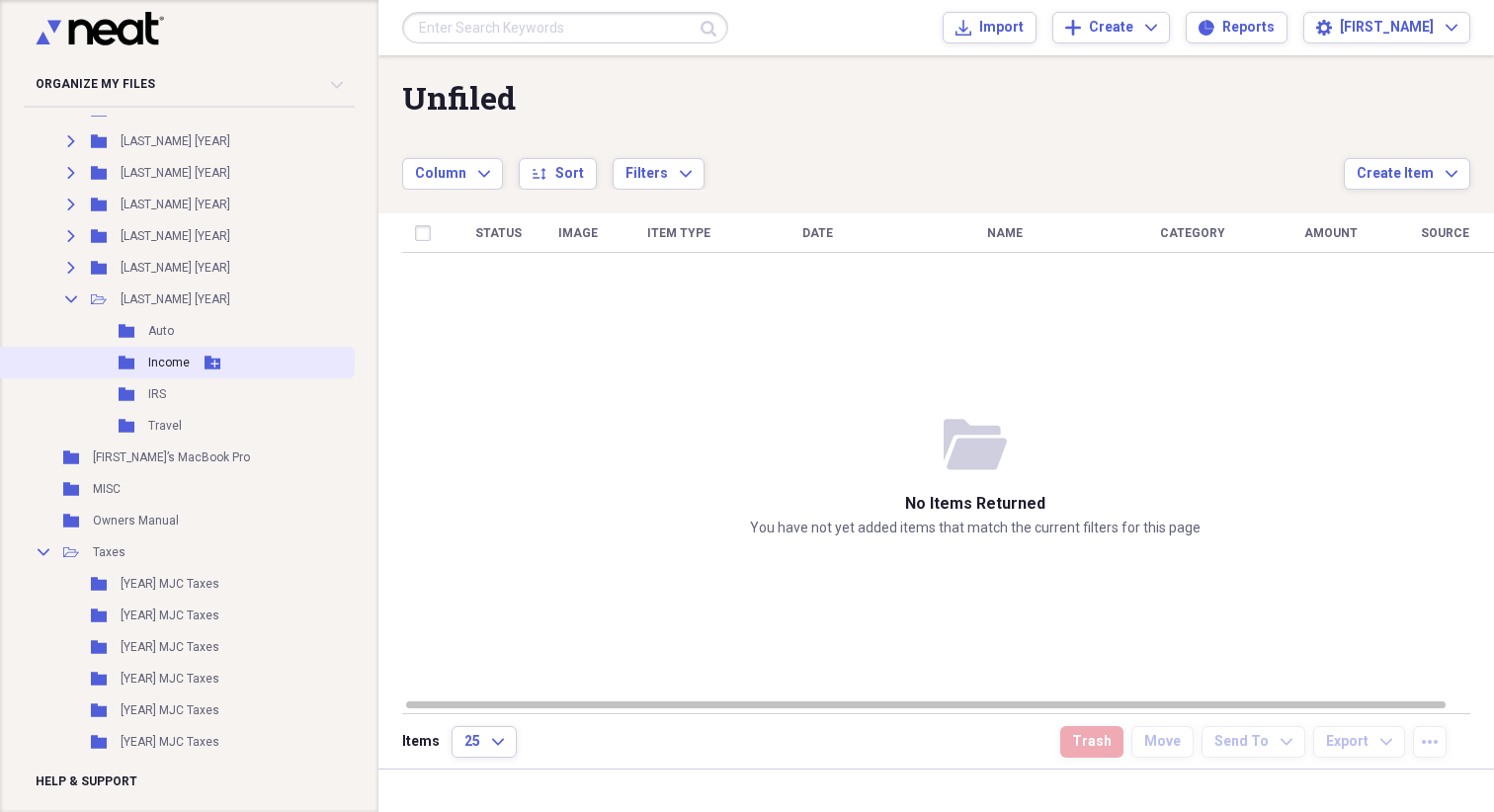 click on "Income" at bounding box center (169, 363) 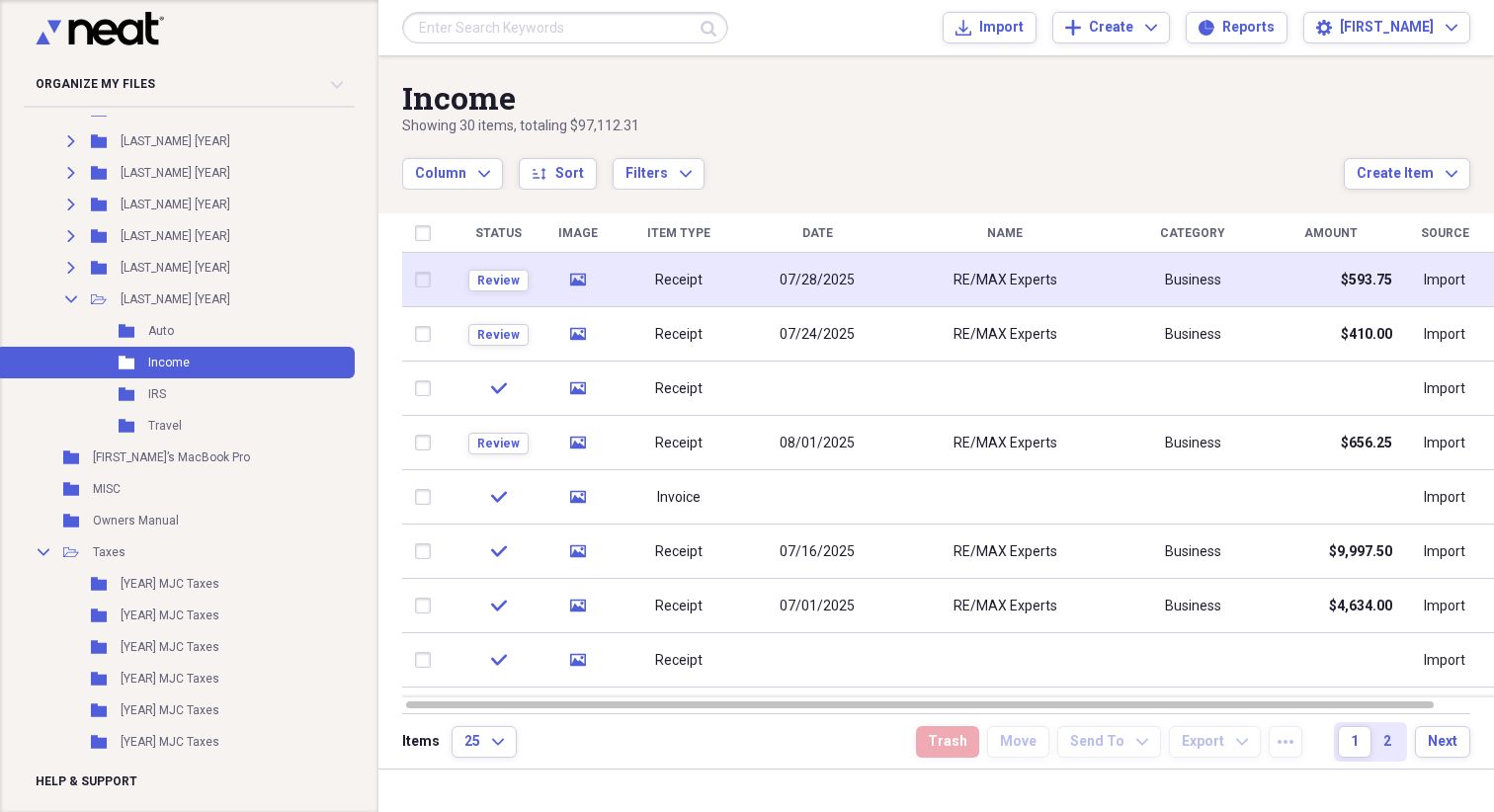 click 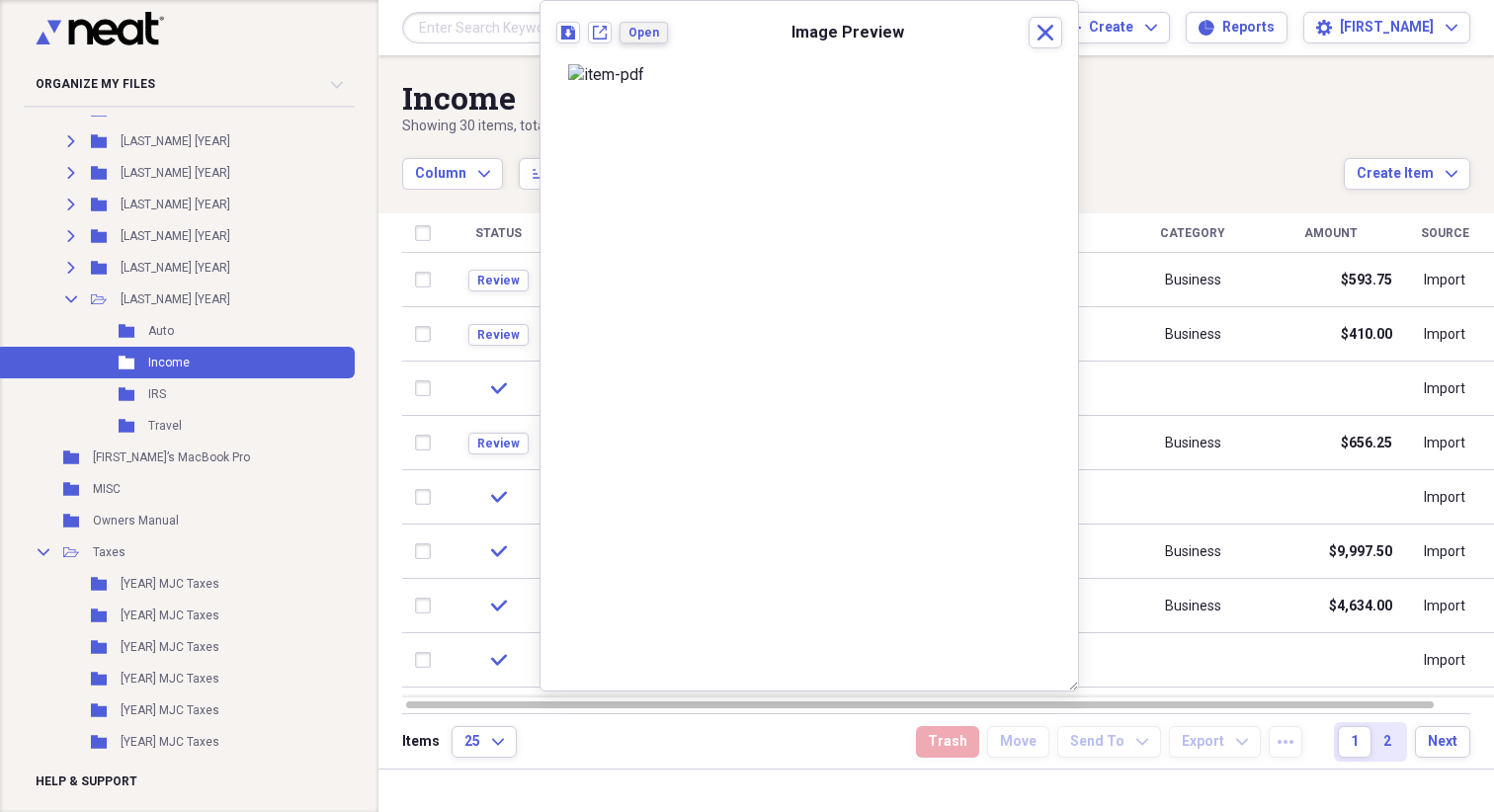 click on "Open" at bounding box center [643, 33] 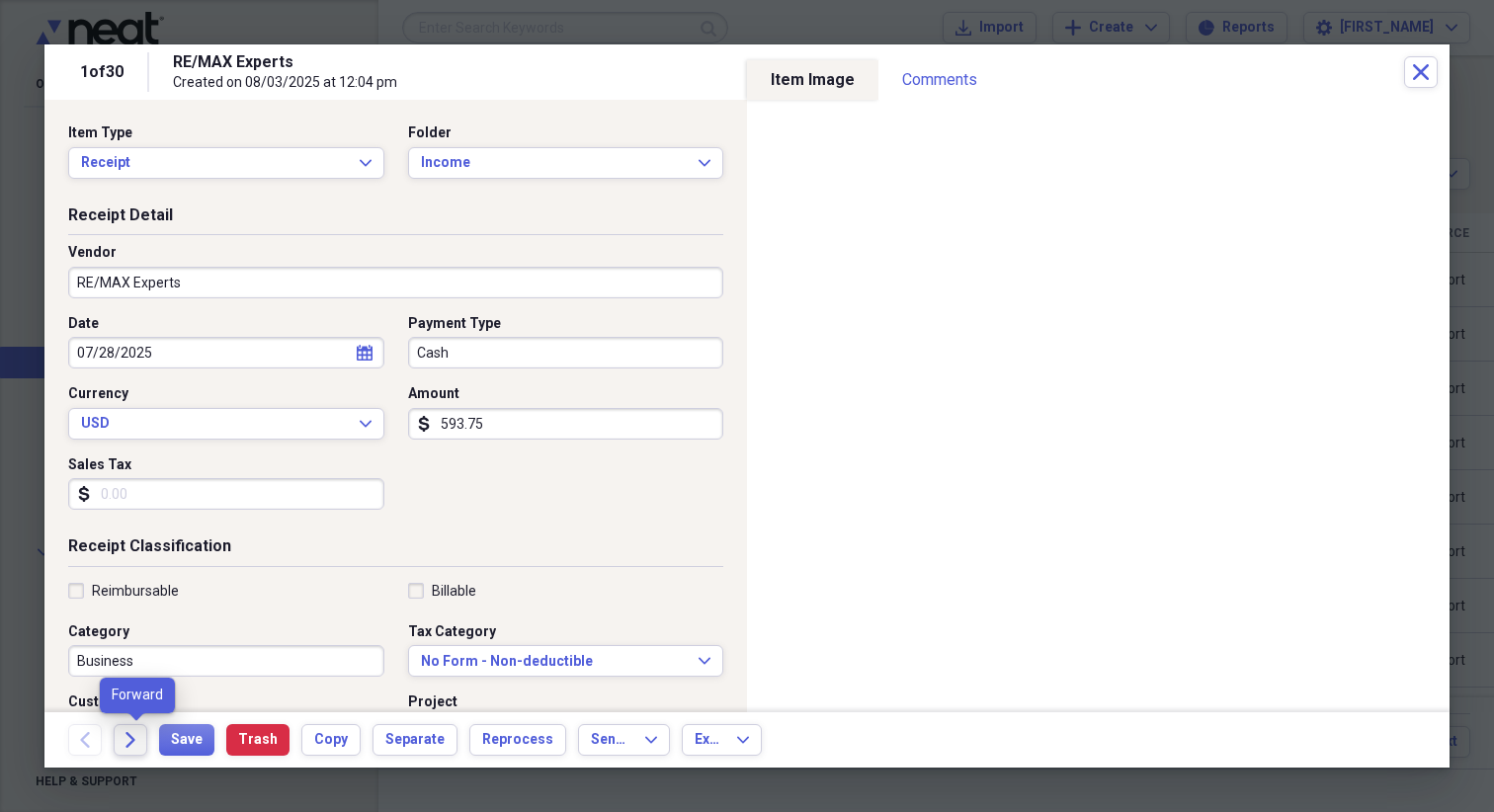 click on "Forward" at bounding box center [130, 740] 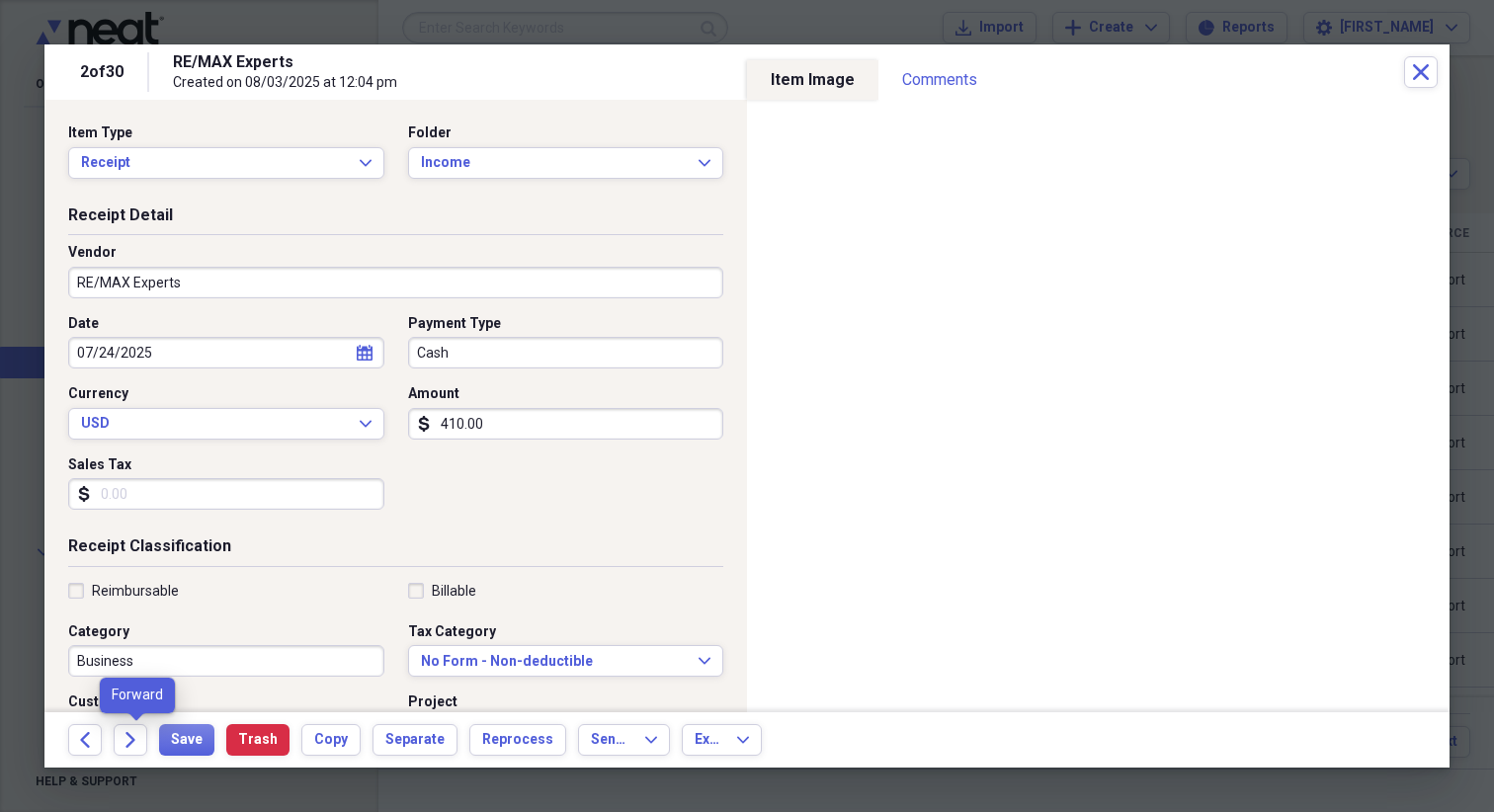 click on "Forward" at bounding box center (130, 740) 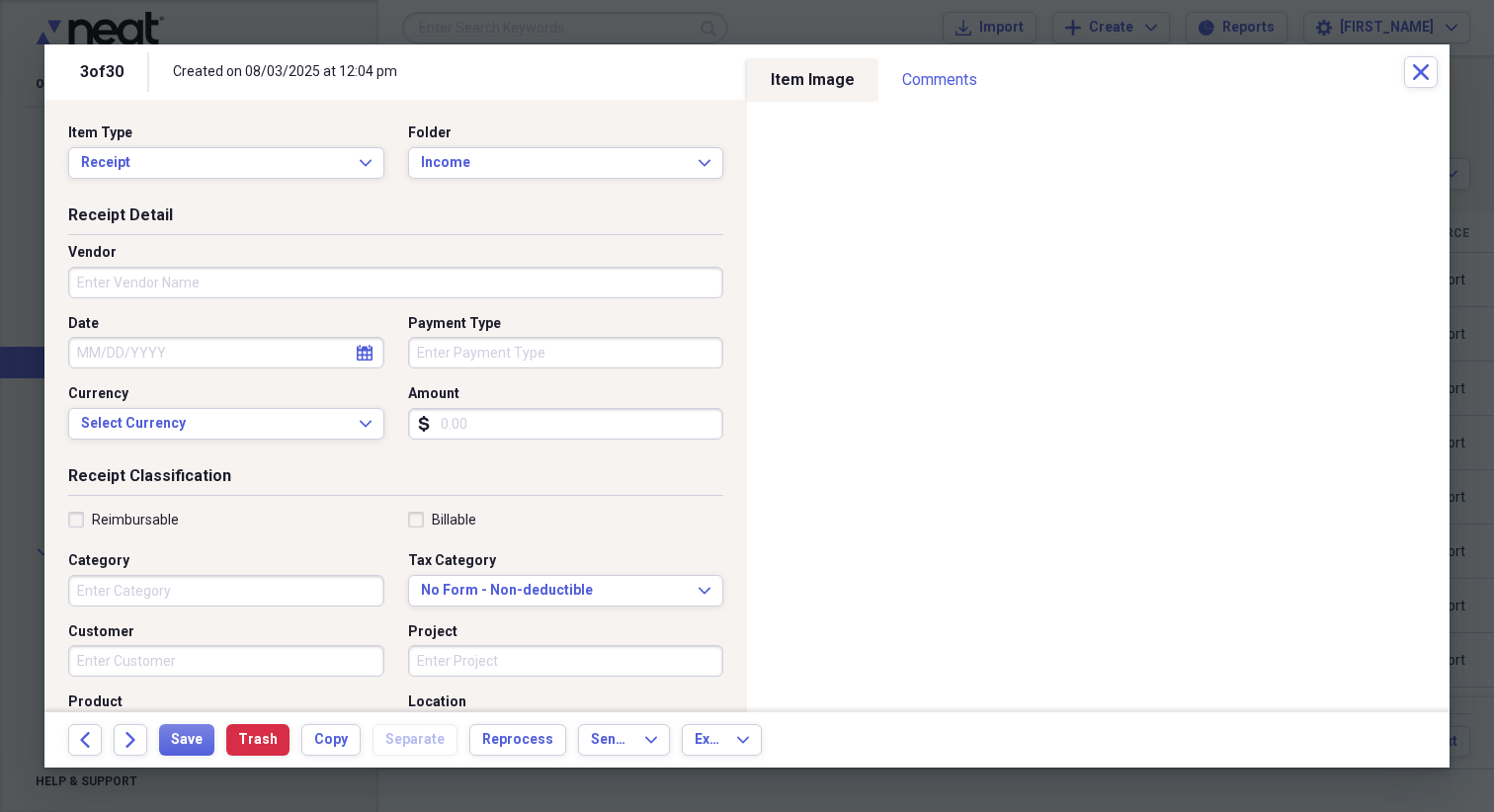 click on "Forward" at bounding box center (130, 740) 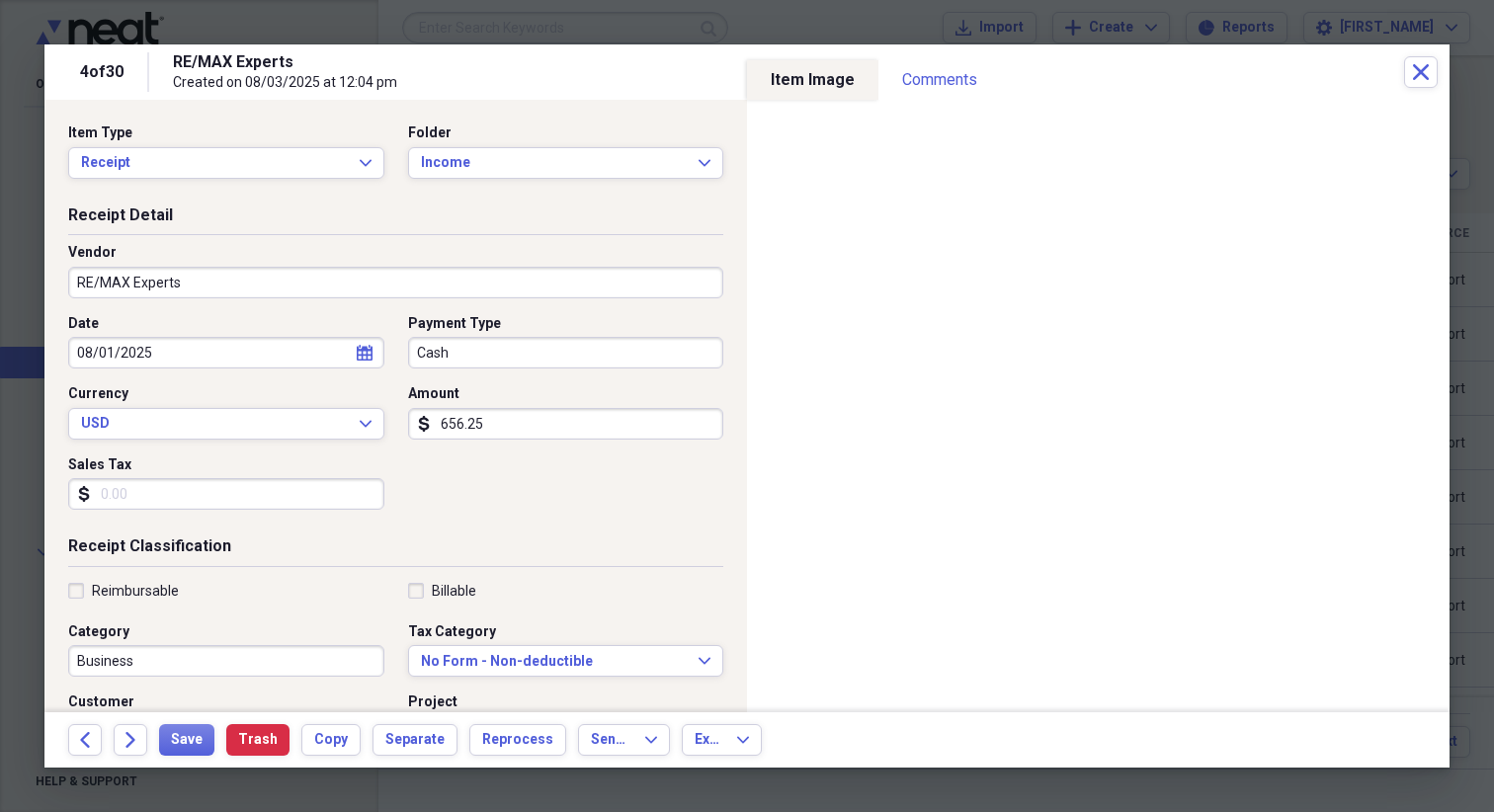 click on "Forward" at bounding box center (130, 740) 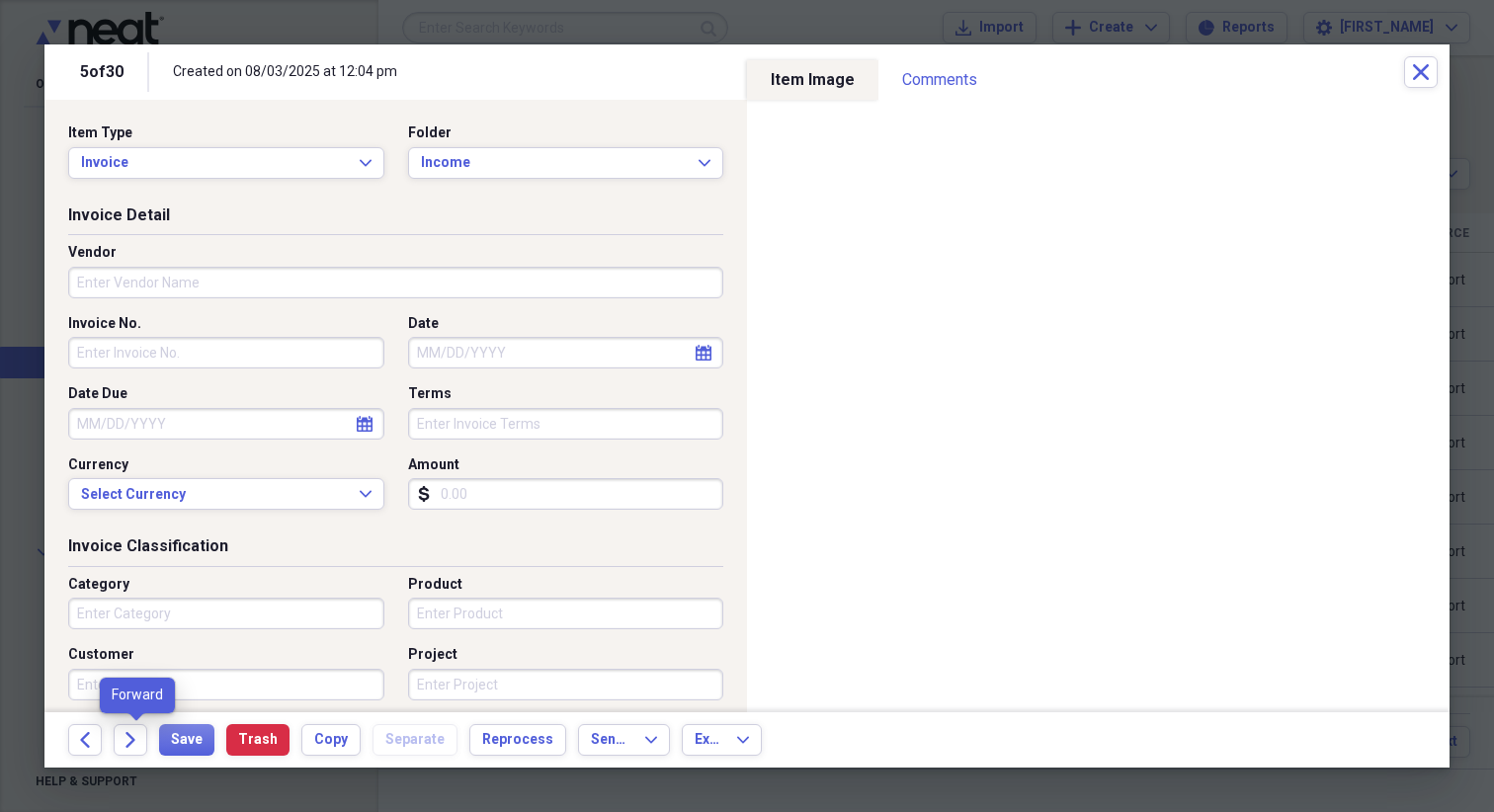 click on "Forward" at bounding box center [130, 740] 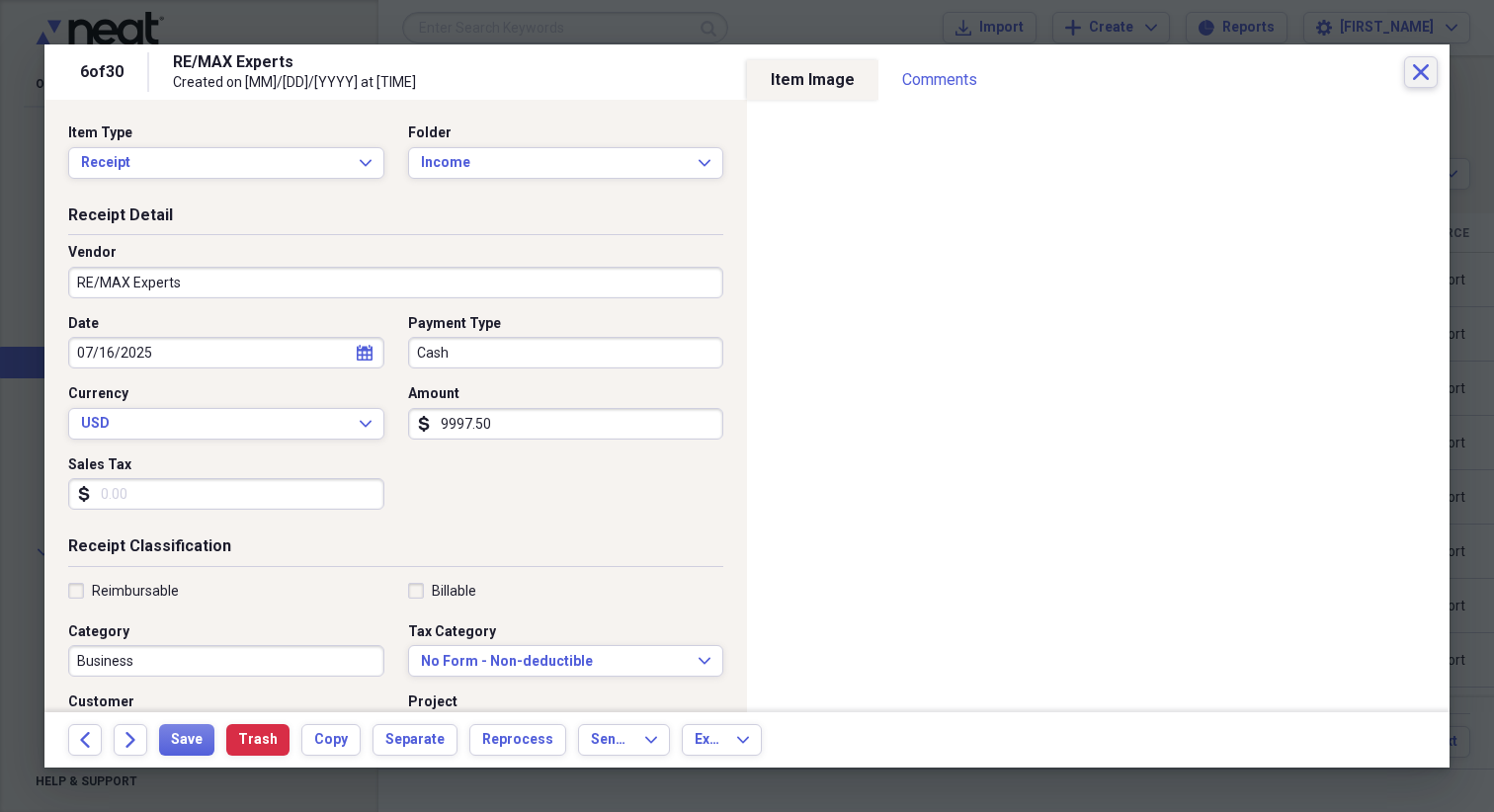 click on "Close" 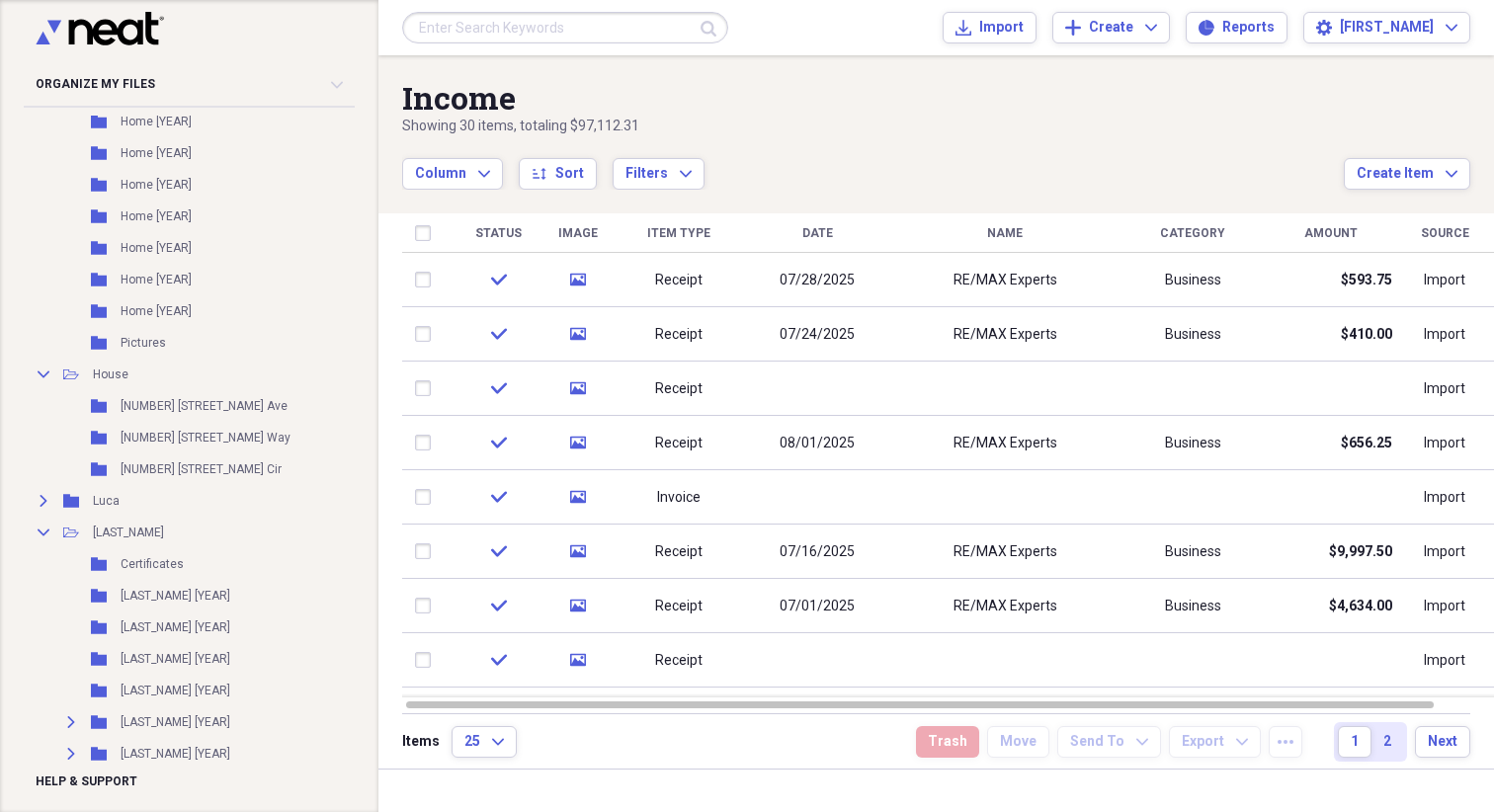 scroll, scrollTop: 1739, scrollLeft: 0, axis: vertical 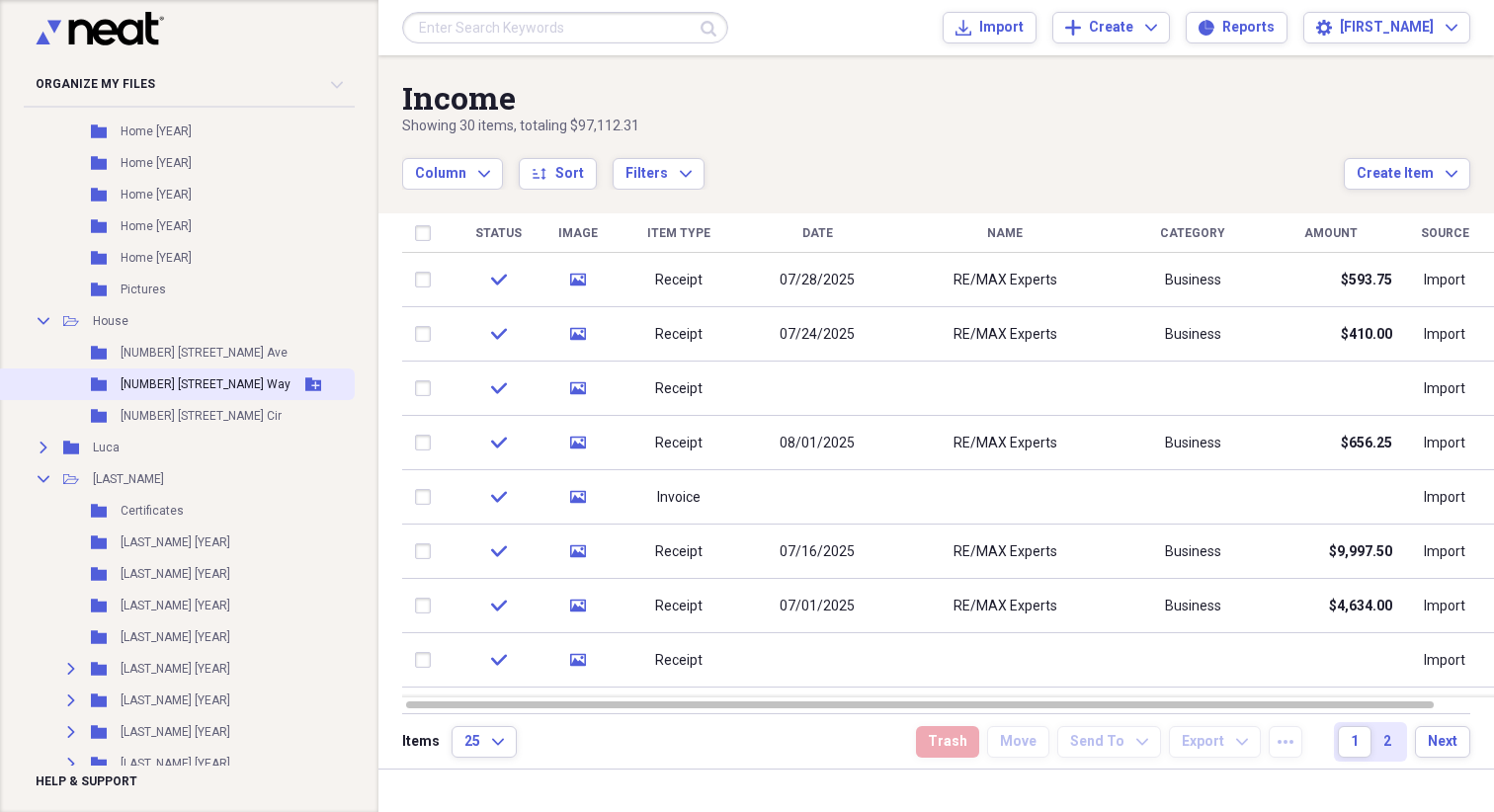 click on "Folder [NUMBER] [STREET_NAME] Way Add Folder" at bounding box center [175, 384] 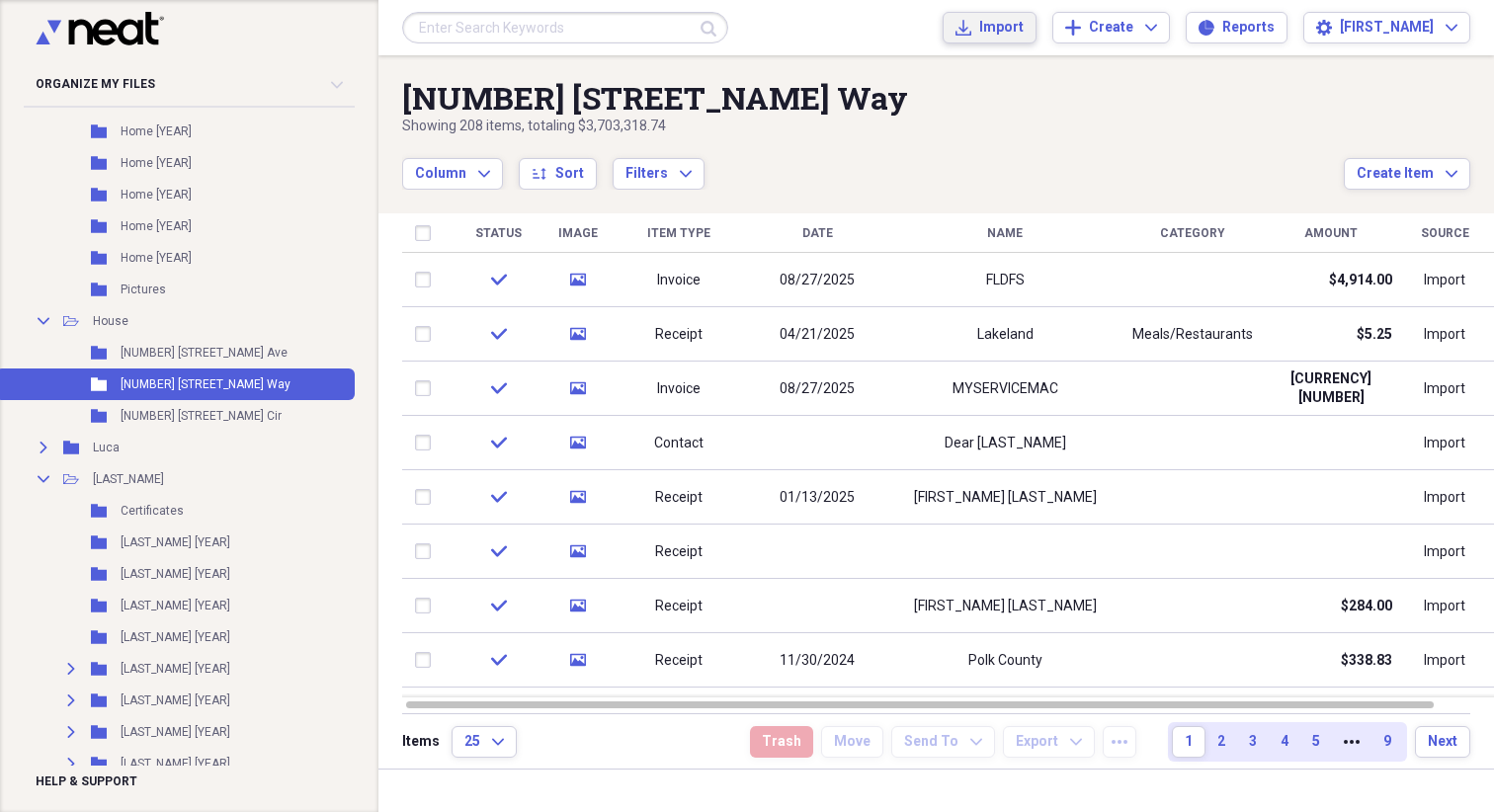 click on "Import" at bounding box center [1001, 28] 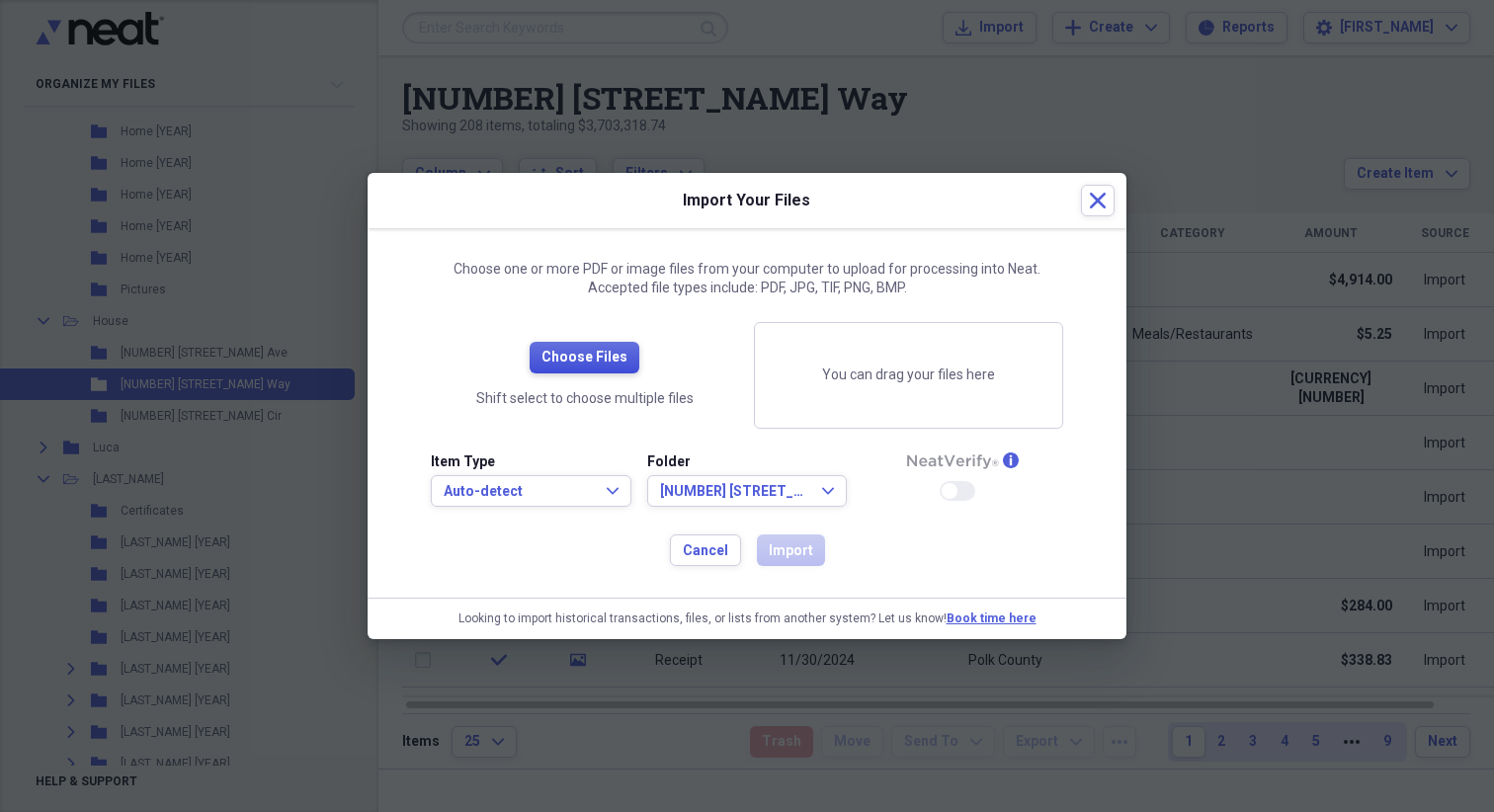 click on "Choose Files" at bounding box center (584, 358) 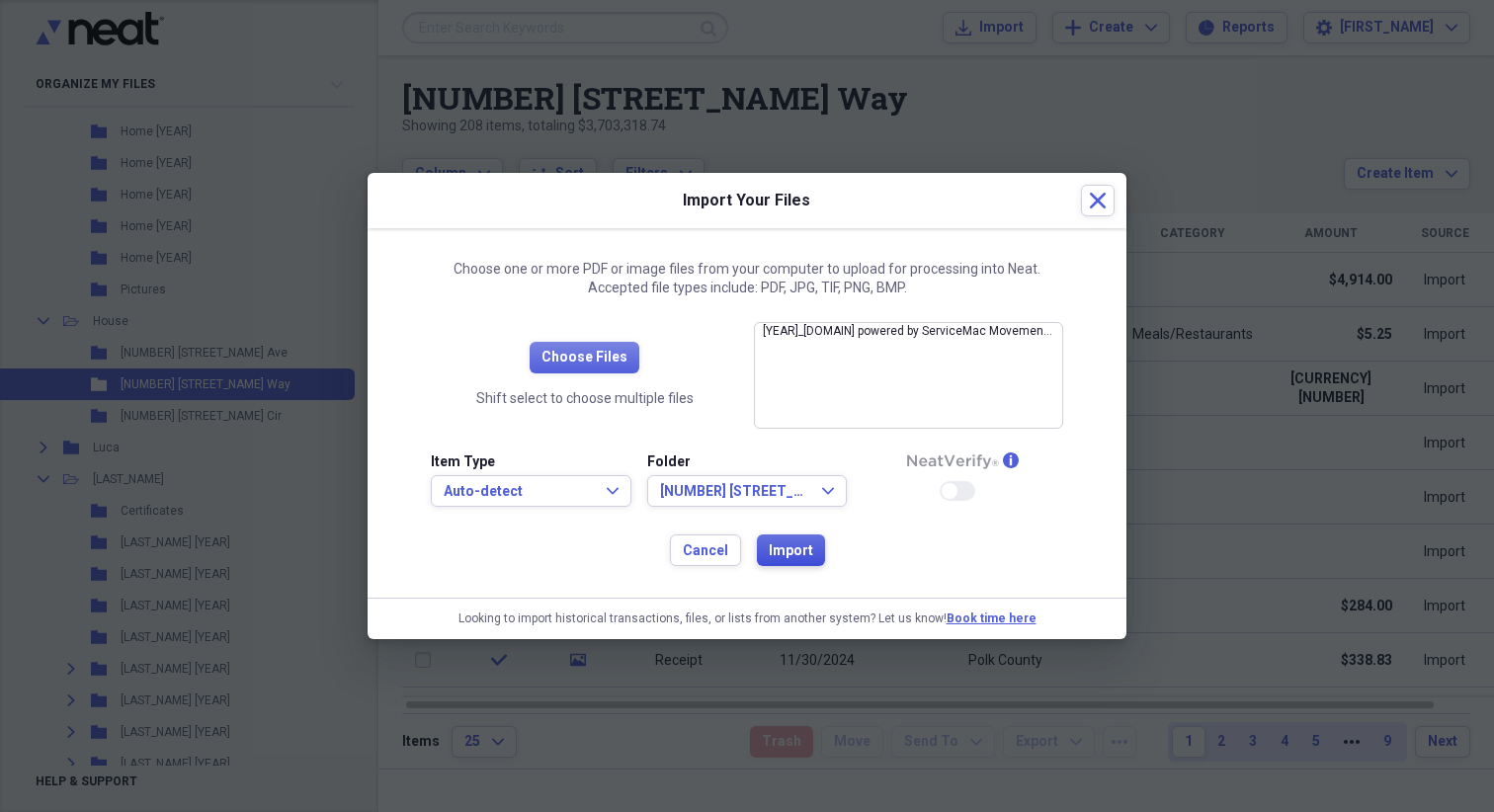 click on "Import" at bounding box center (790, 551) 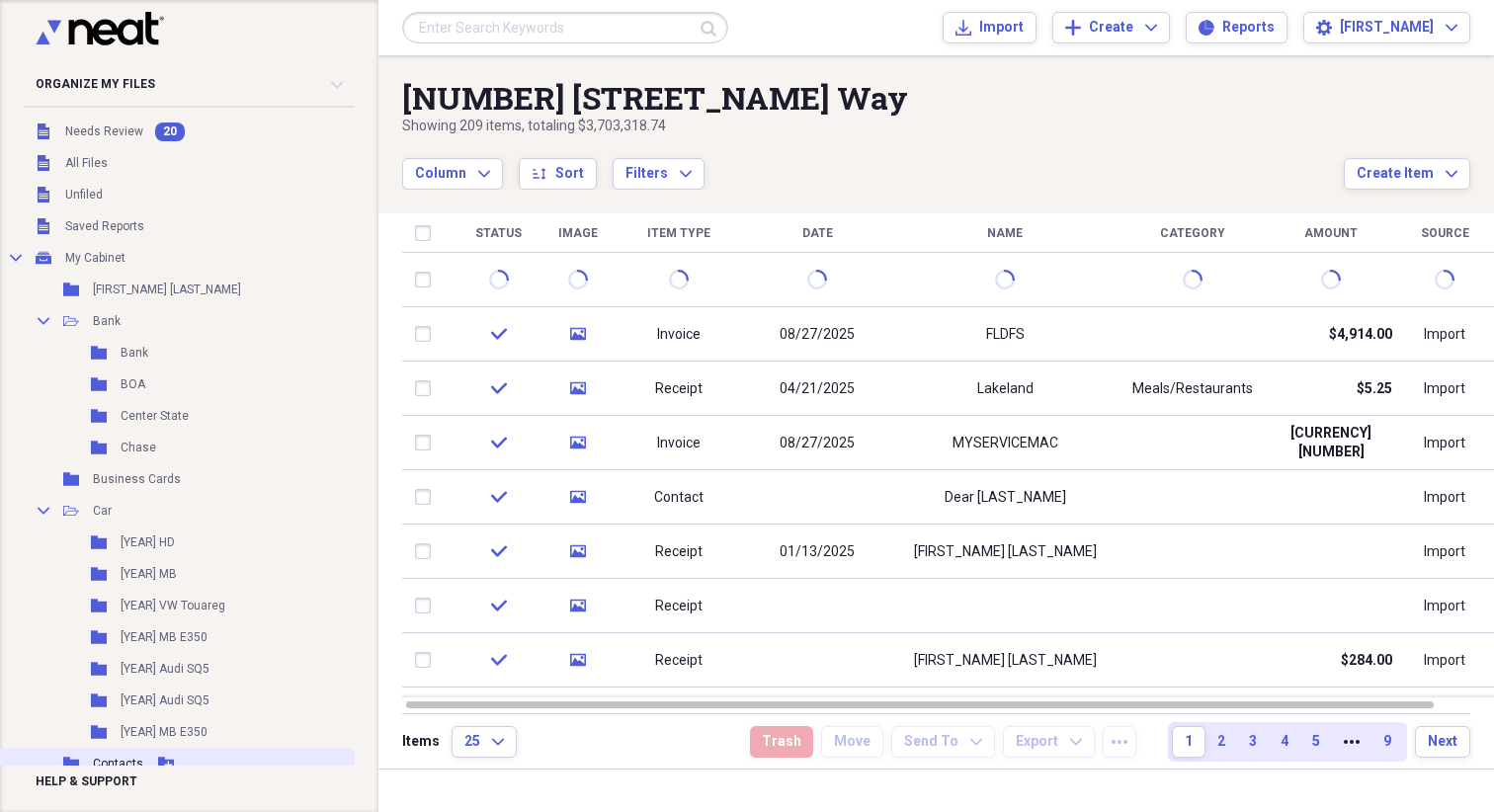 scroll, scrollTop: 0, scrollLeft: 0, axis: both 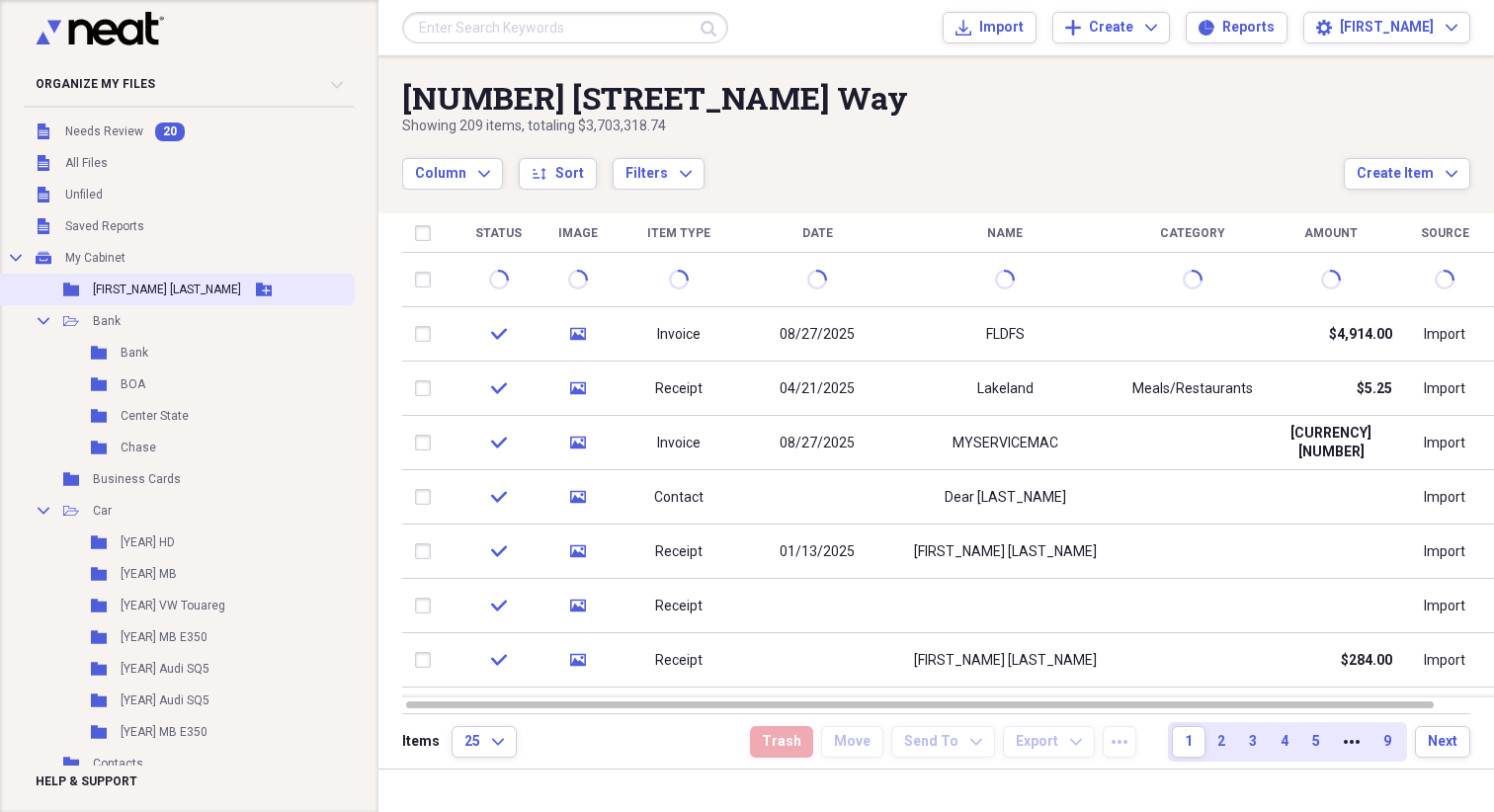 click on "[FIRST_NAME] [LAST_NAME]" at bounding box center [167, 289] 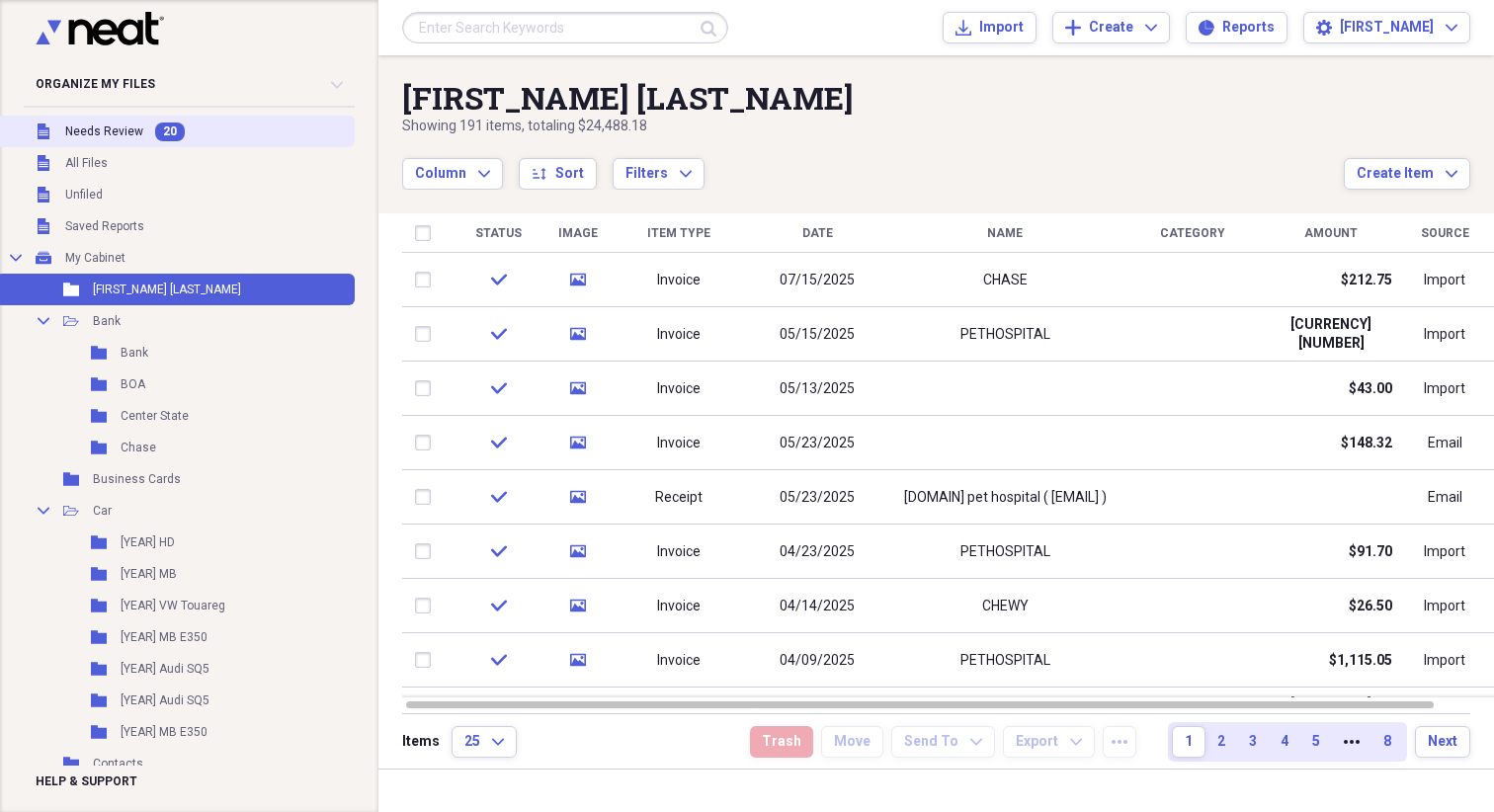 click on "Unfiled Needs Review 20" at bounding box center (175, 131) 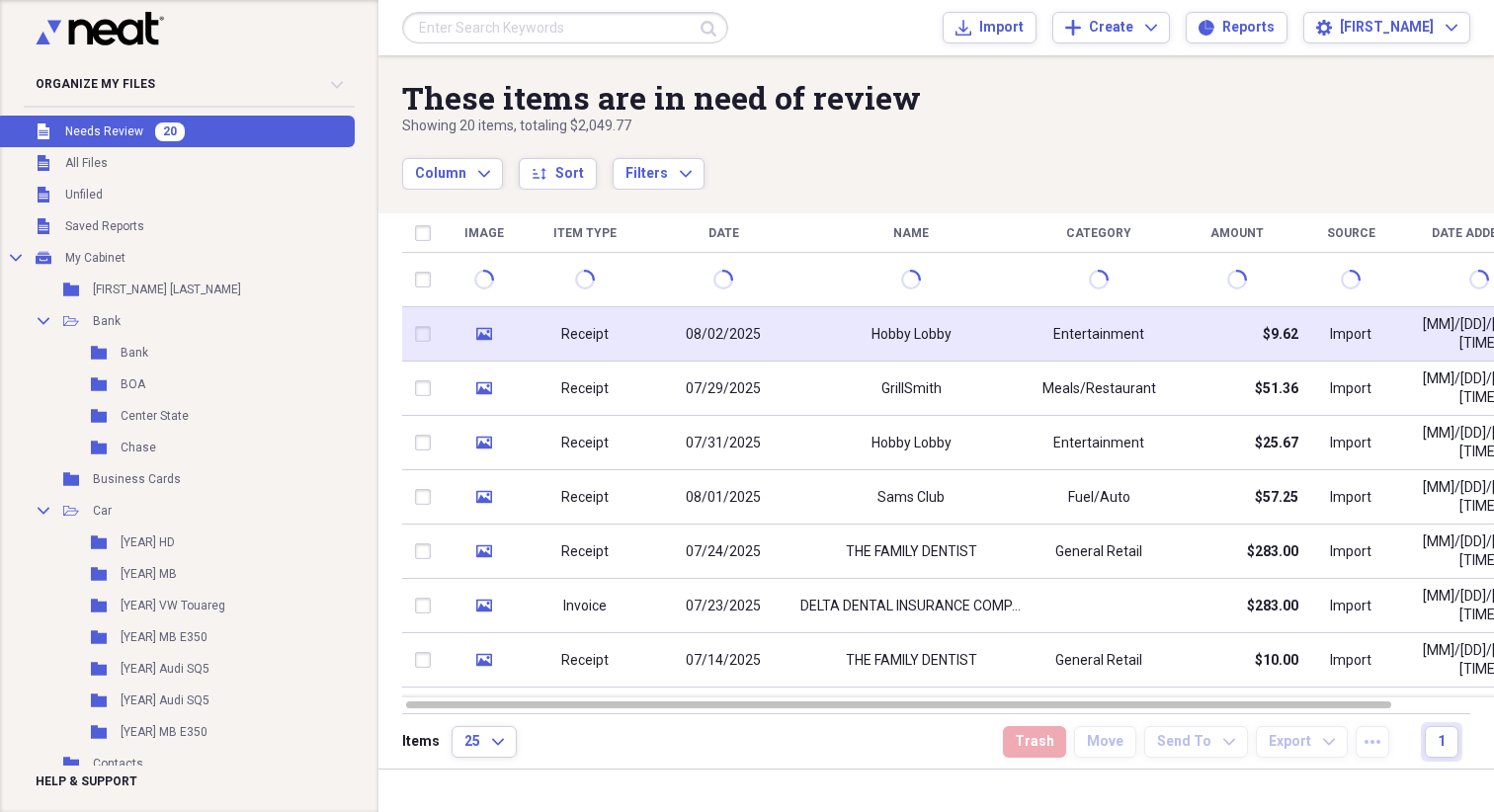 click on "media" at bounding box center [484, 334] 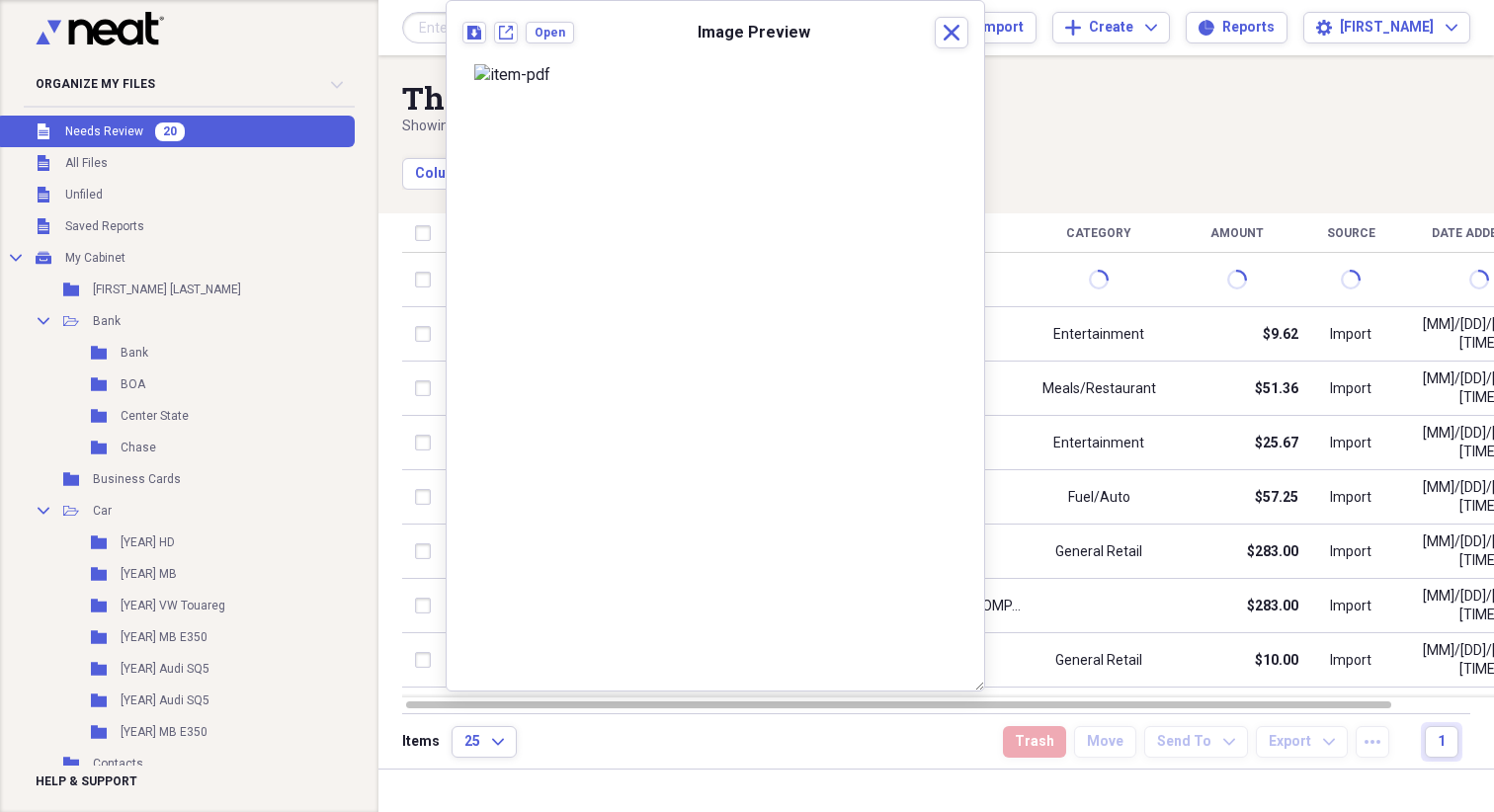 click on "Download New tab Open Image Preview Close" at bounding box center [715, 39] 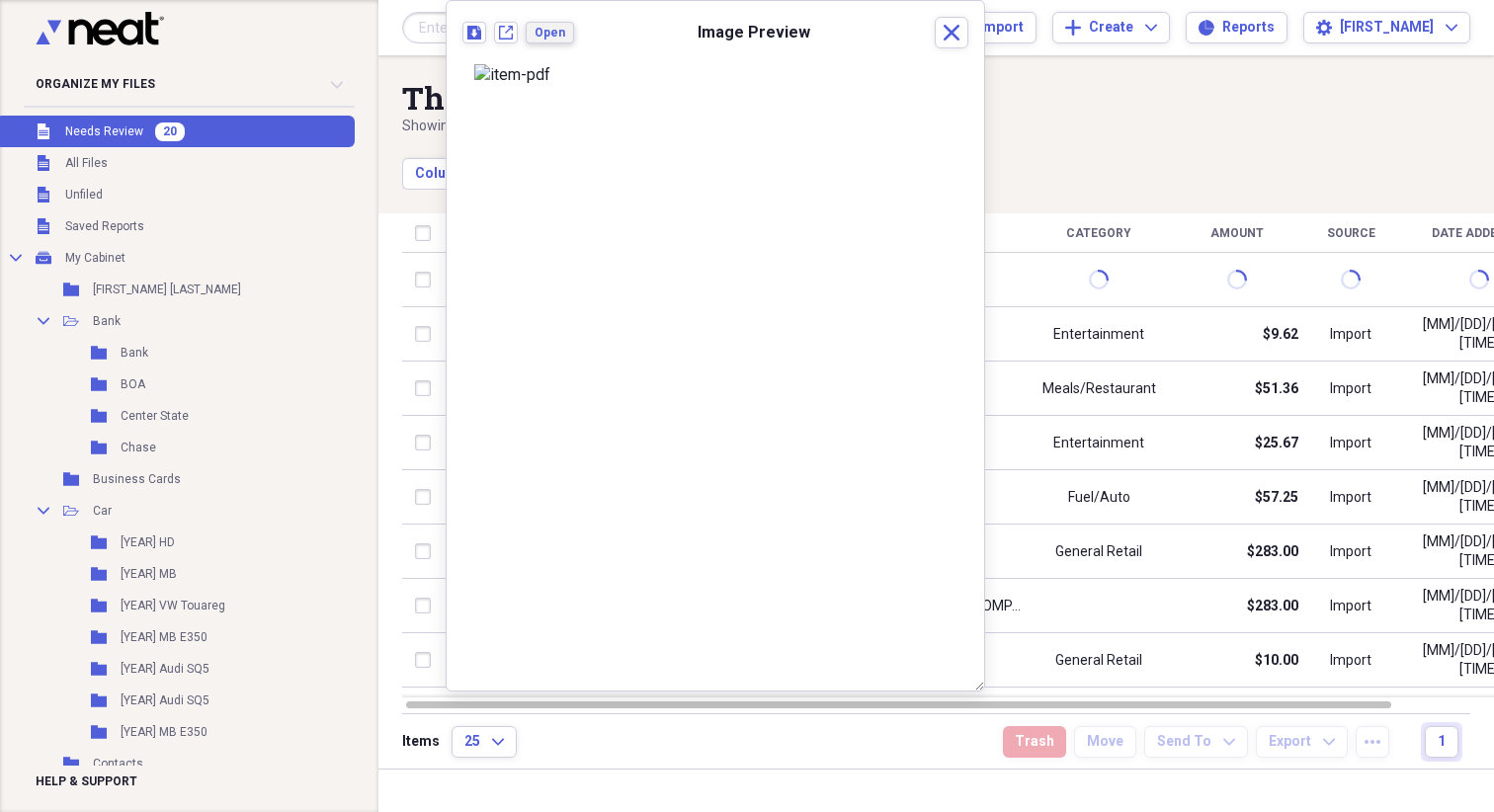 click on "Open" at bounding box center [549, 33] 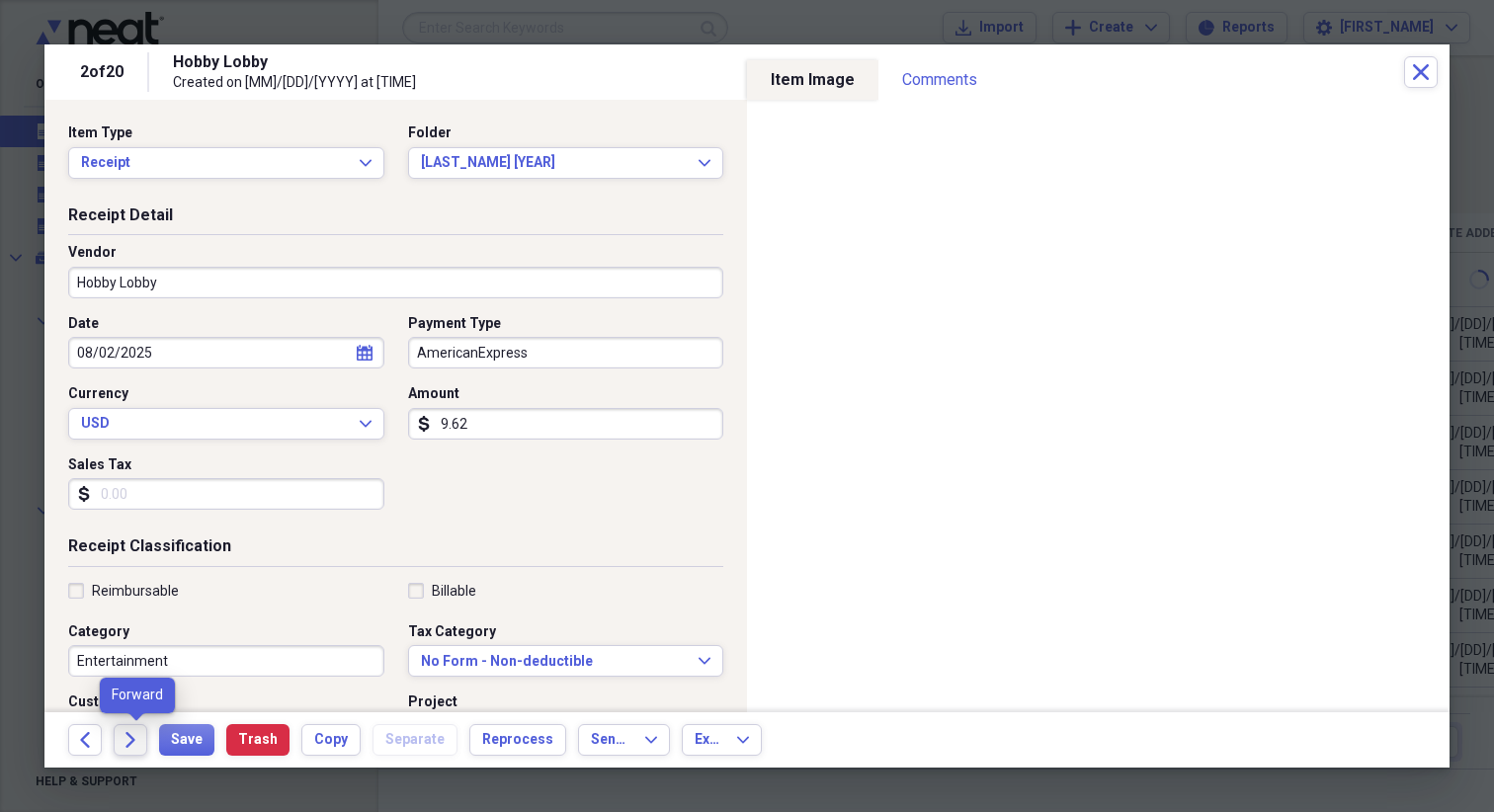 click on "Forward" 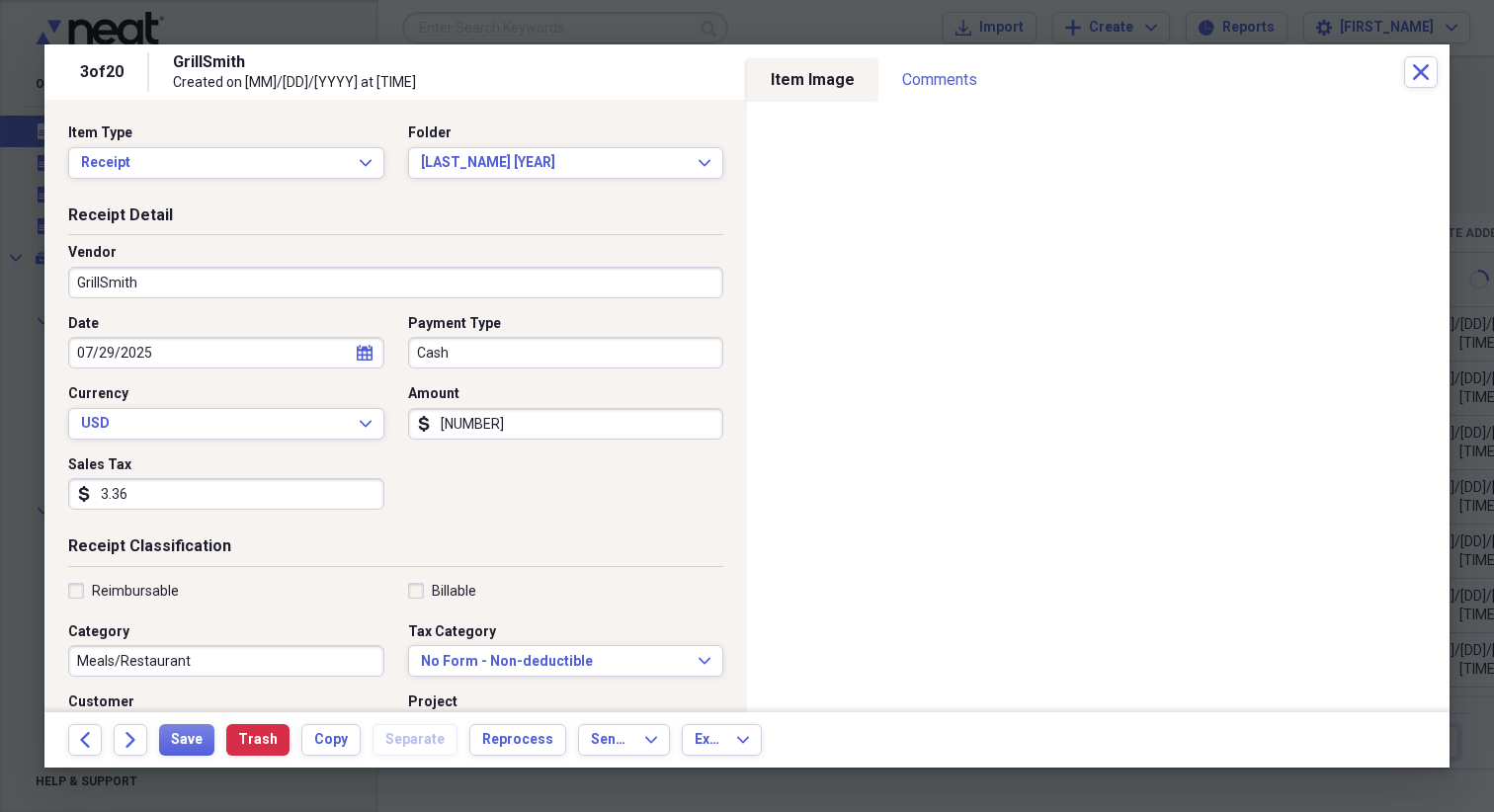 click on "Forward" 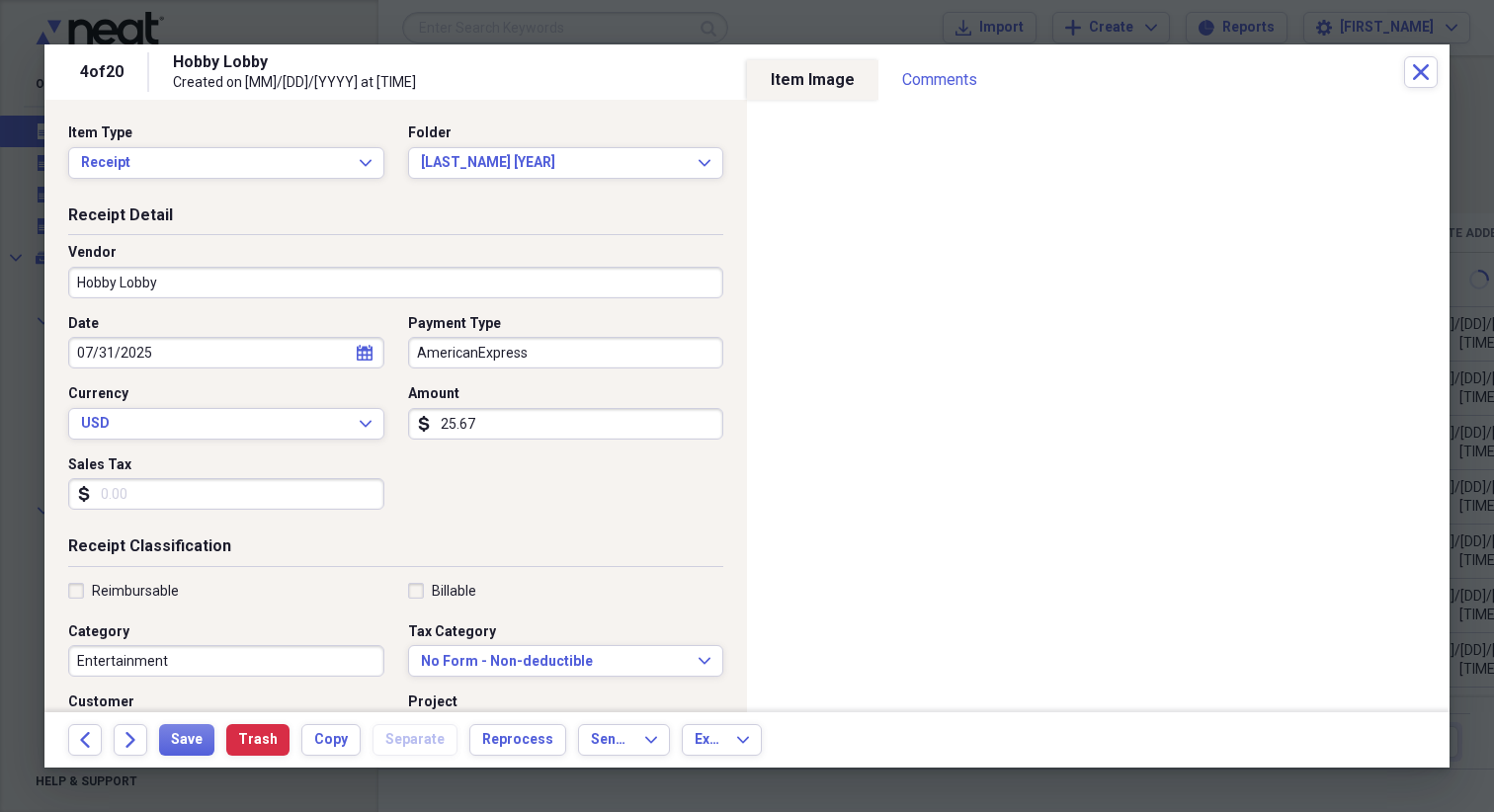 click on "Forward" 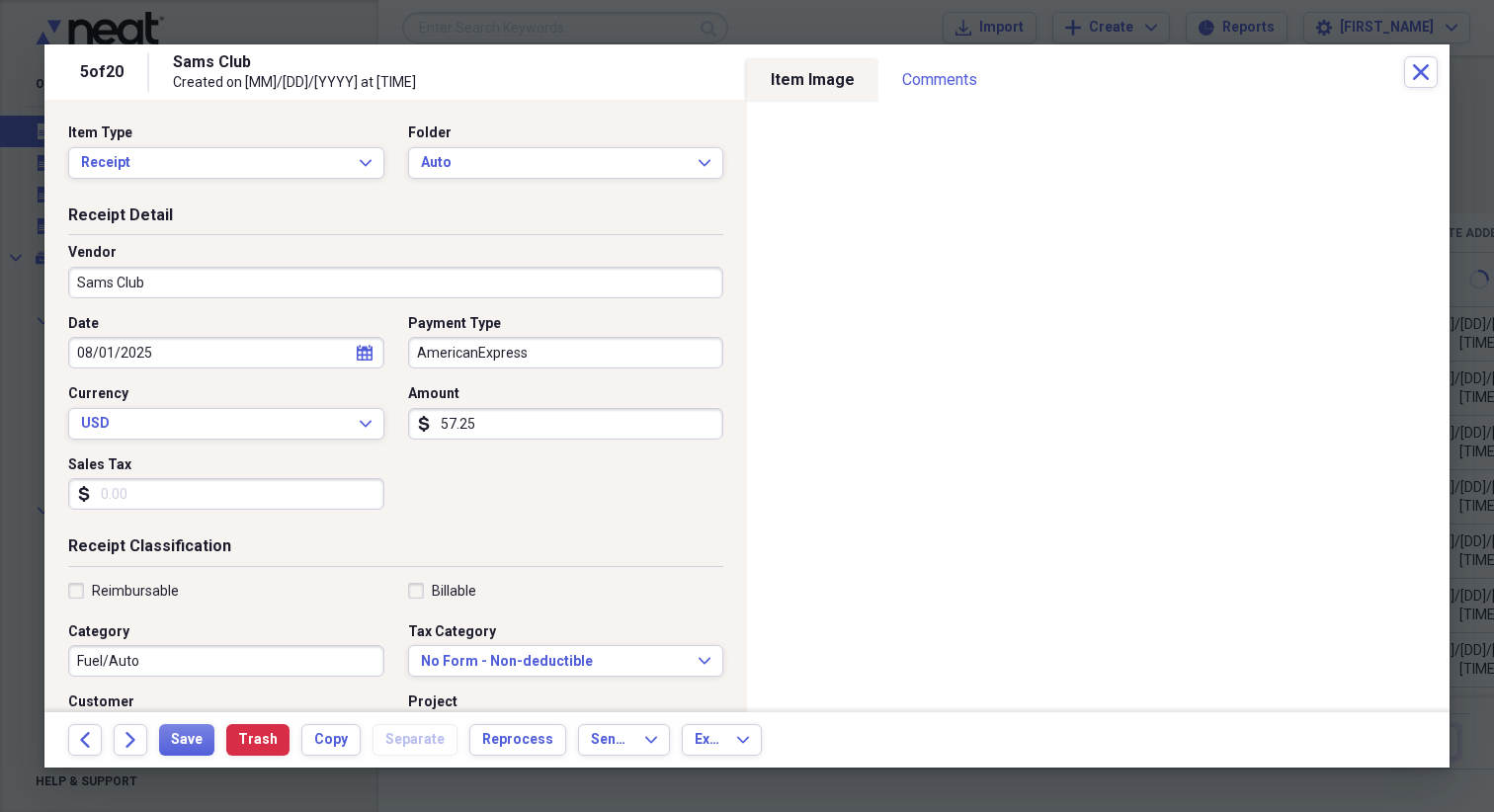 click on "Forward" 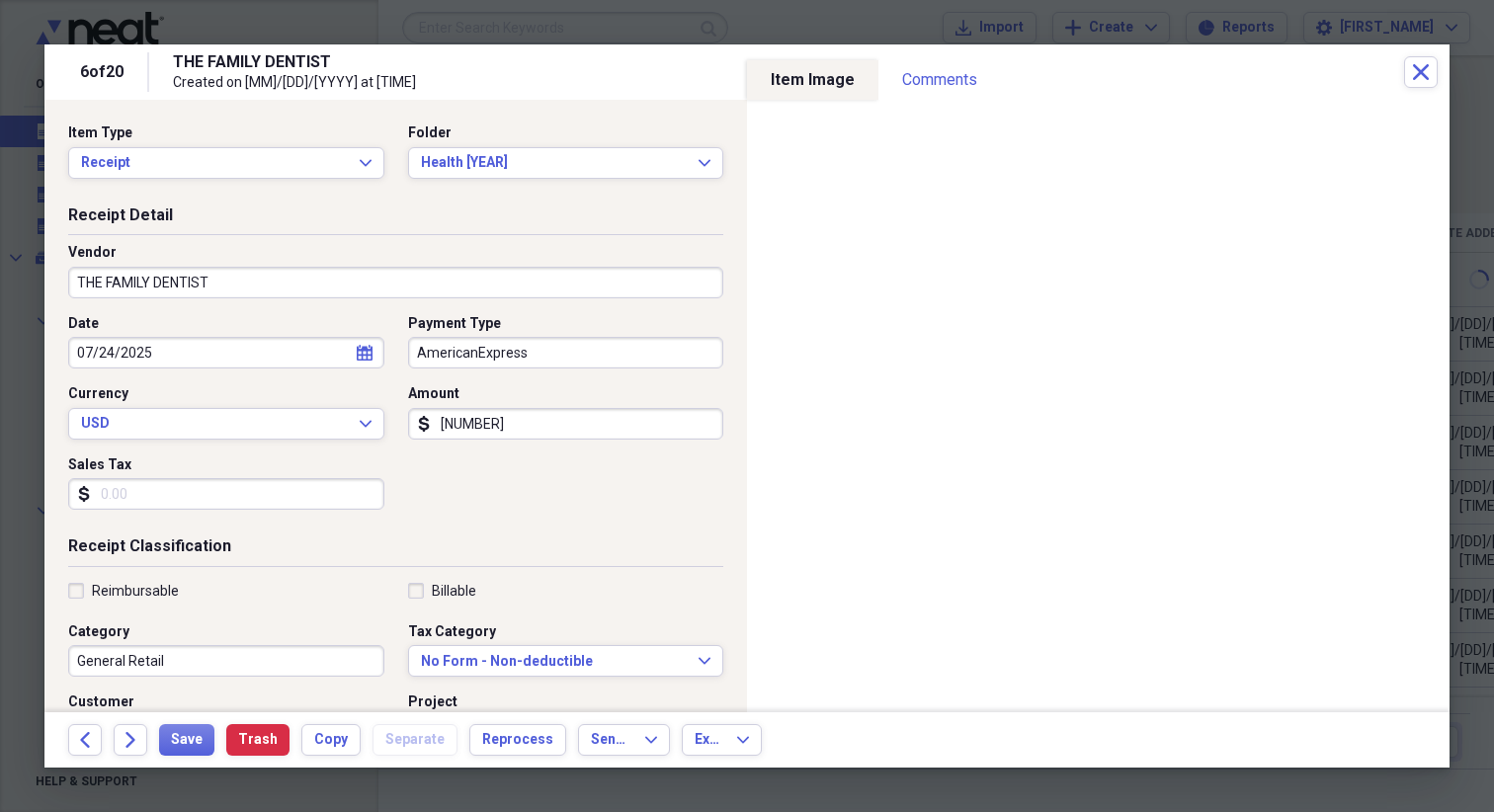 click on "Forward" 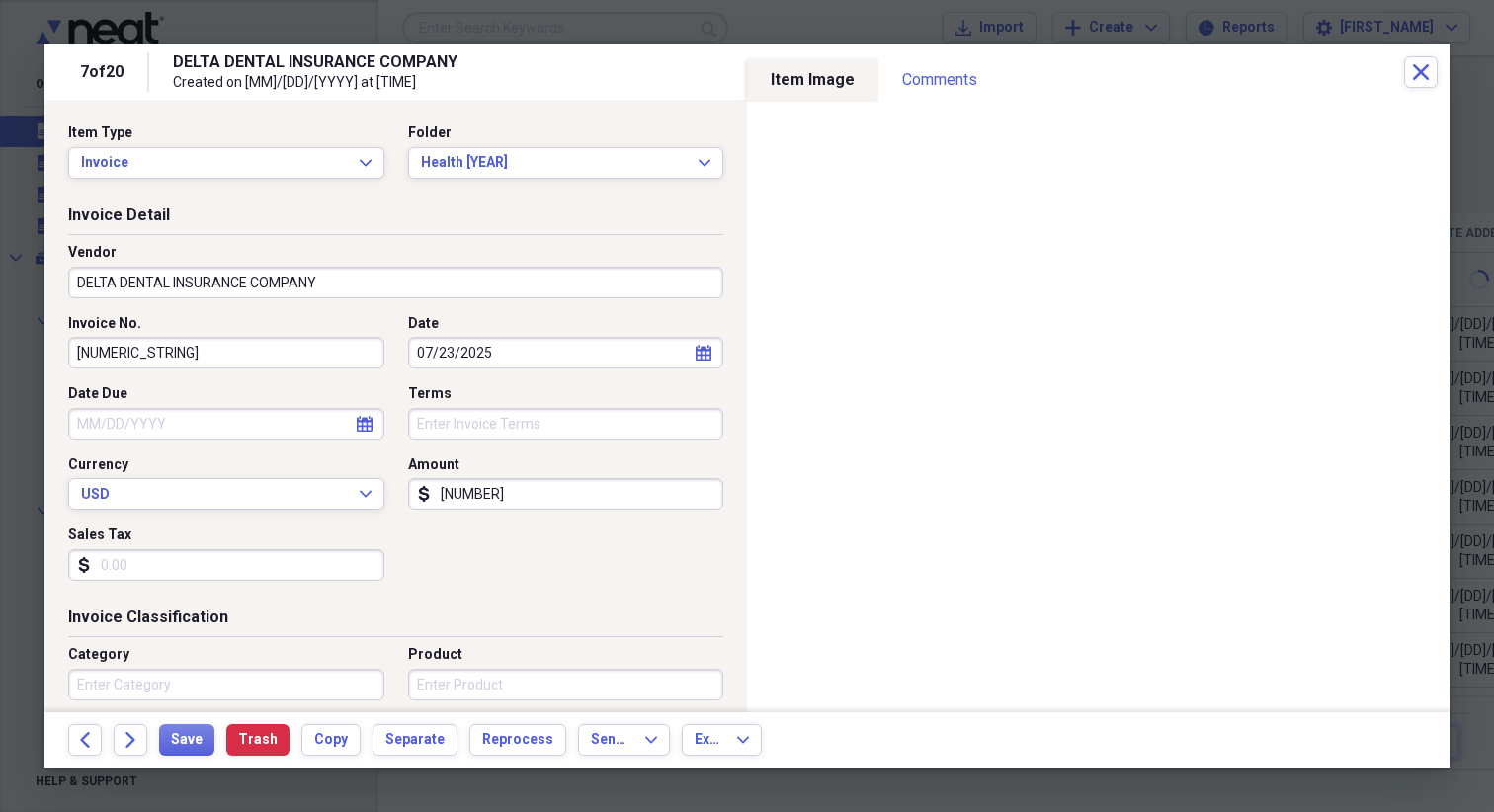 click on "Forward" 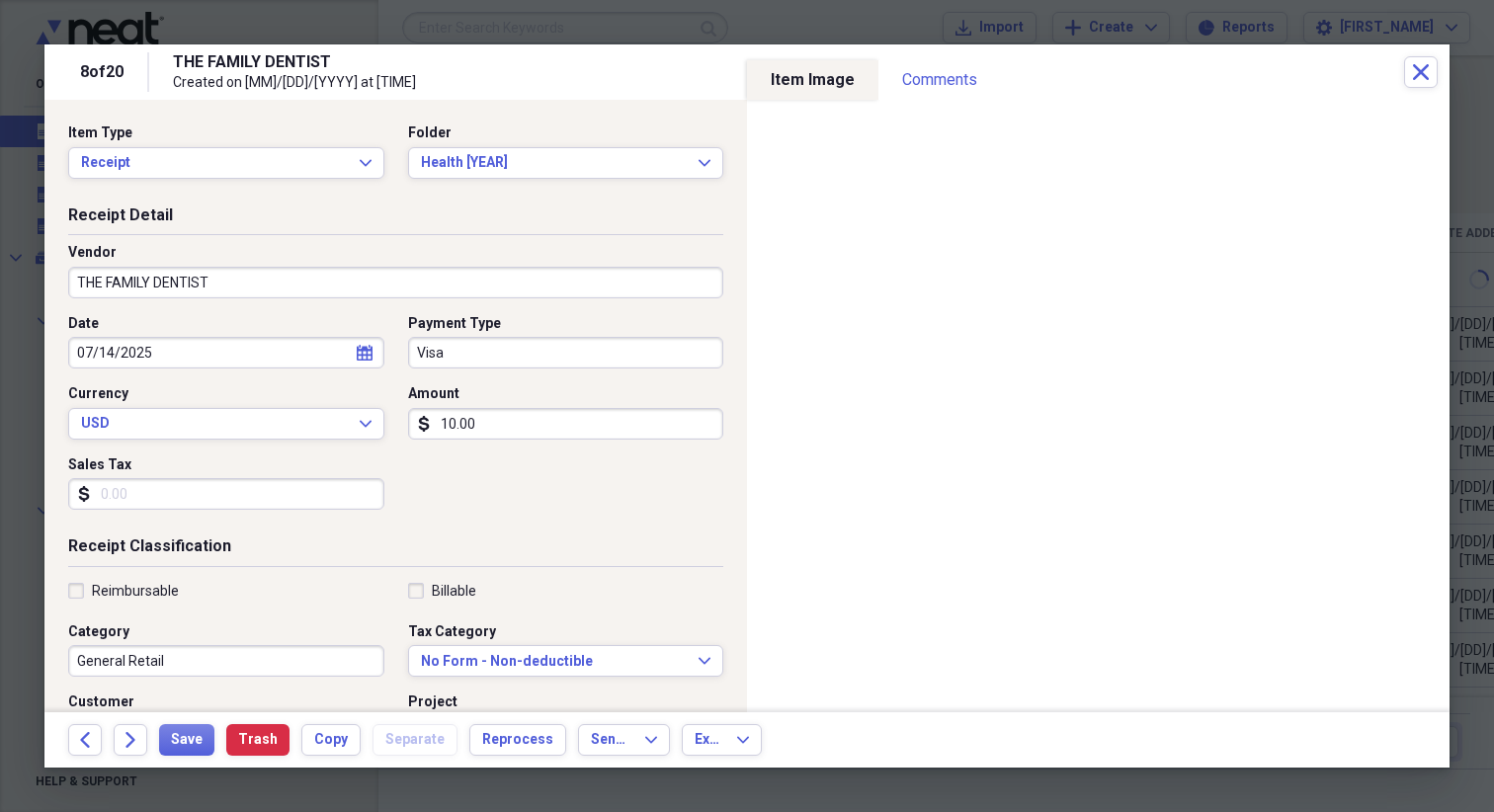 click on "Forward" 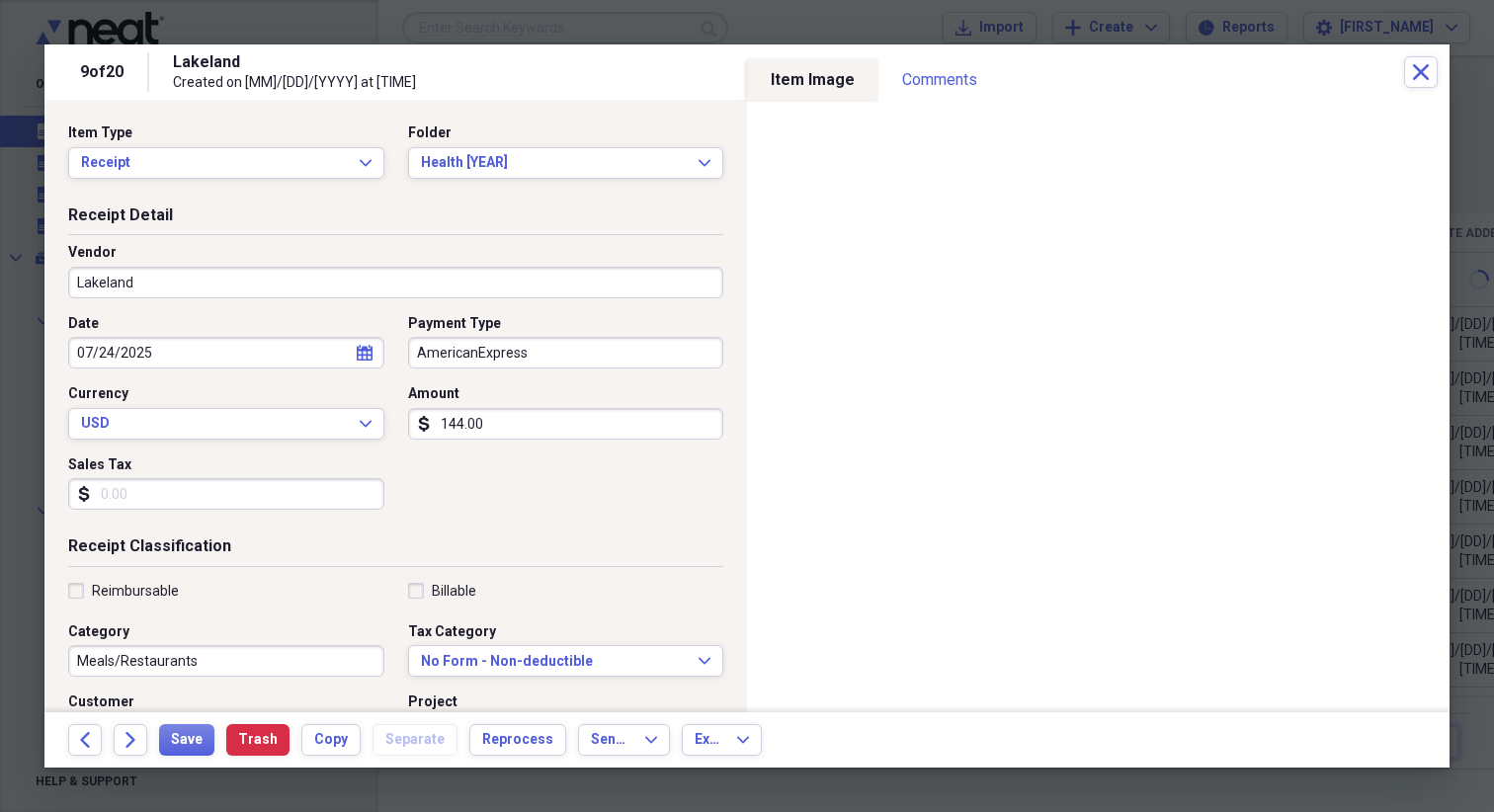 click on "Forward" 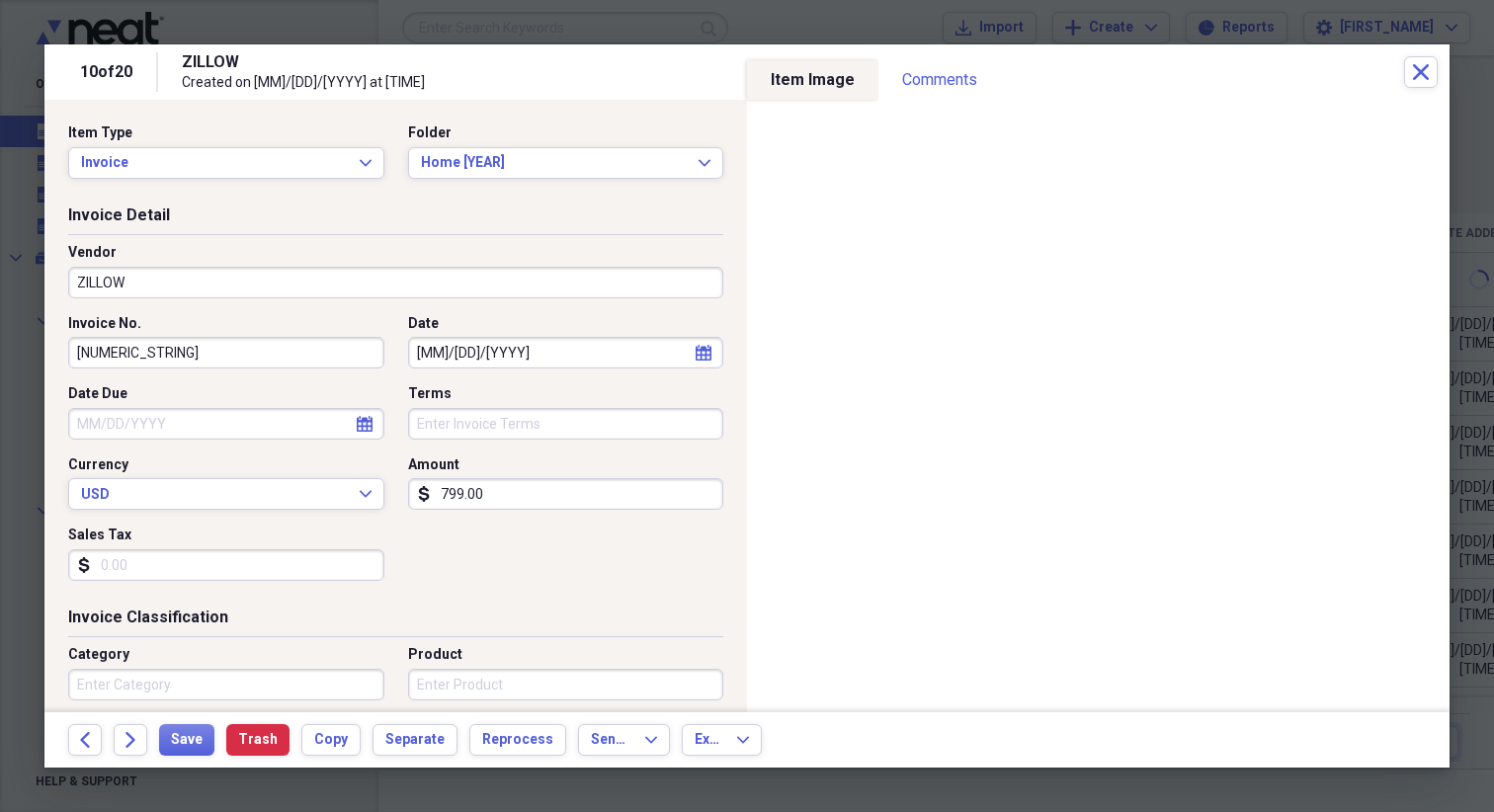 click on "Forward" 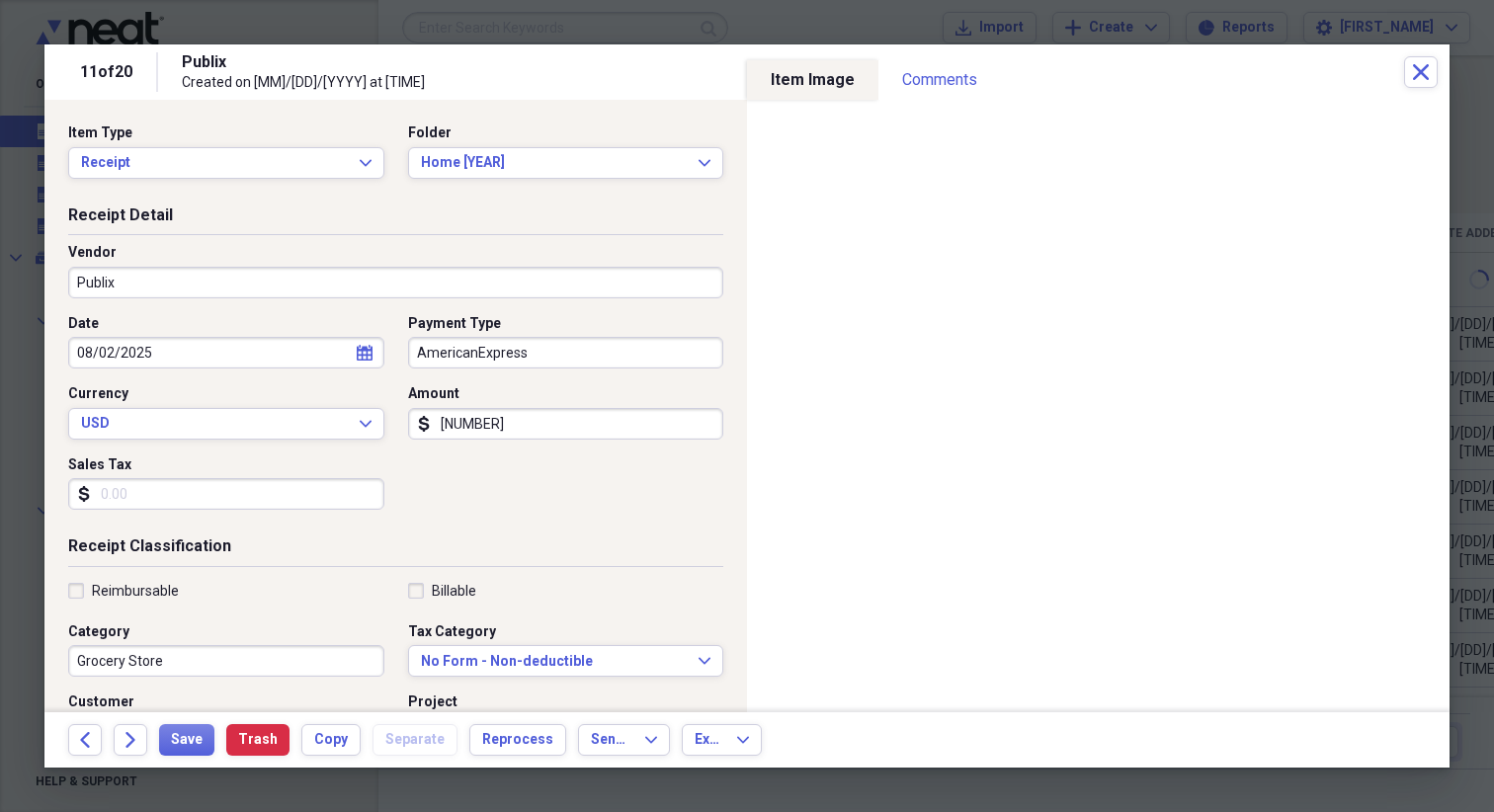 click on "Forward" 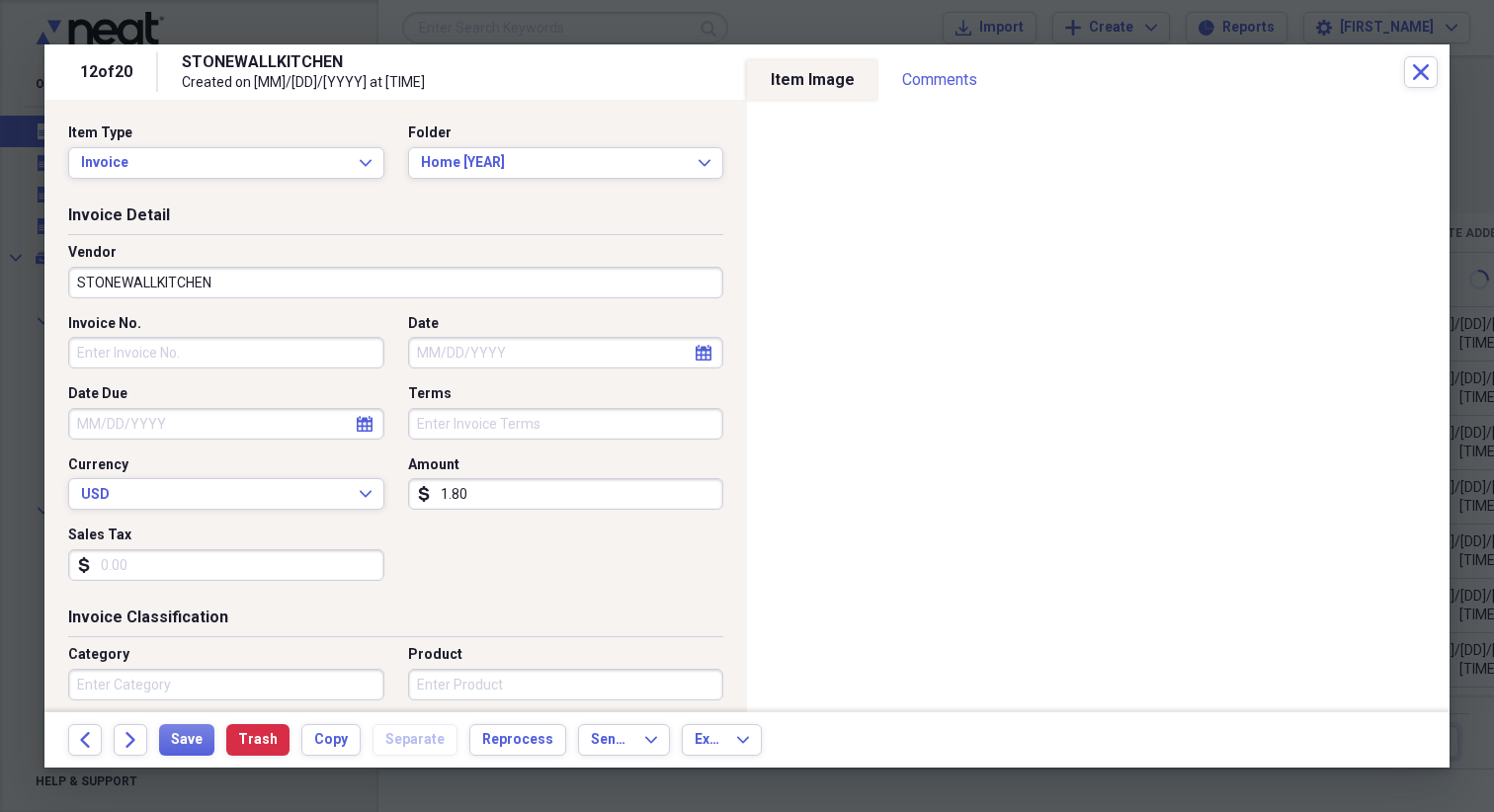 click on "Forward" 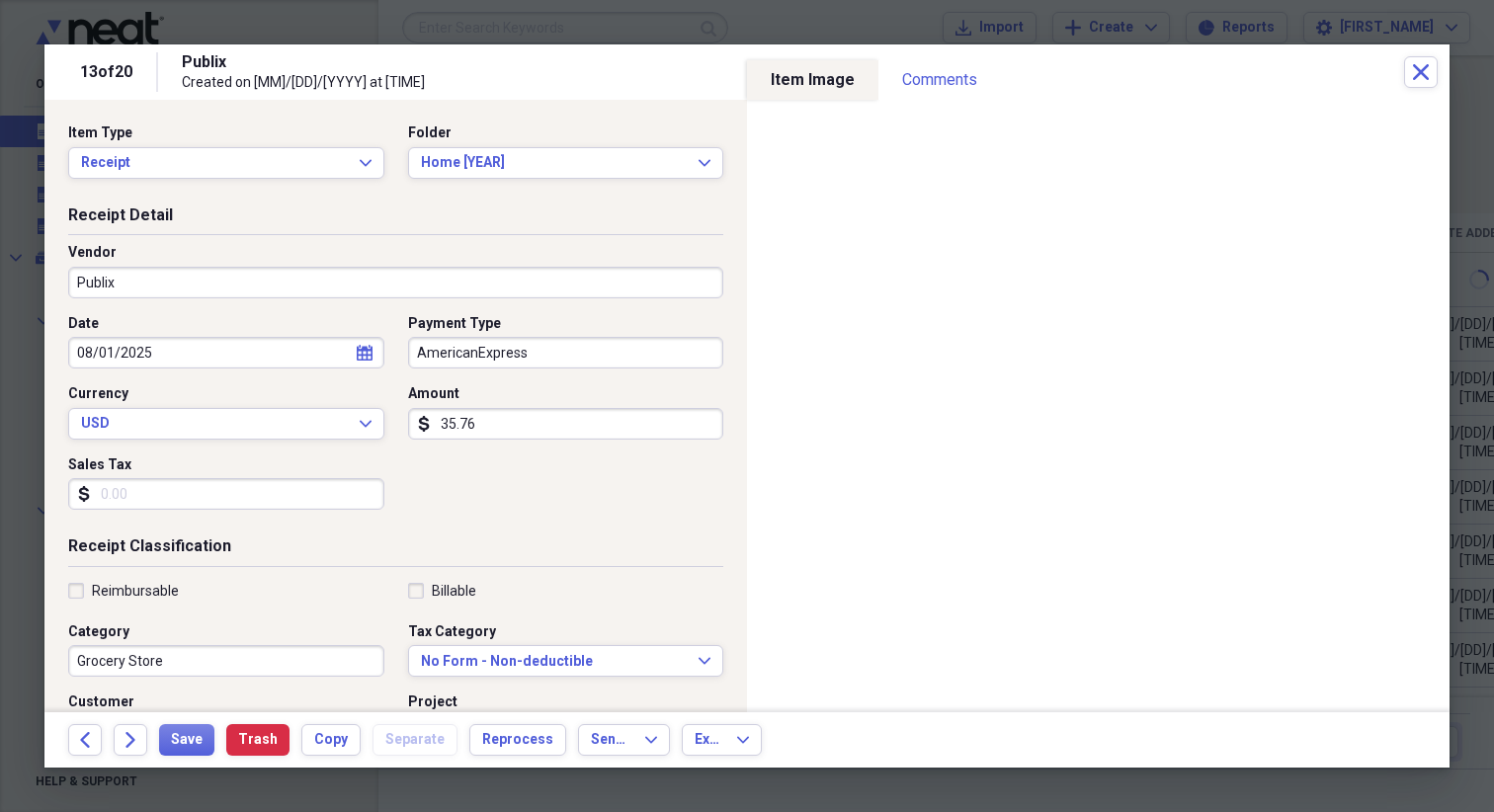 click on "Forward" 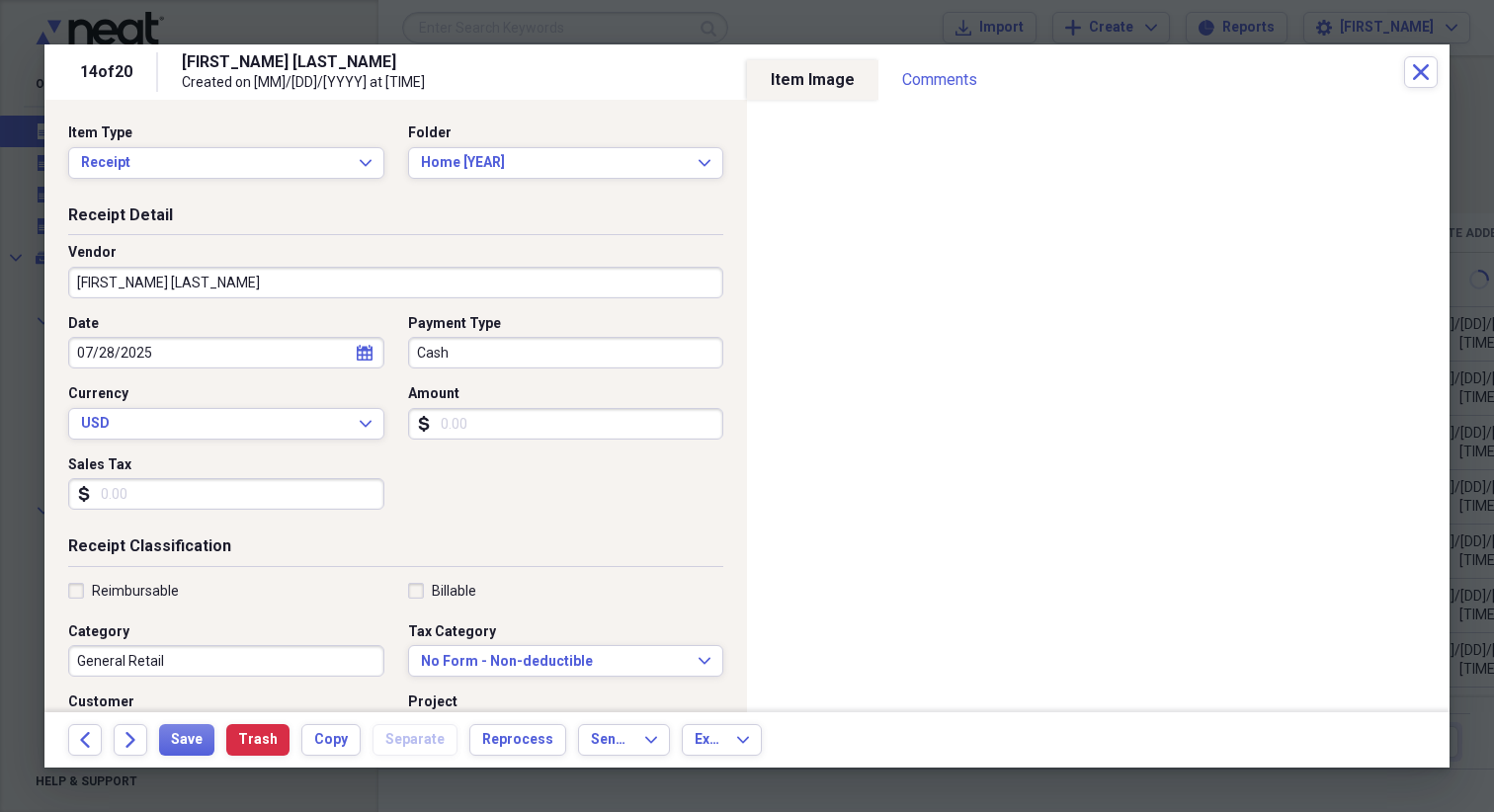 click on "Forward" 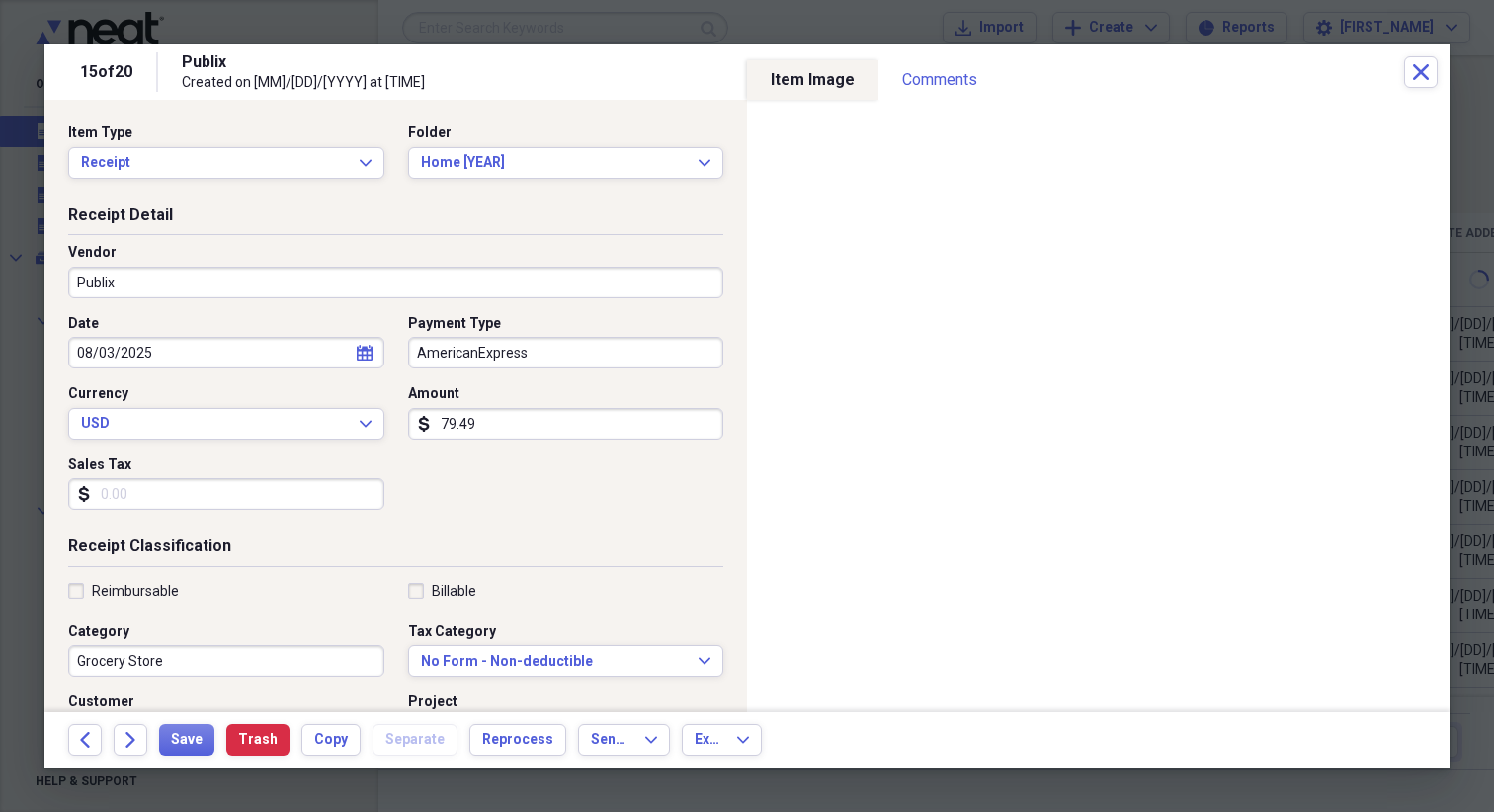 click on "Forward" 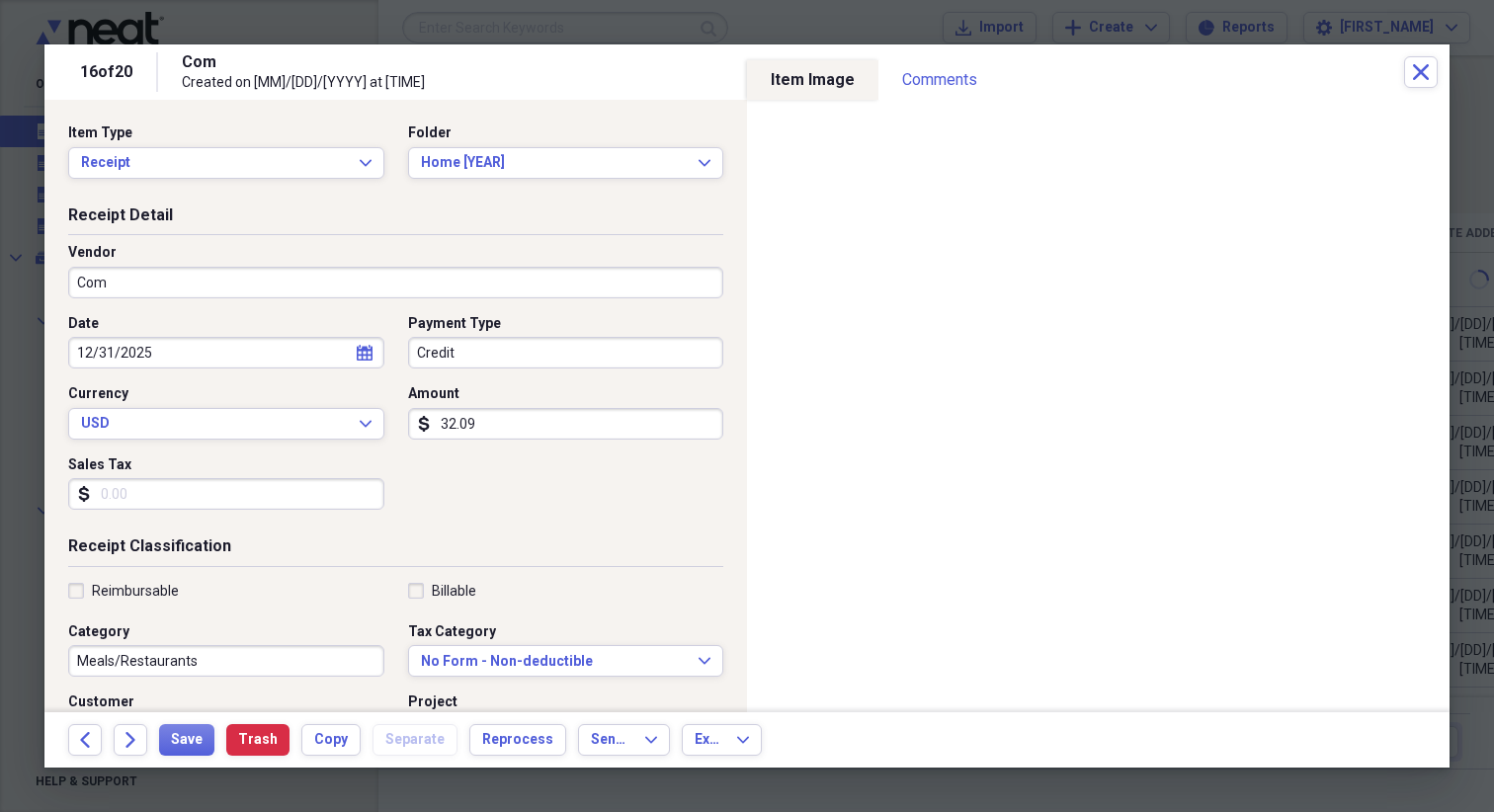click on "Forward" 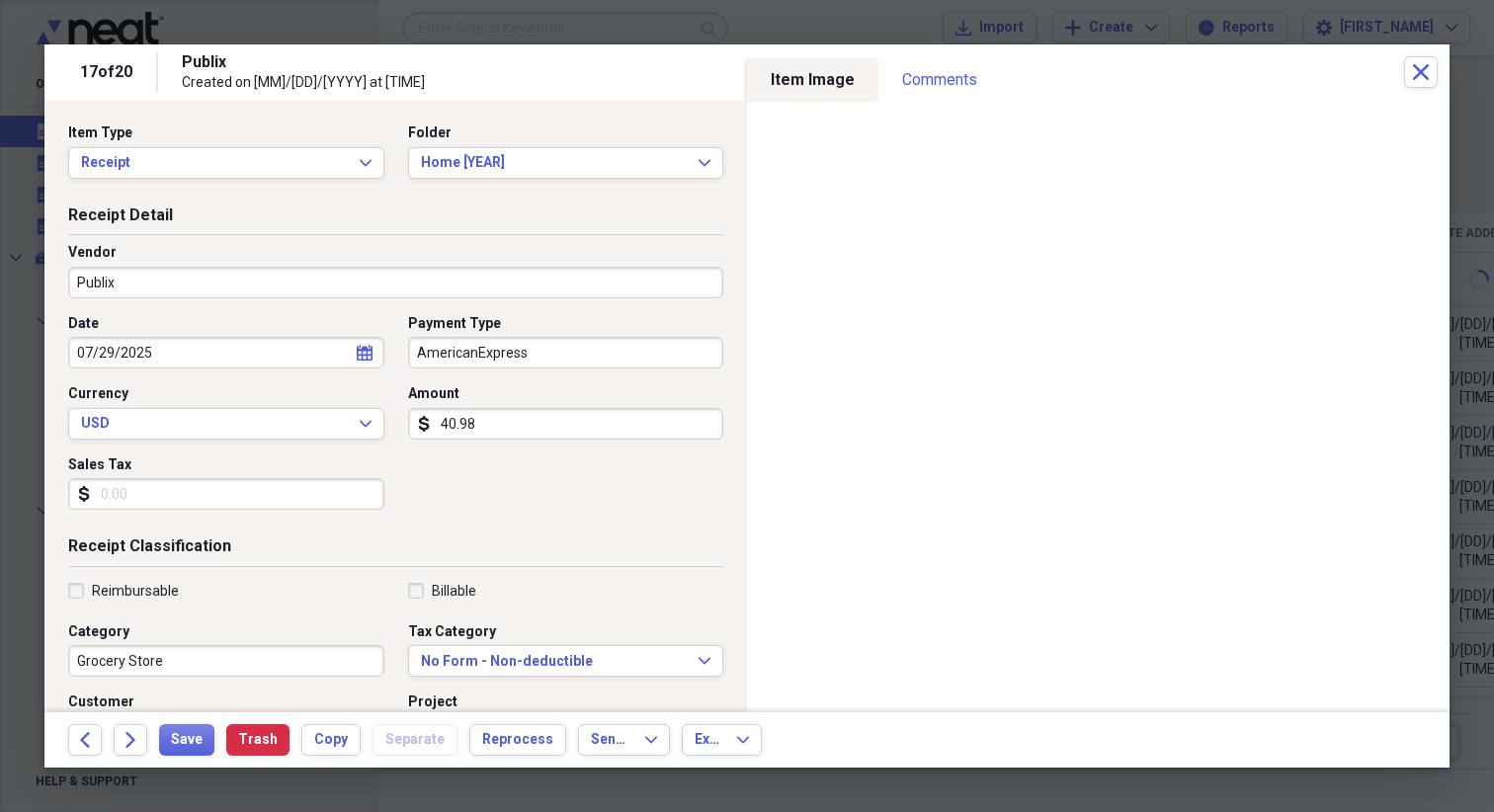 click on "Forward" 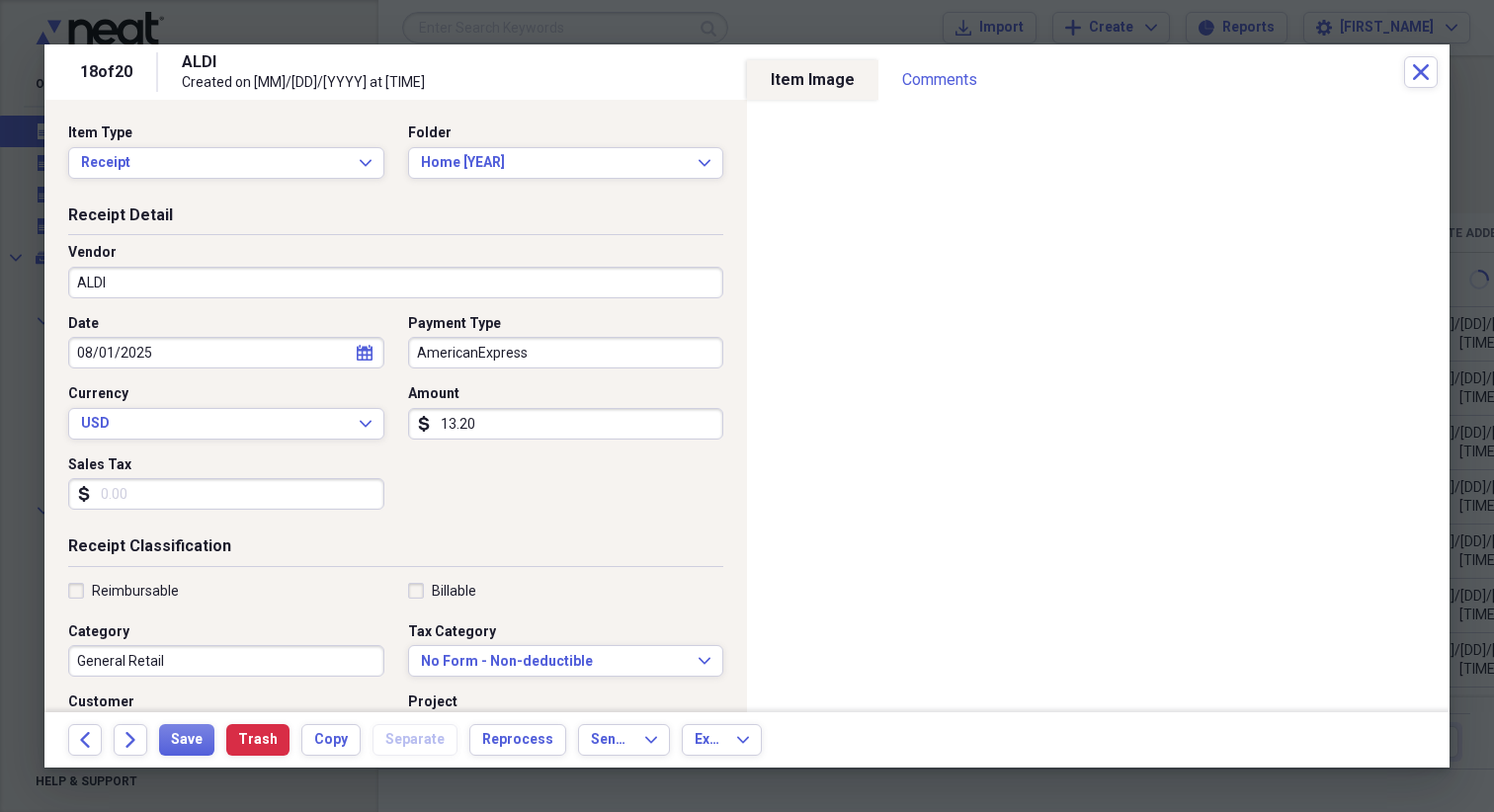 click on "Forward" 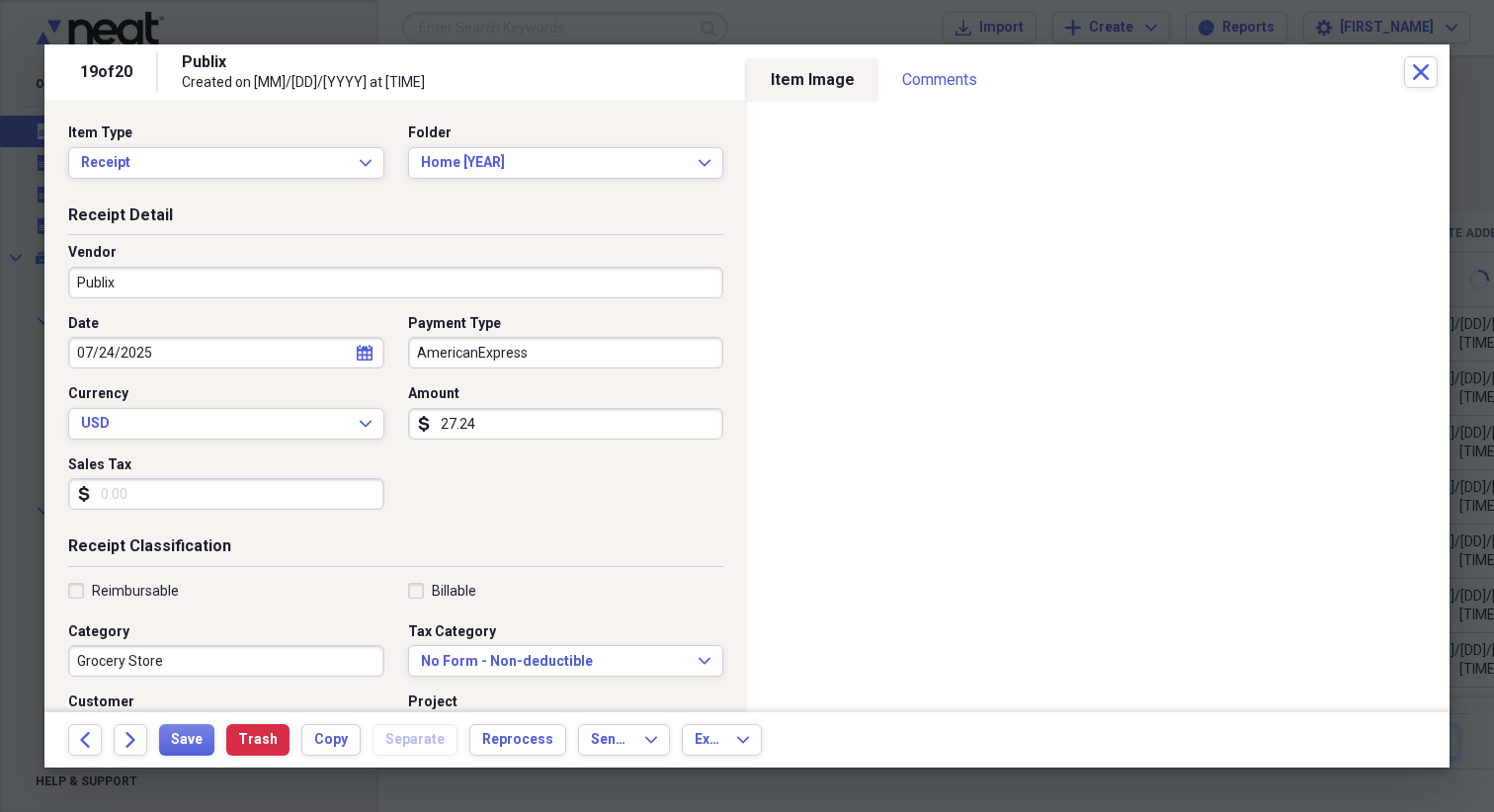 click on "Forward" 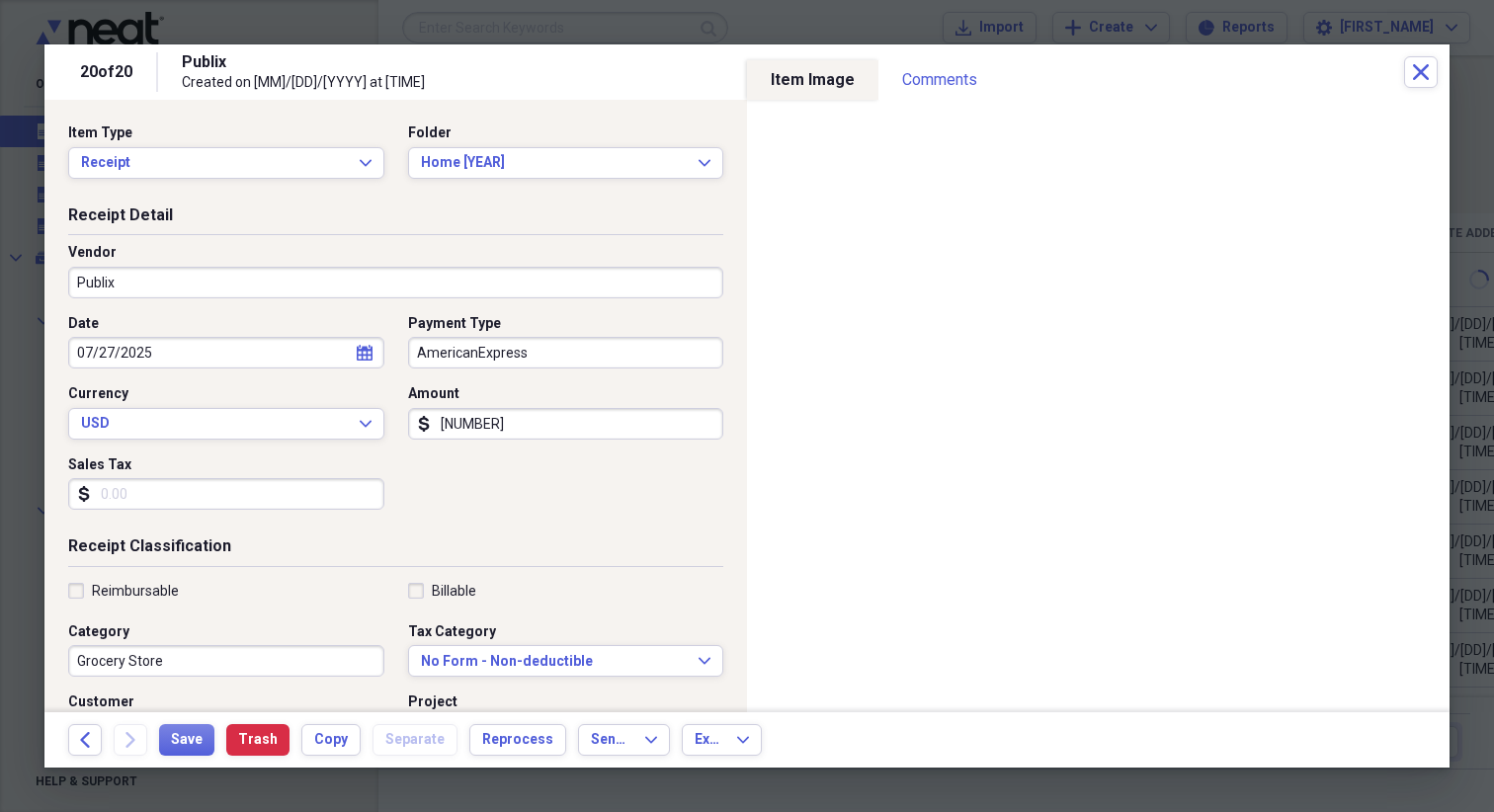 click on "[NUM] of [NUM] Publix Created on [MM]/[DD]/[YYYY] at [TIME] Close" at bounding box center (747, 72) 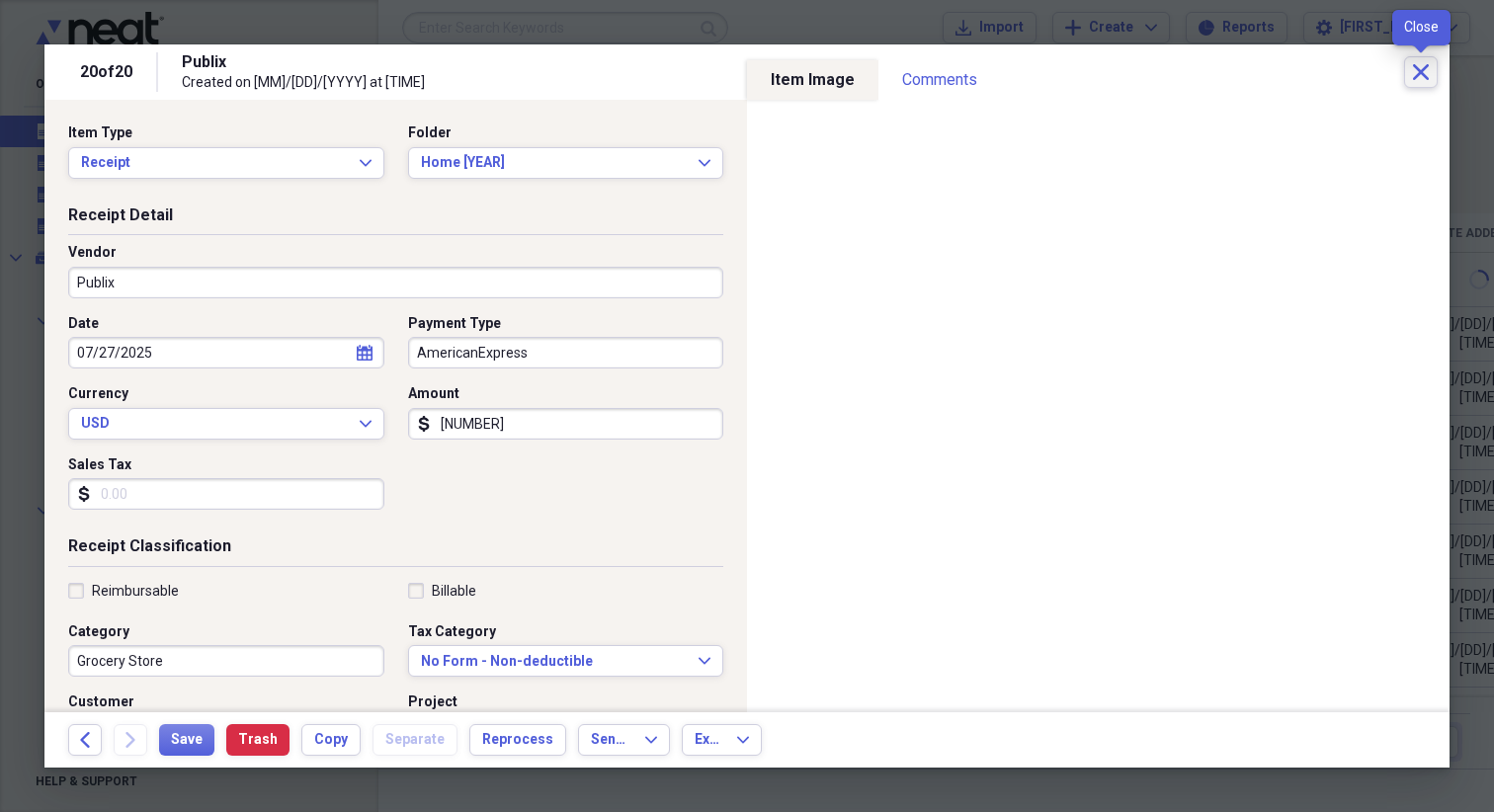 click 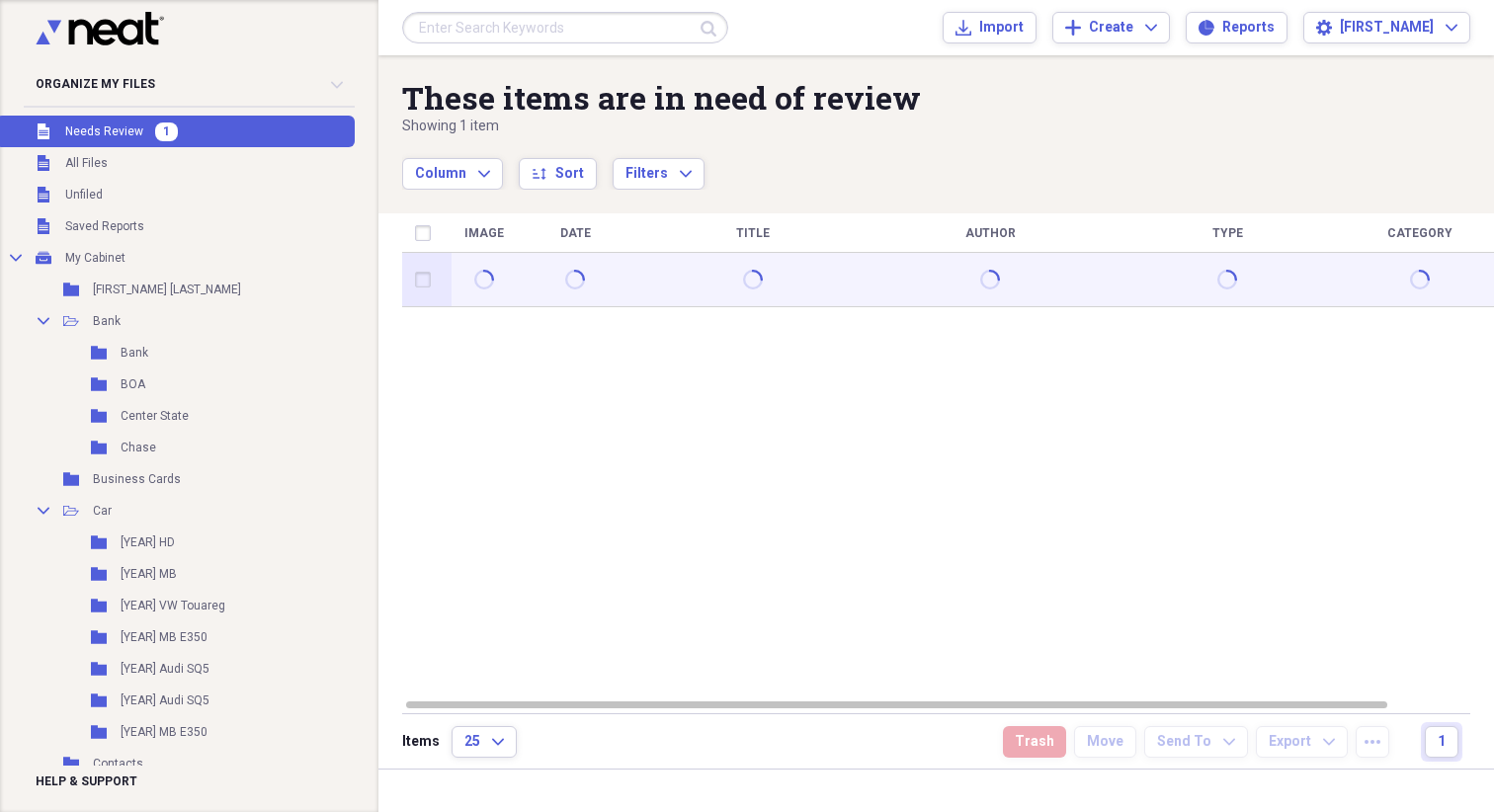 click at bounding box center (427, 280) 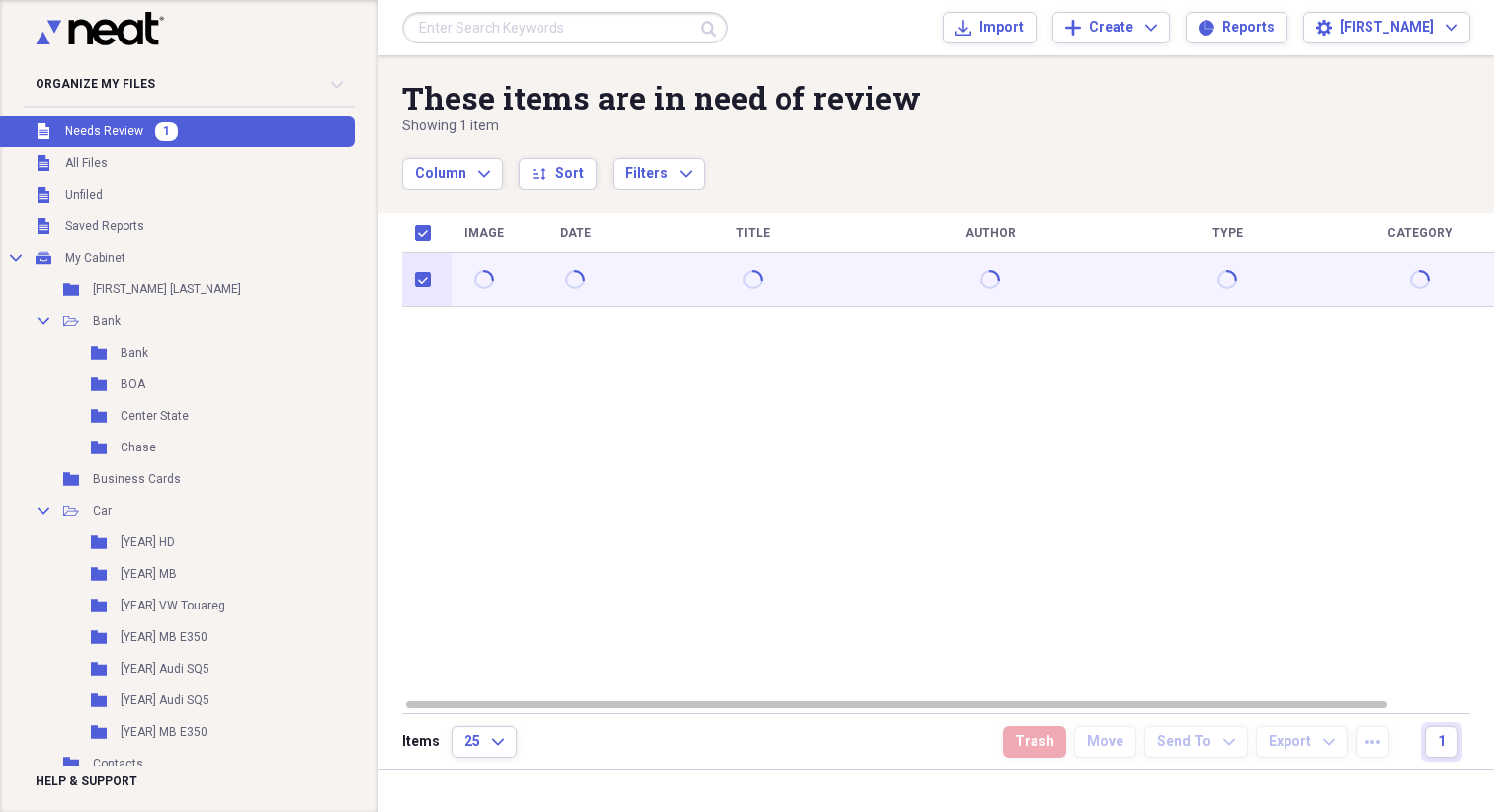 checkbox on "true" 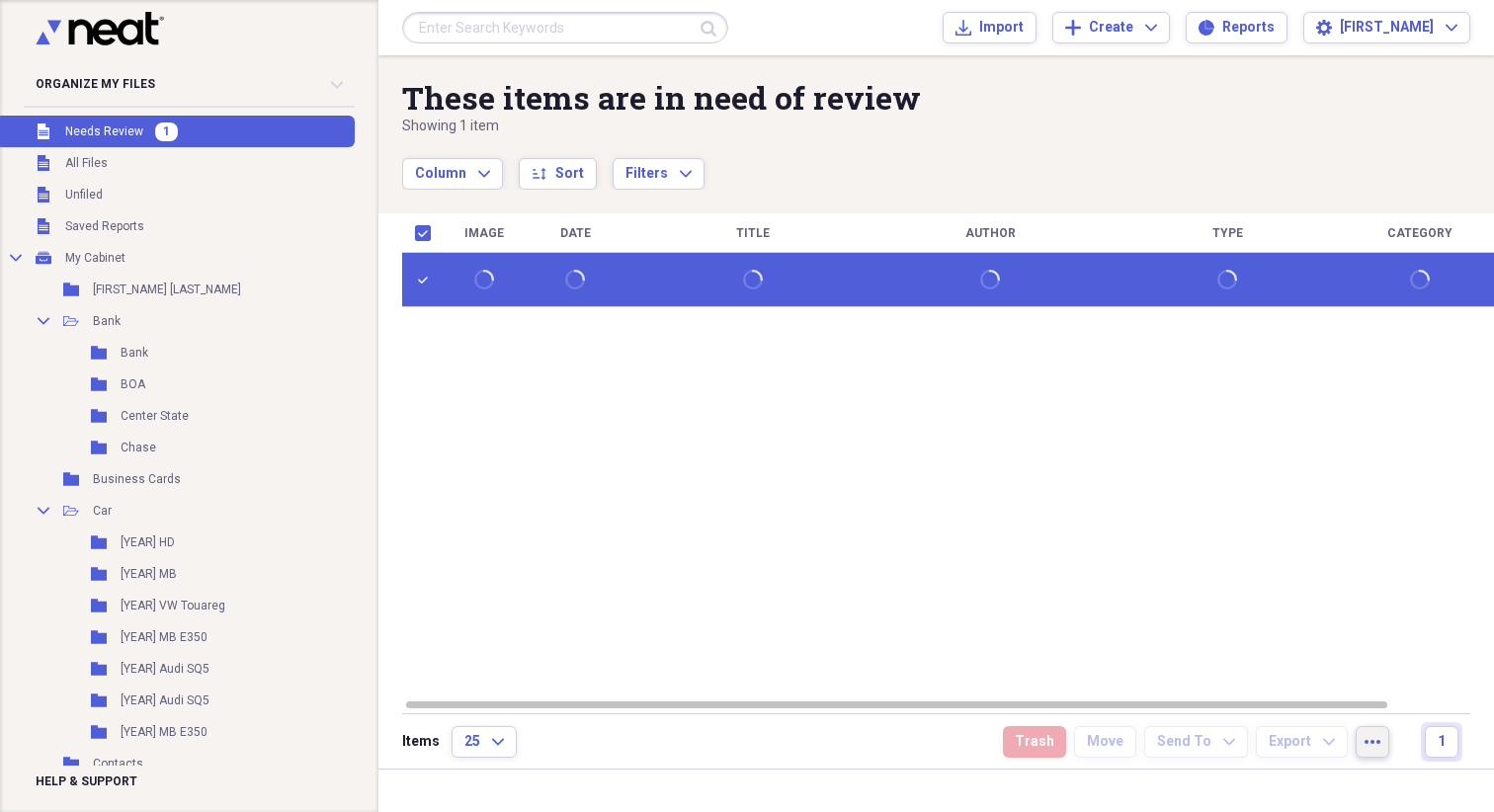 click on "more" 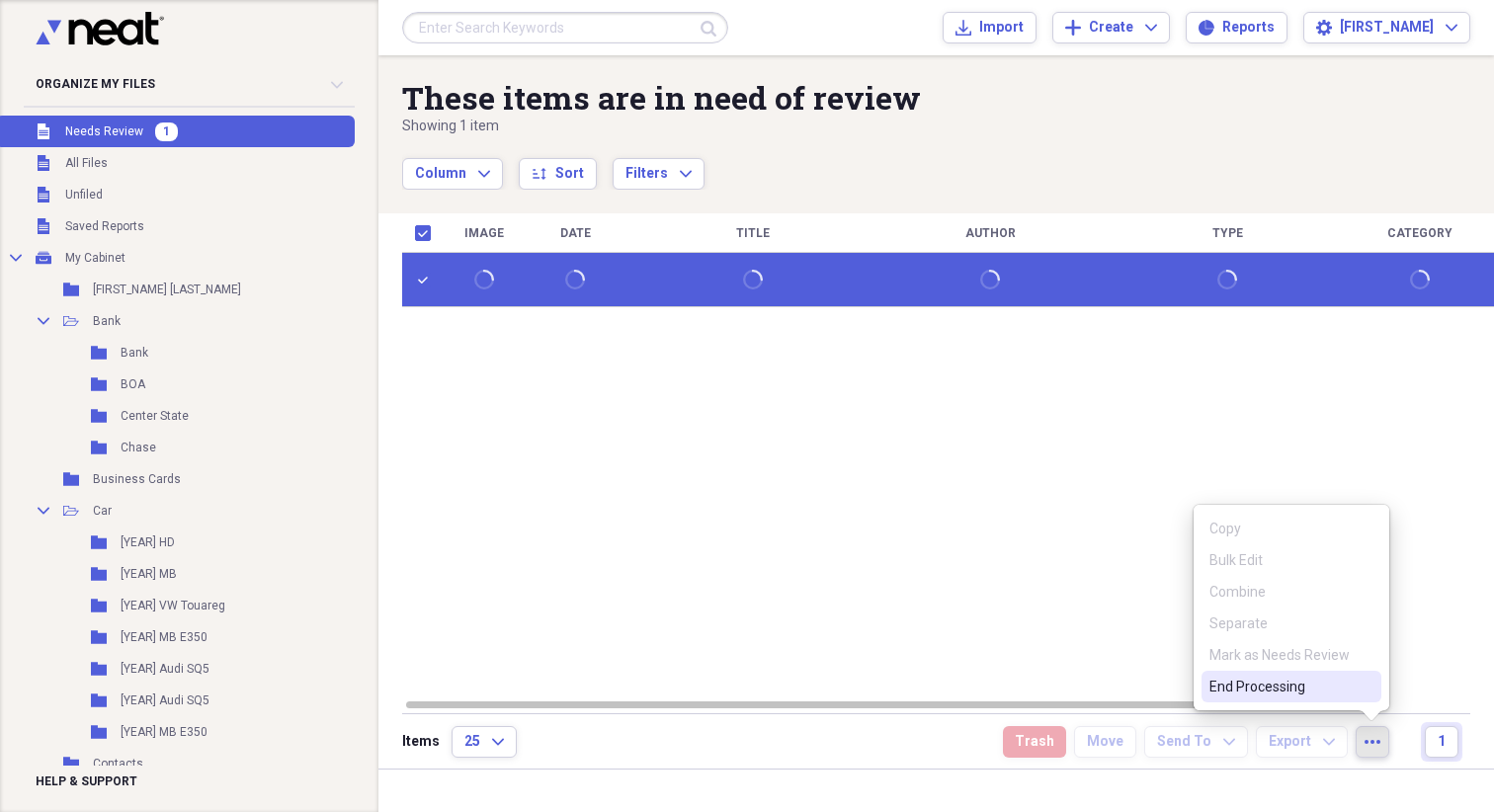 click on "End Processing" at bounding box center (1291, 687) 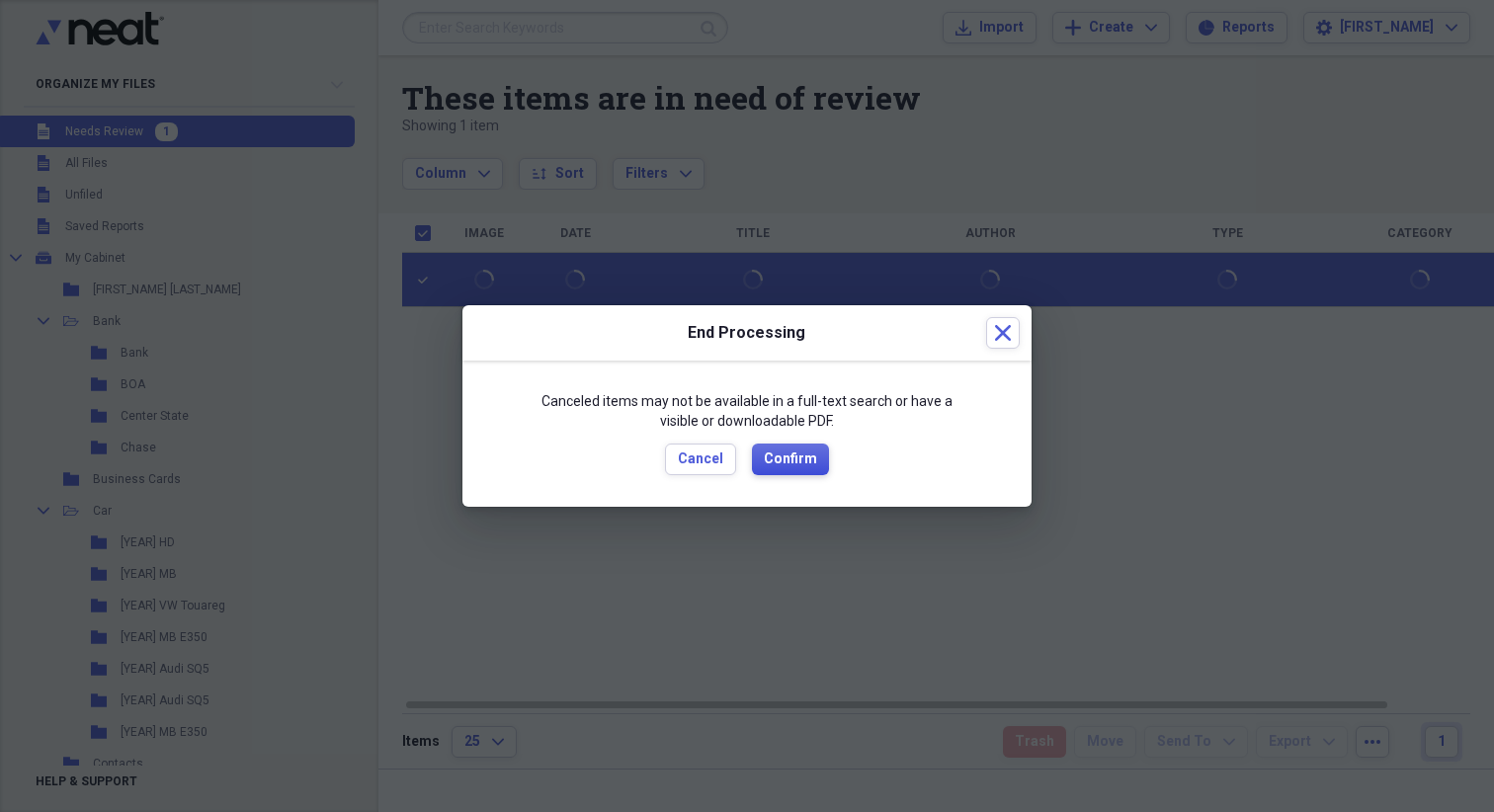 click on "Confirm" at bounding box center [790, 459] 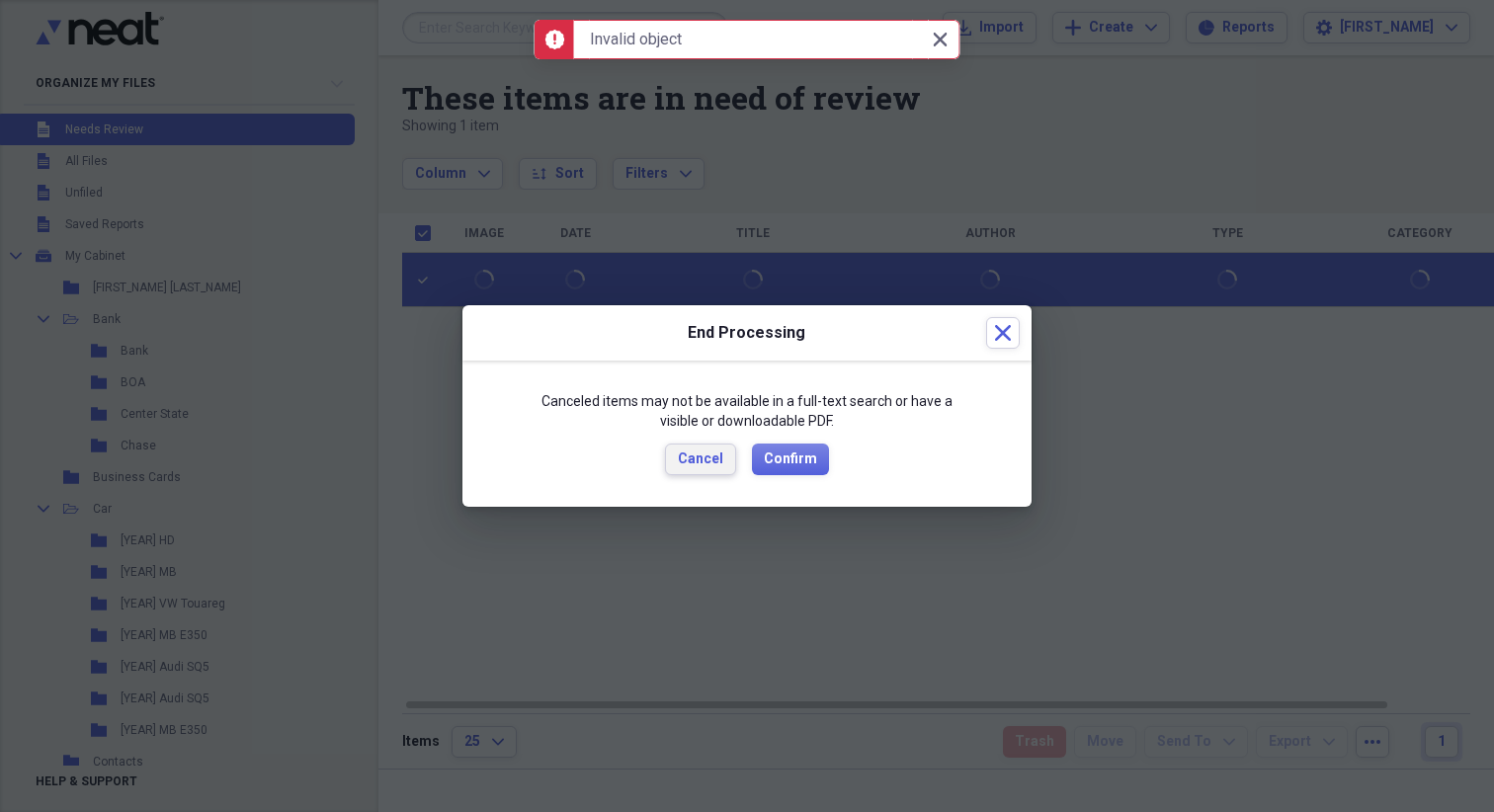 click on "Cancel" at bounding box center (701, 459) 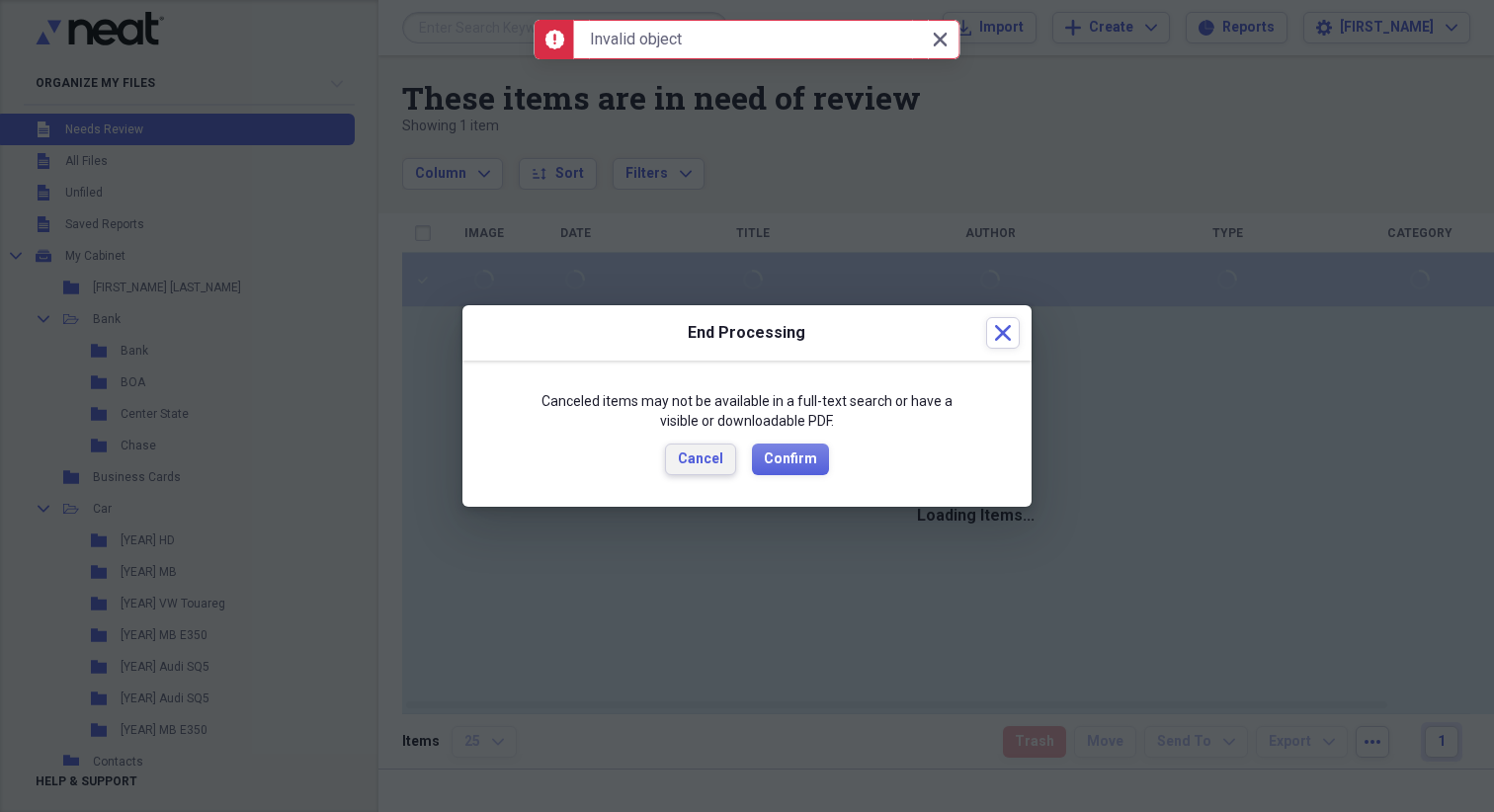 checkbox on "false" 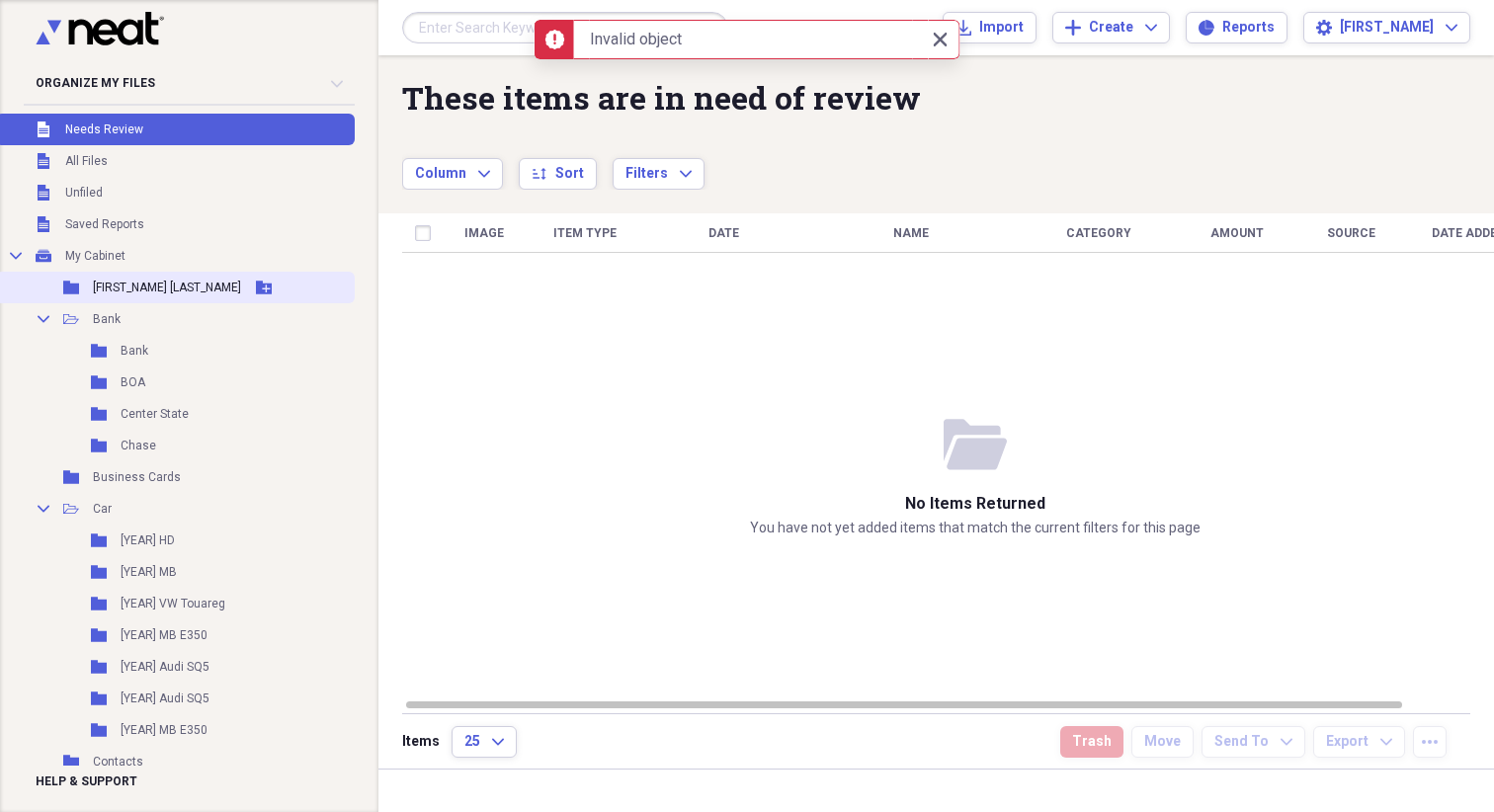 click on "[FIRST_NAME] [LAST_NAME]" at bounding box center (167, 287) 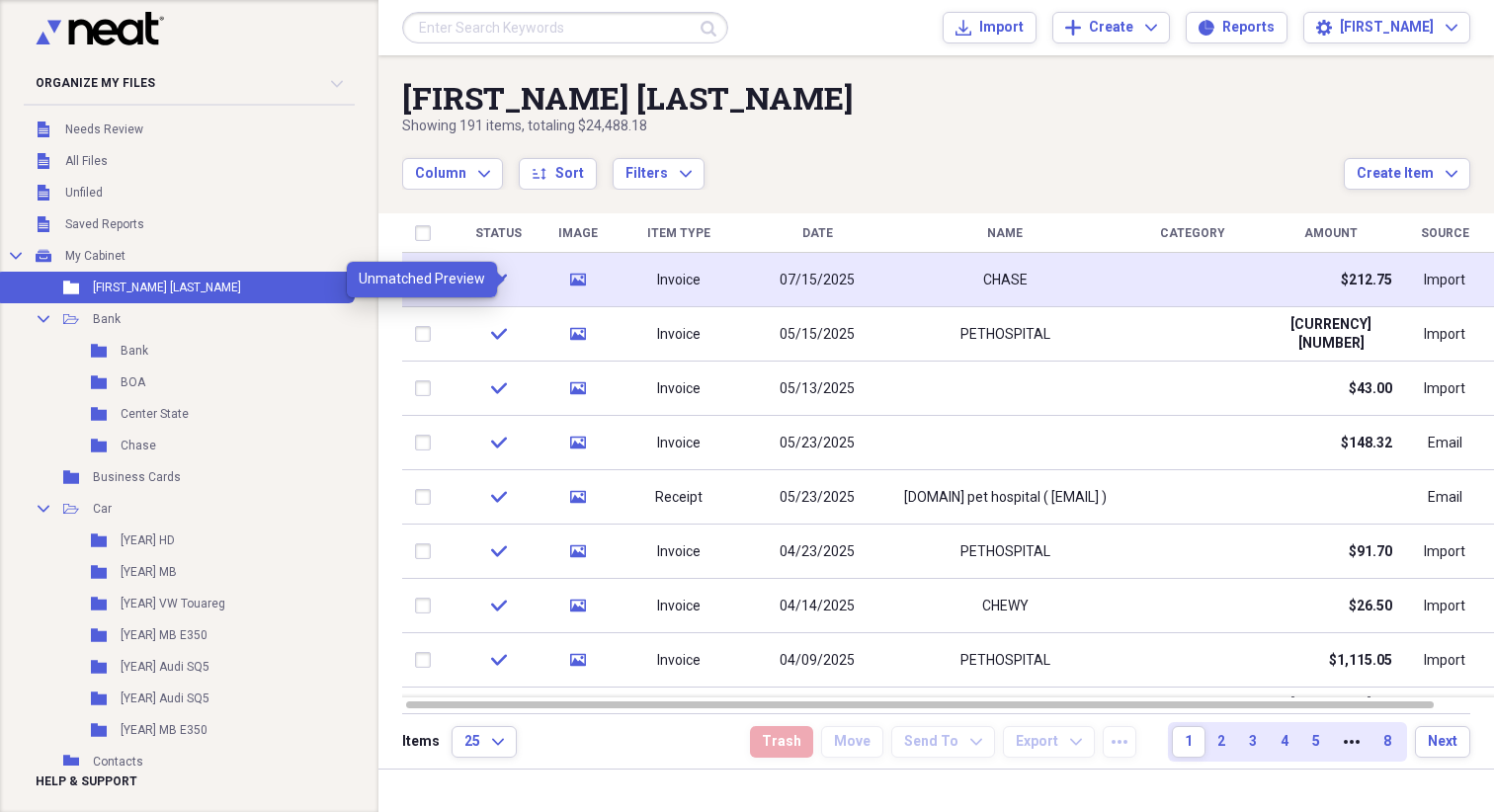 click 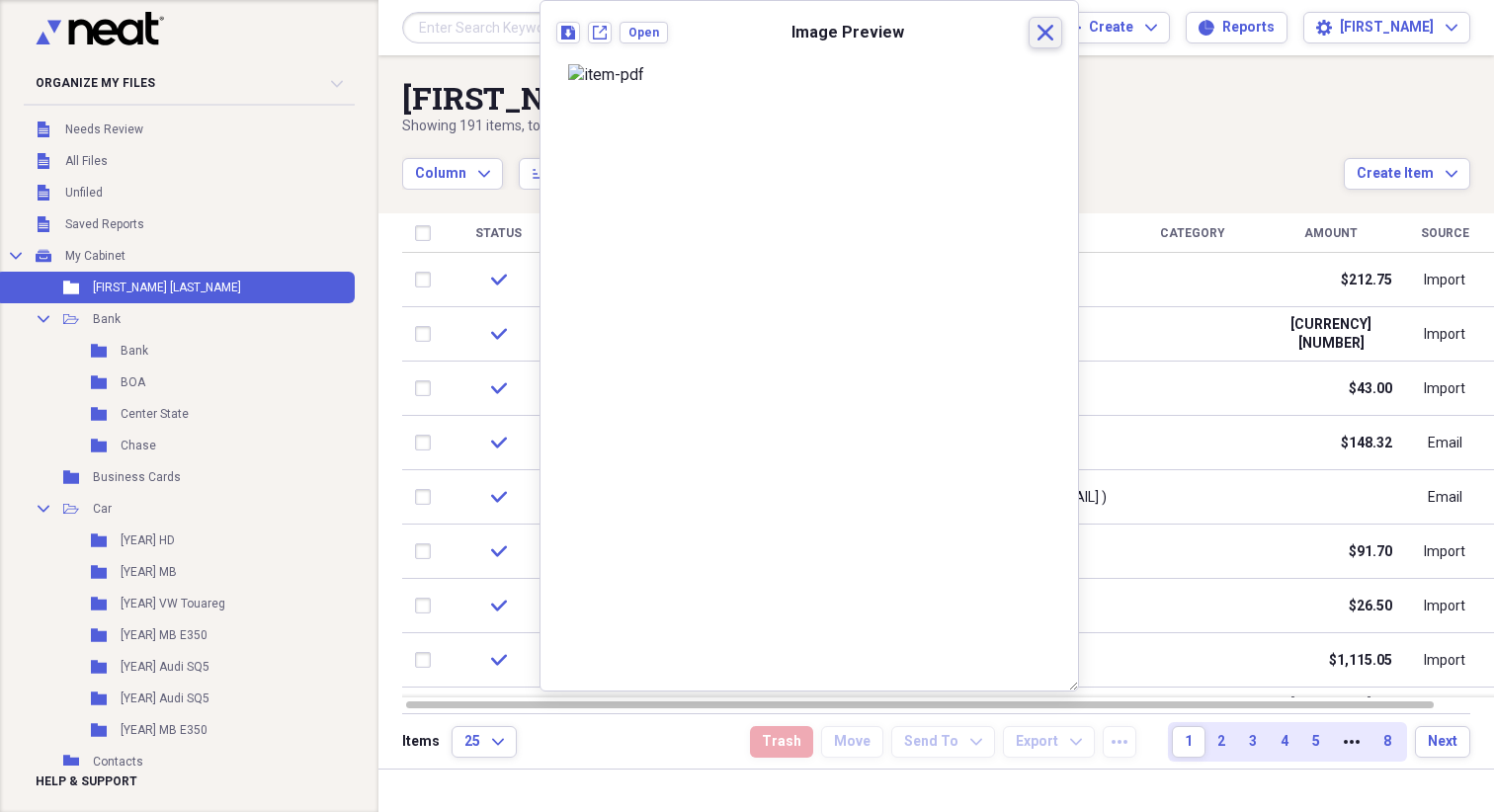 click 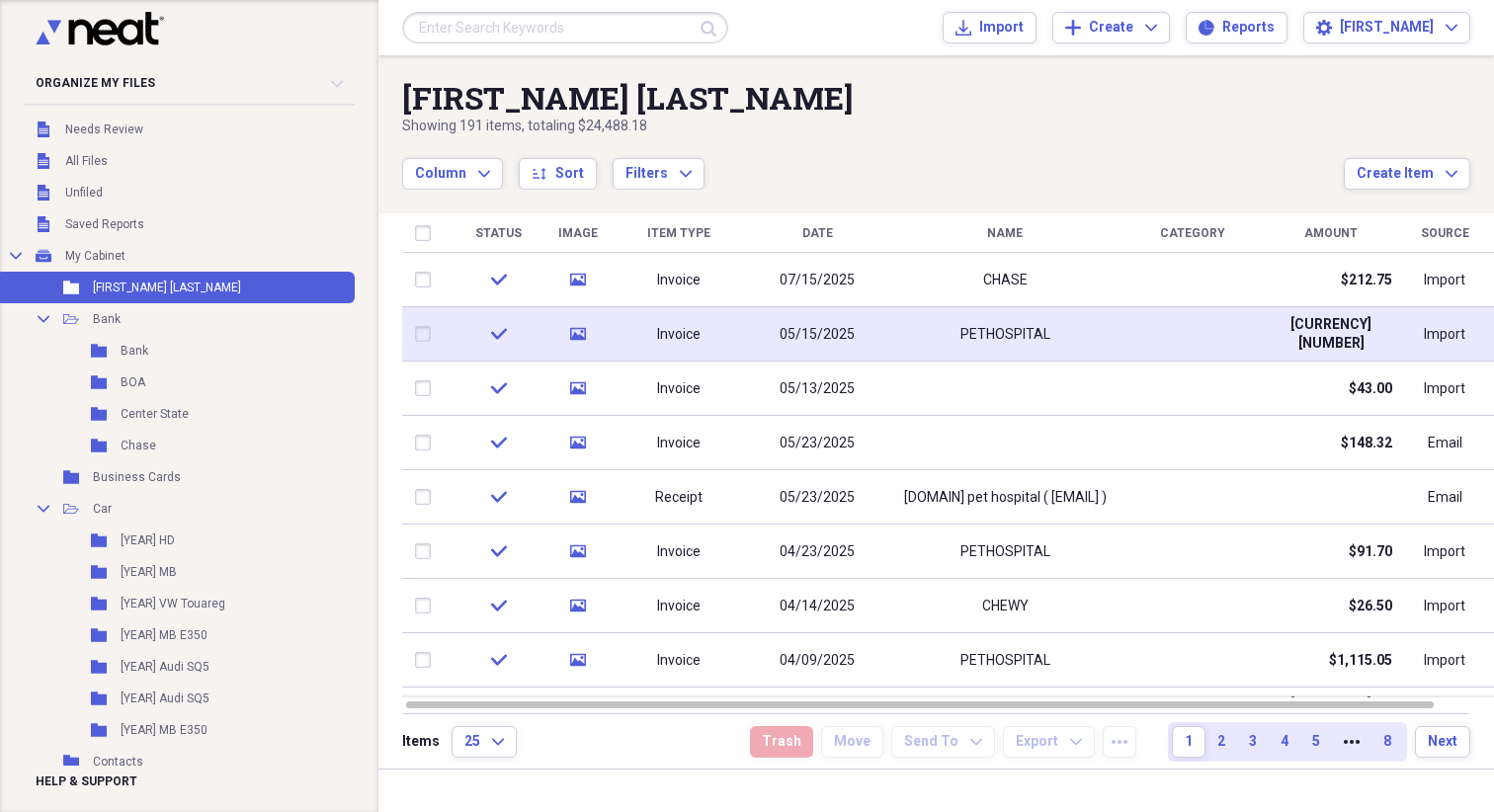 click 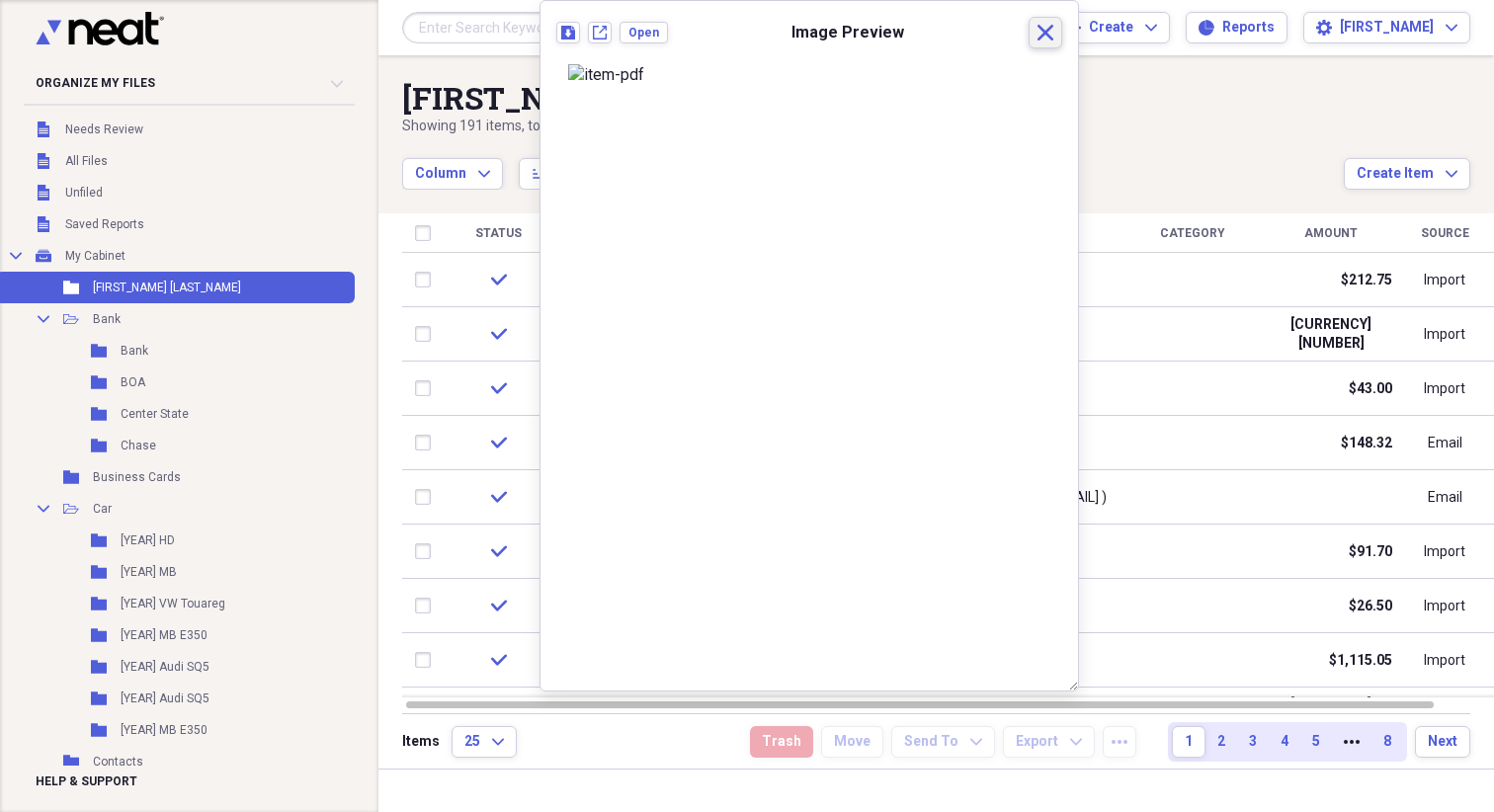 click on "Close" 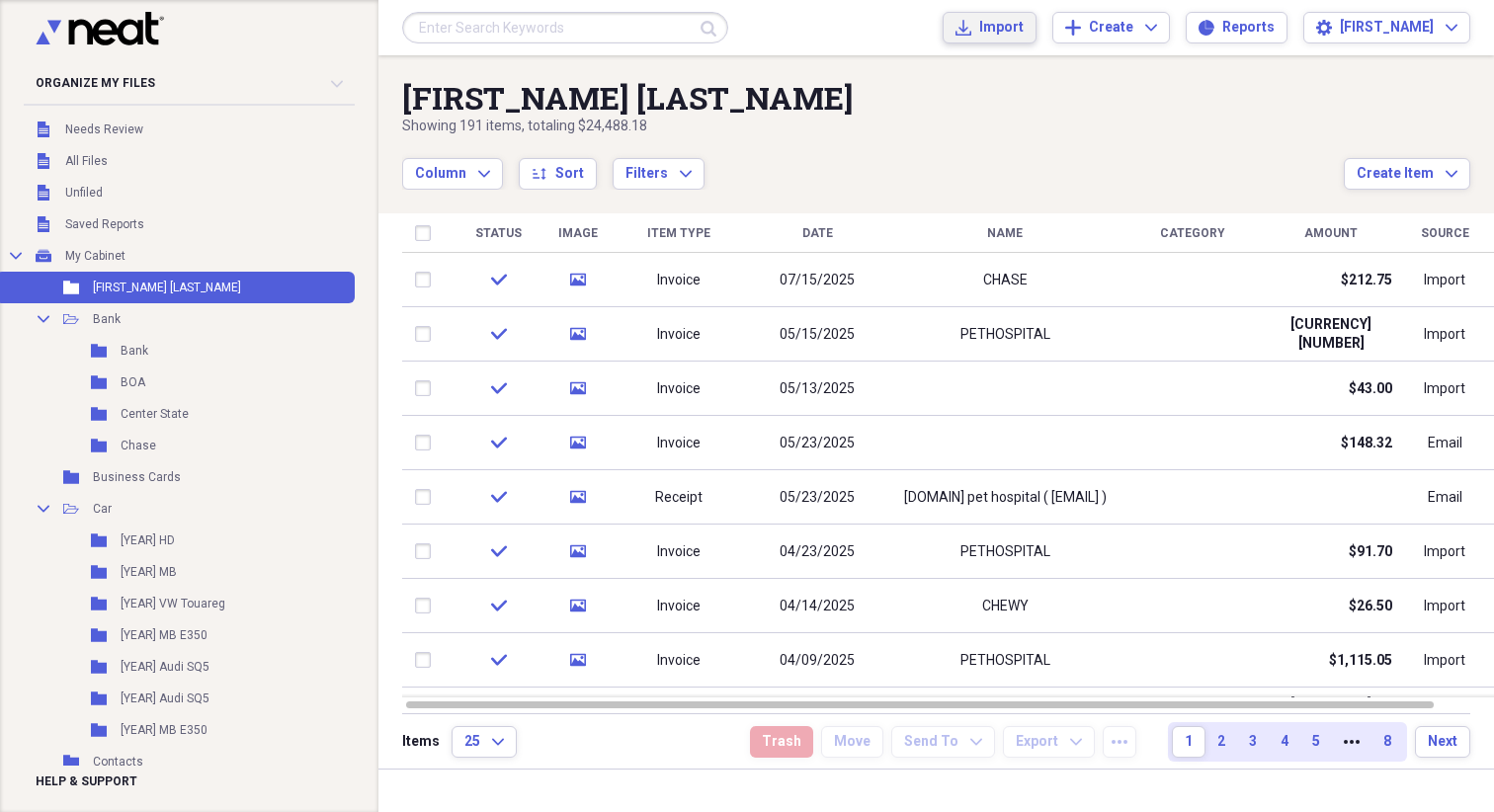click on "Import Import" at bounding box center (989, 28) 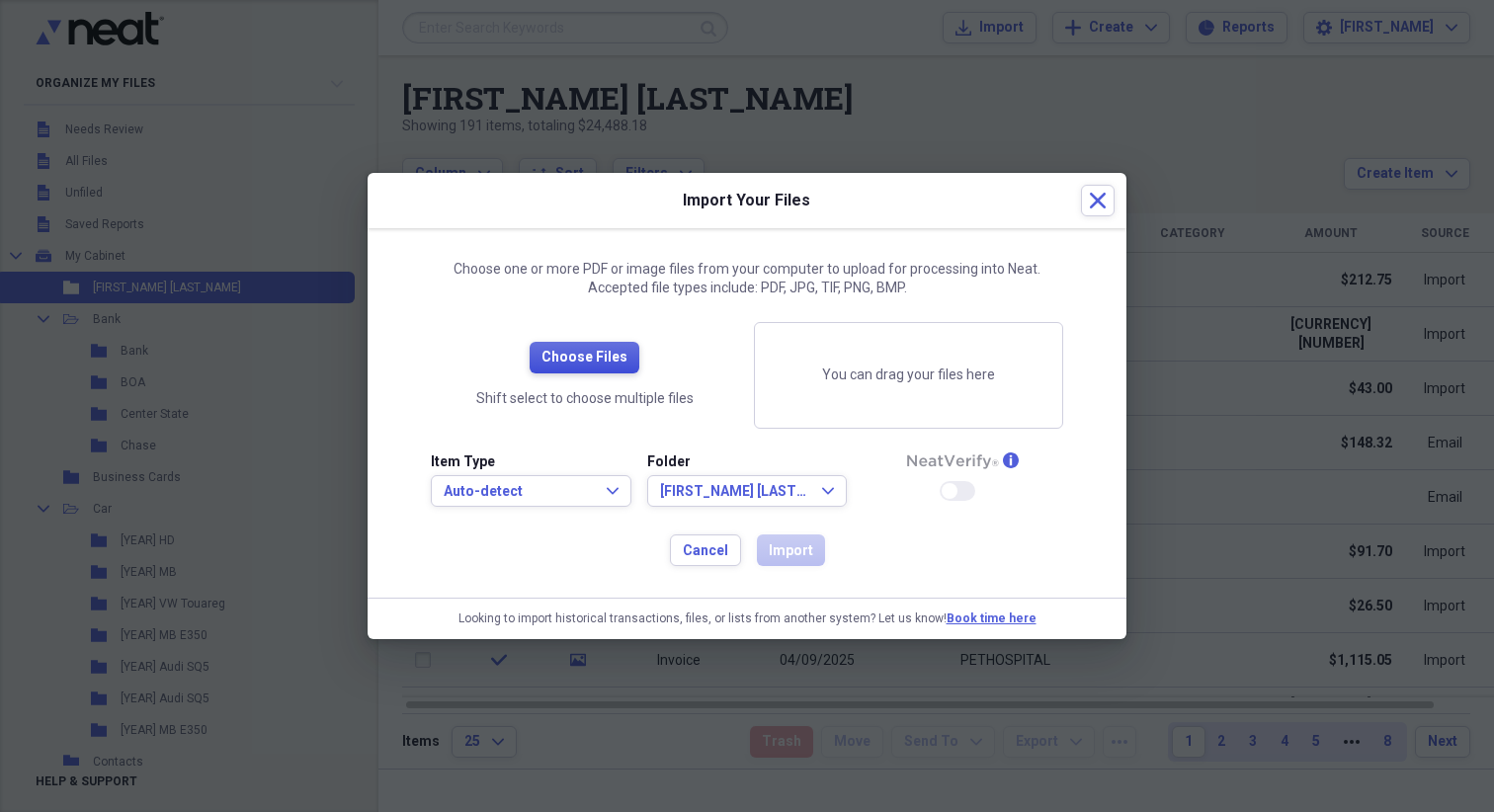click on "Choose Files" at bounding box center (584, 358) 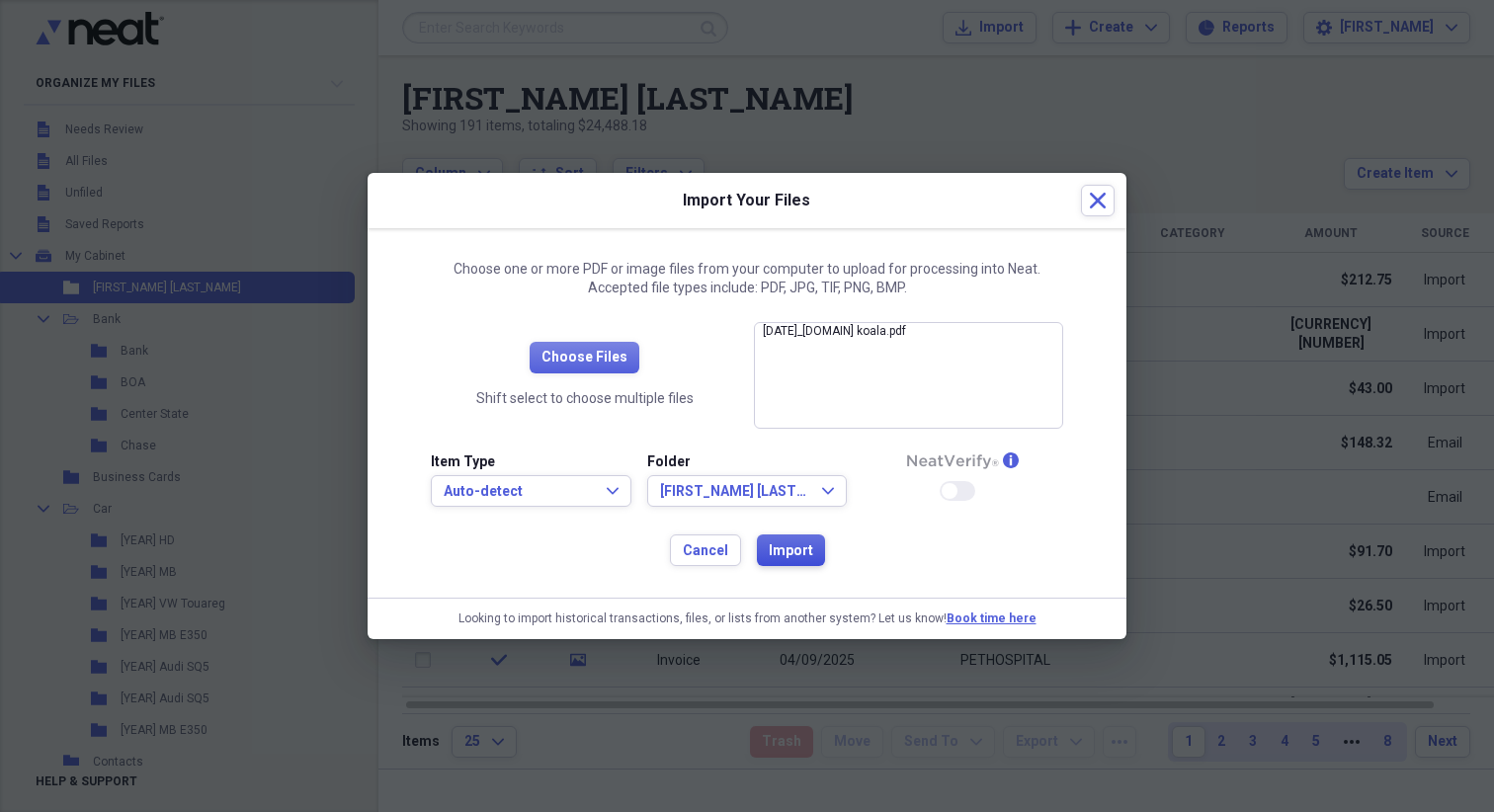 click on "Import" at bounding box center (790, 550) 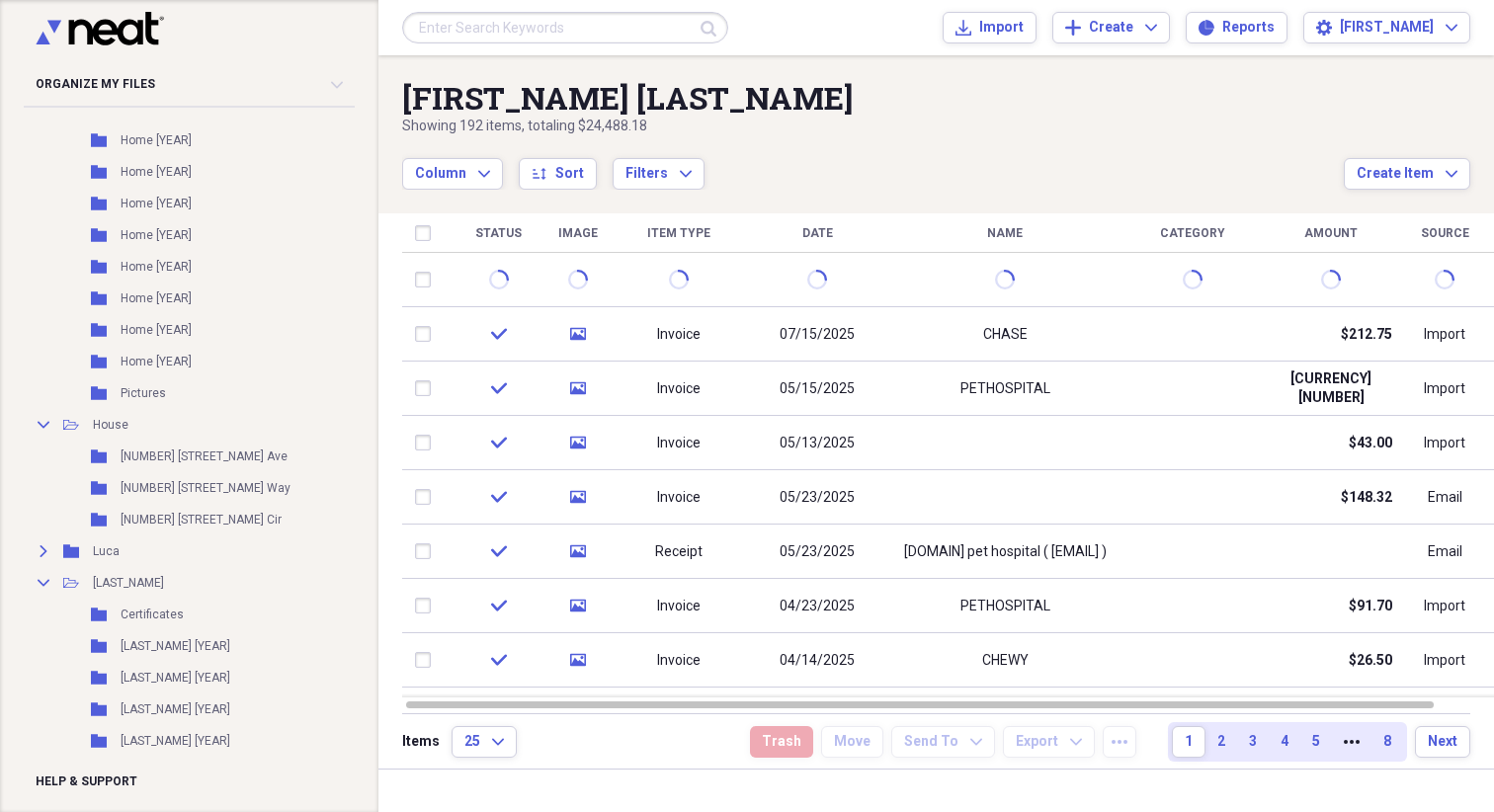 scroll, scrollTop: 1649, scrollLeft: 0, axis: vertical 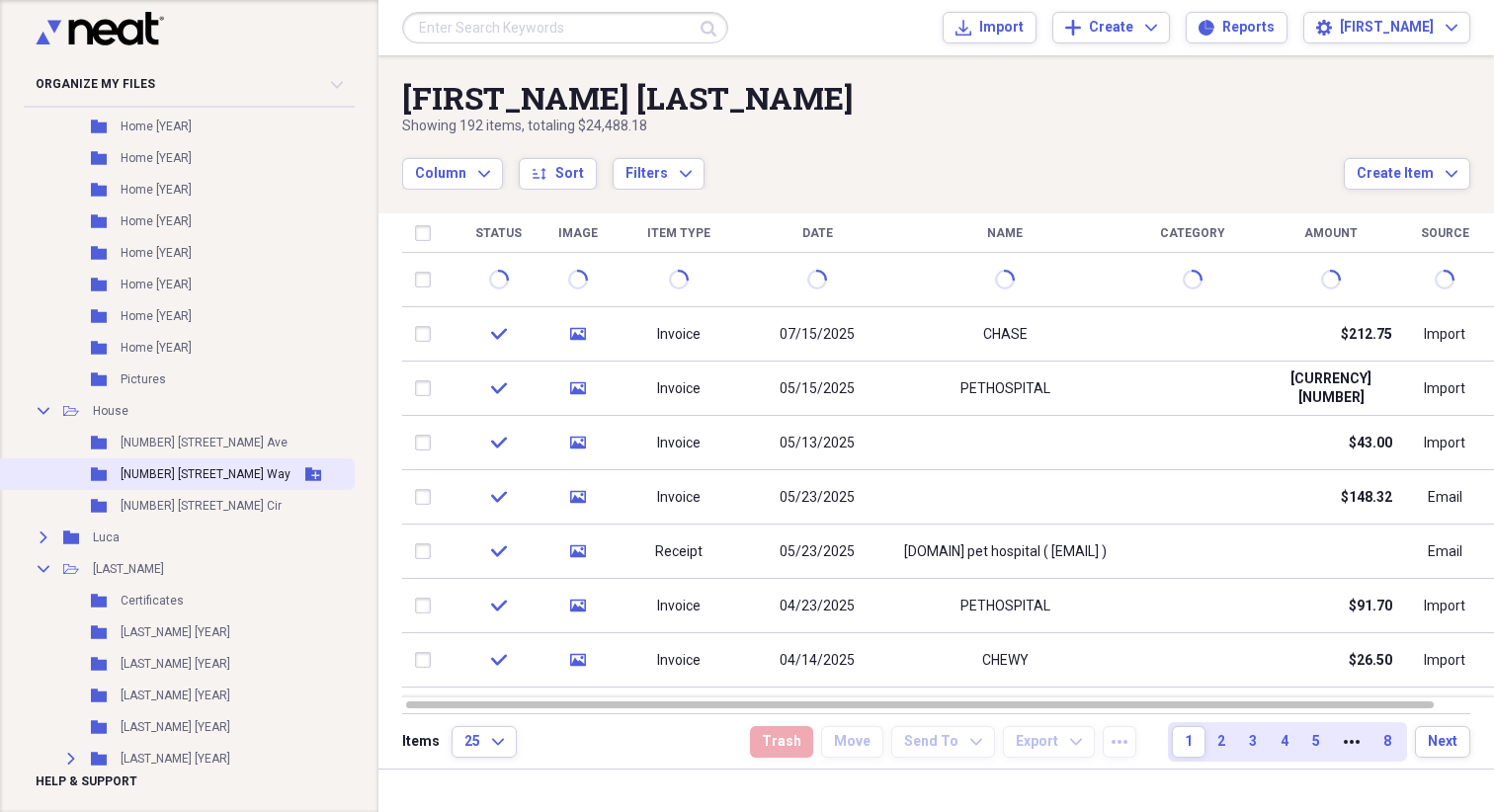 click on "[NUMBER] [STREET_NAME] Way" at bounding box center (206, 474) 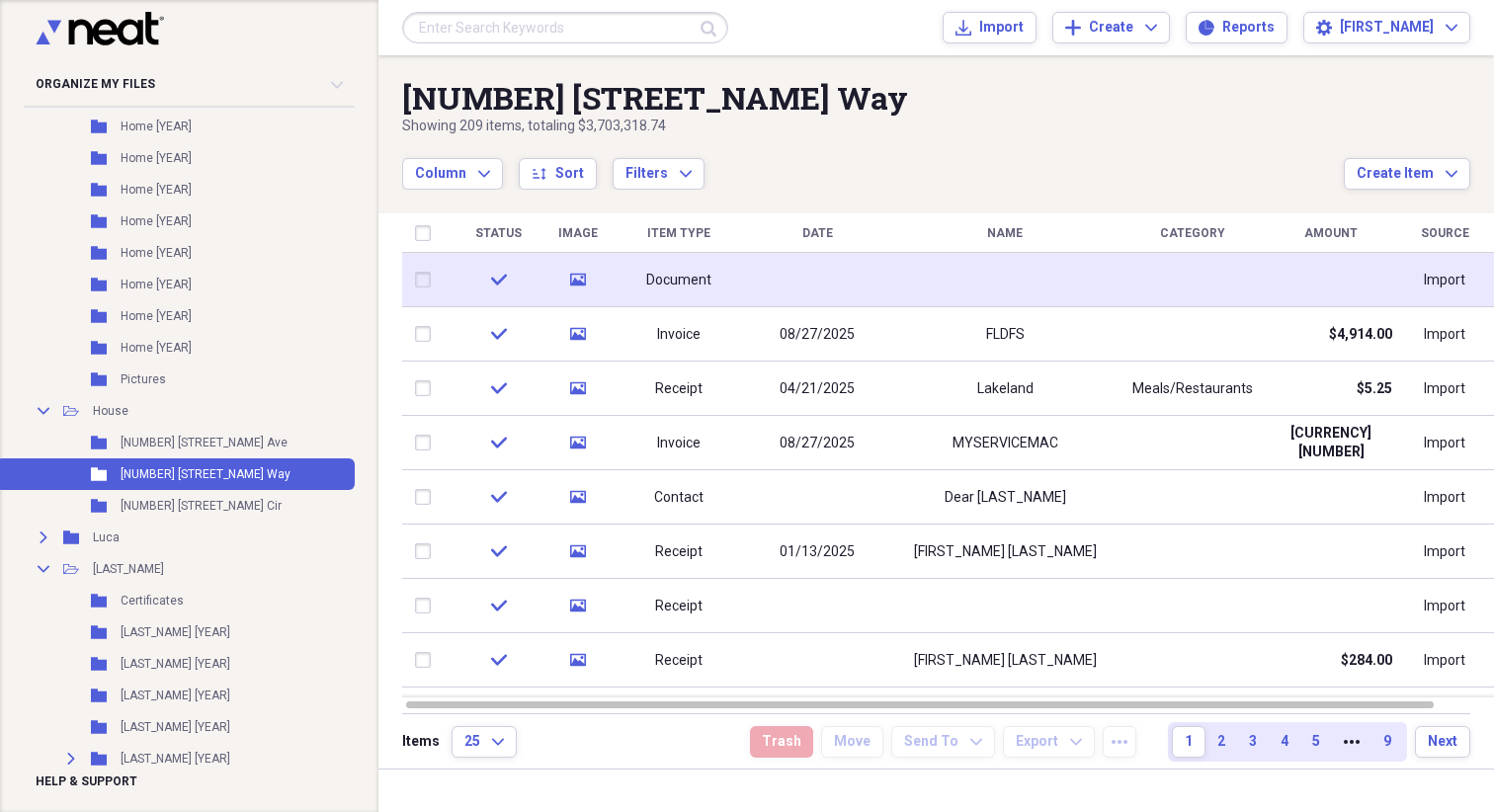 click on "media" 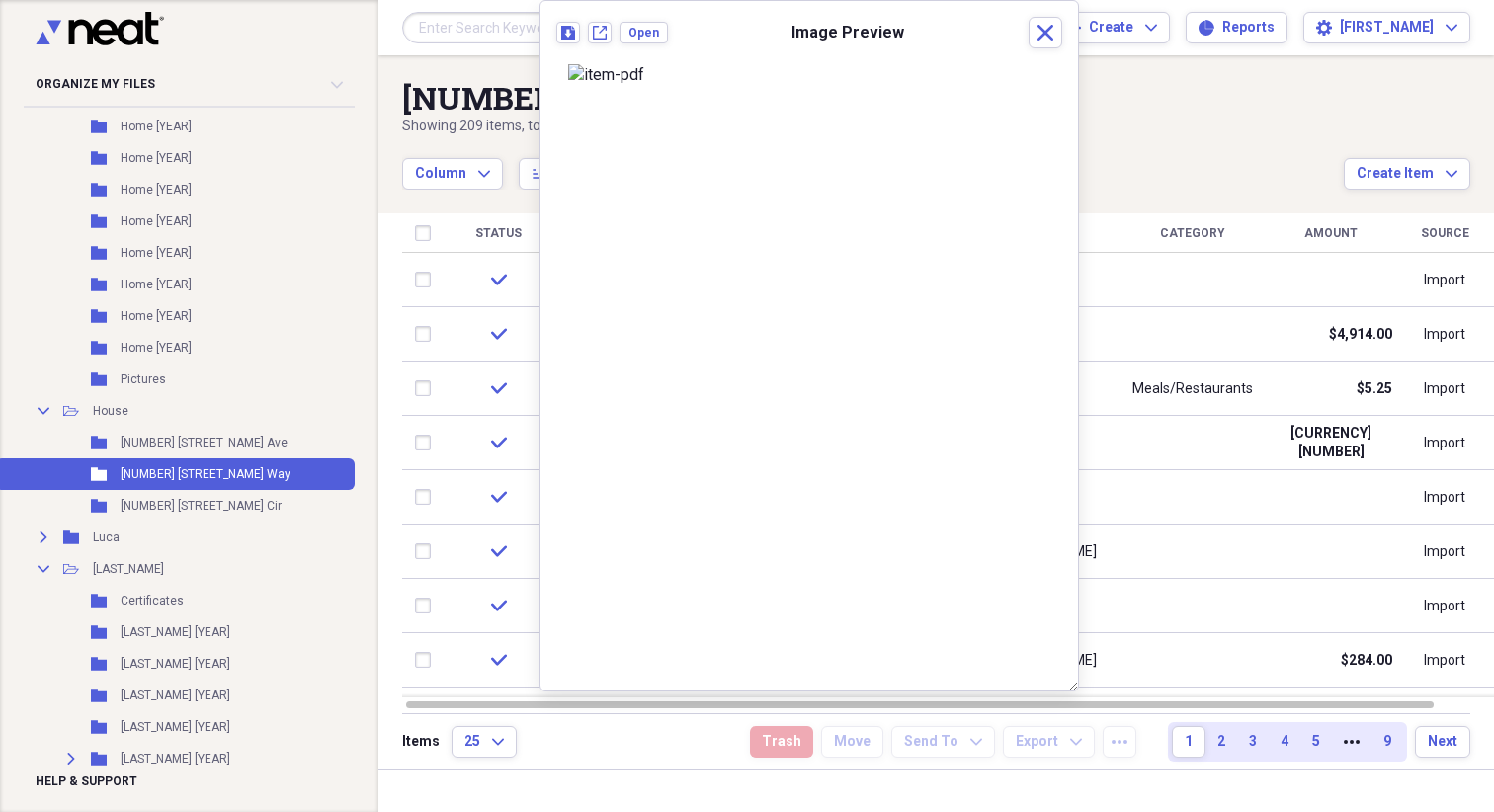 scroll, scrollTop: 0, scrollLeft: 0, axis: both 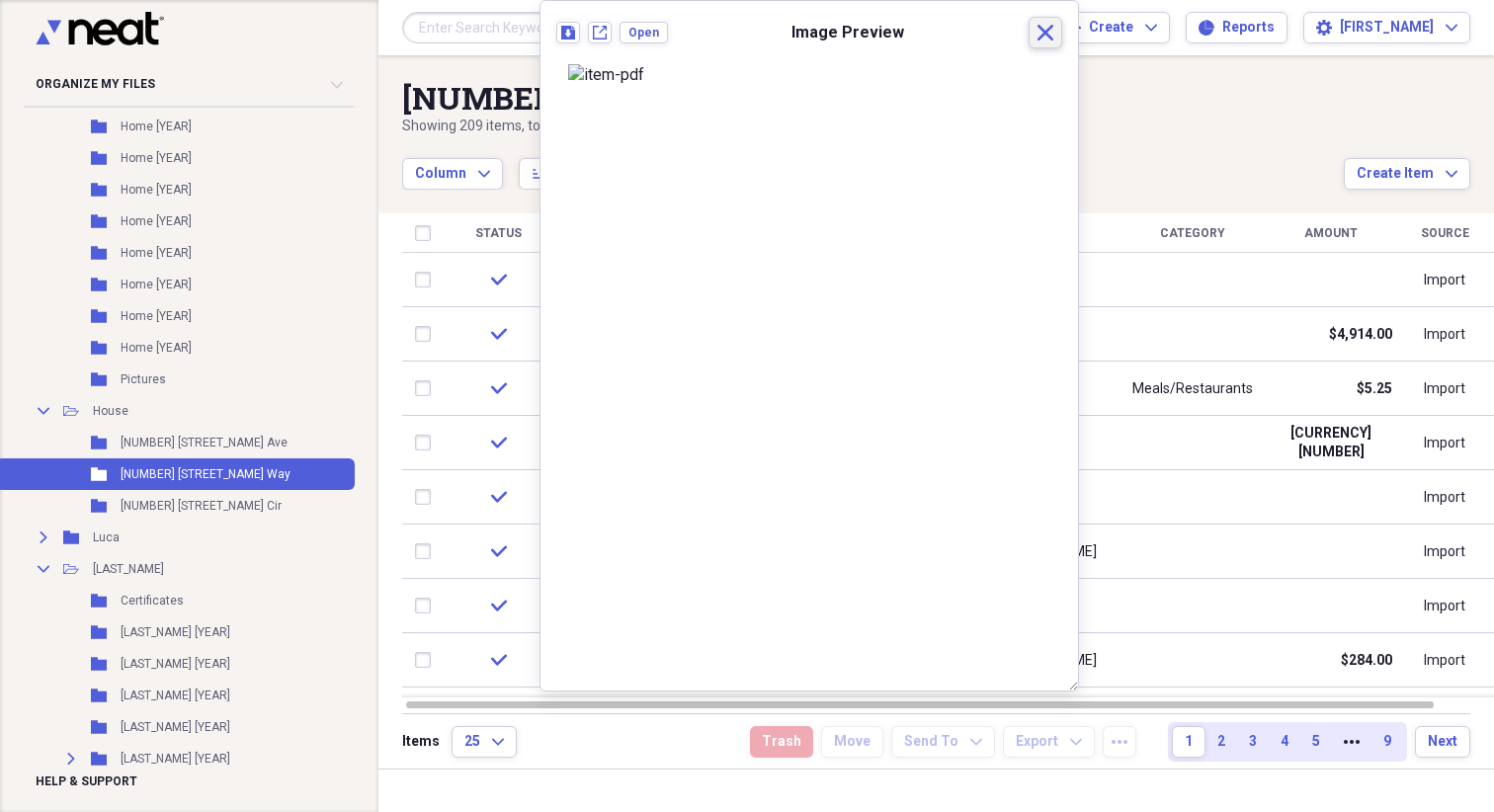 click on "Close" 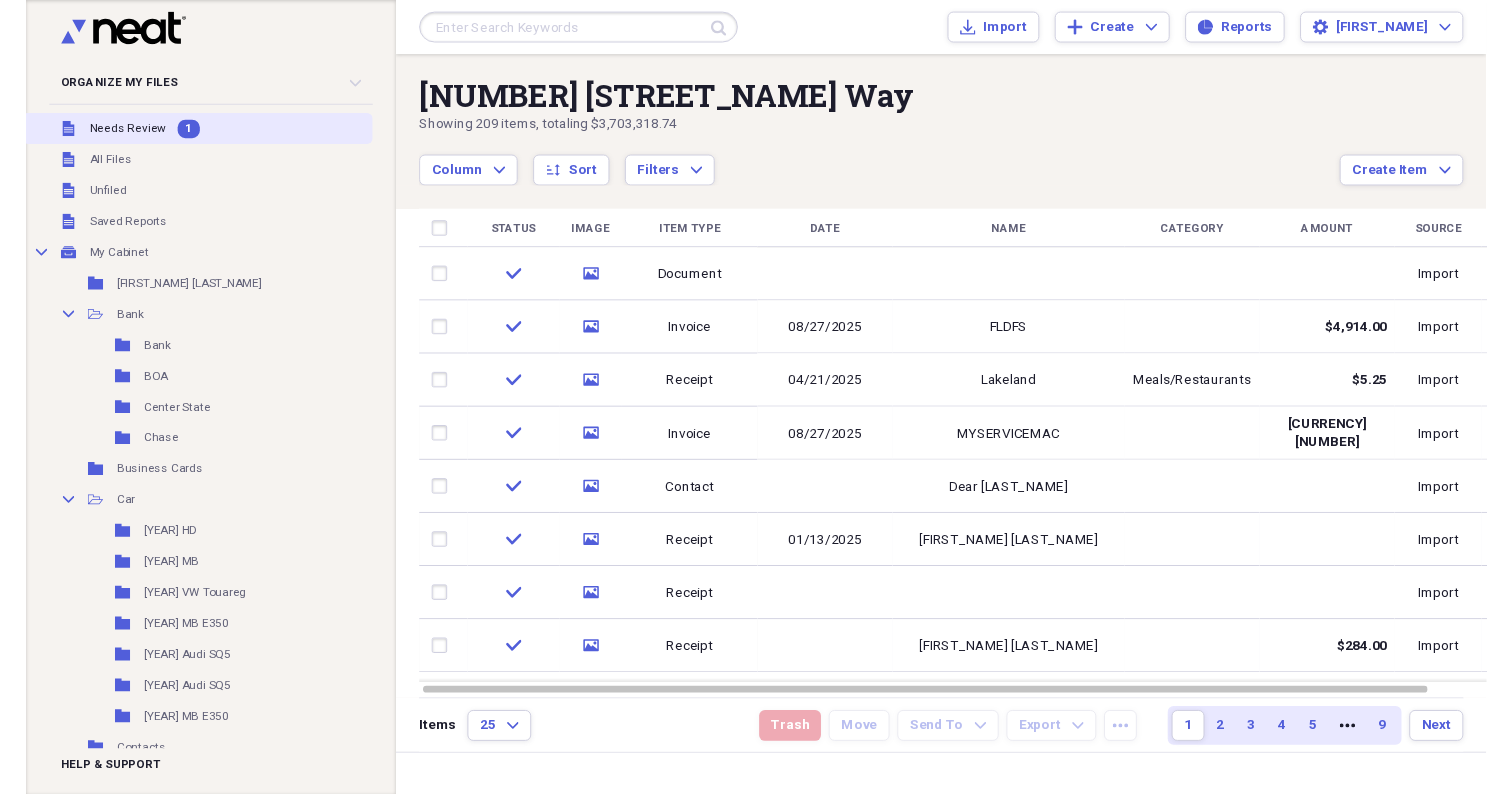 scroll, scrollTop: 0, scrollLeft: 0, axis: both 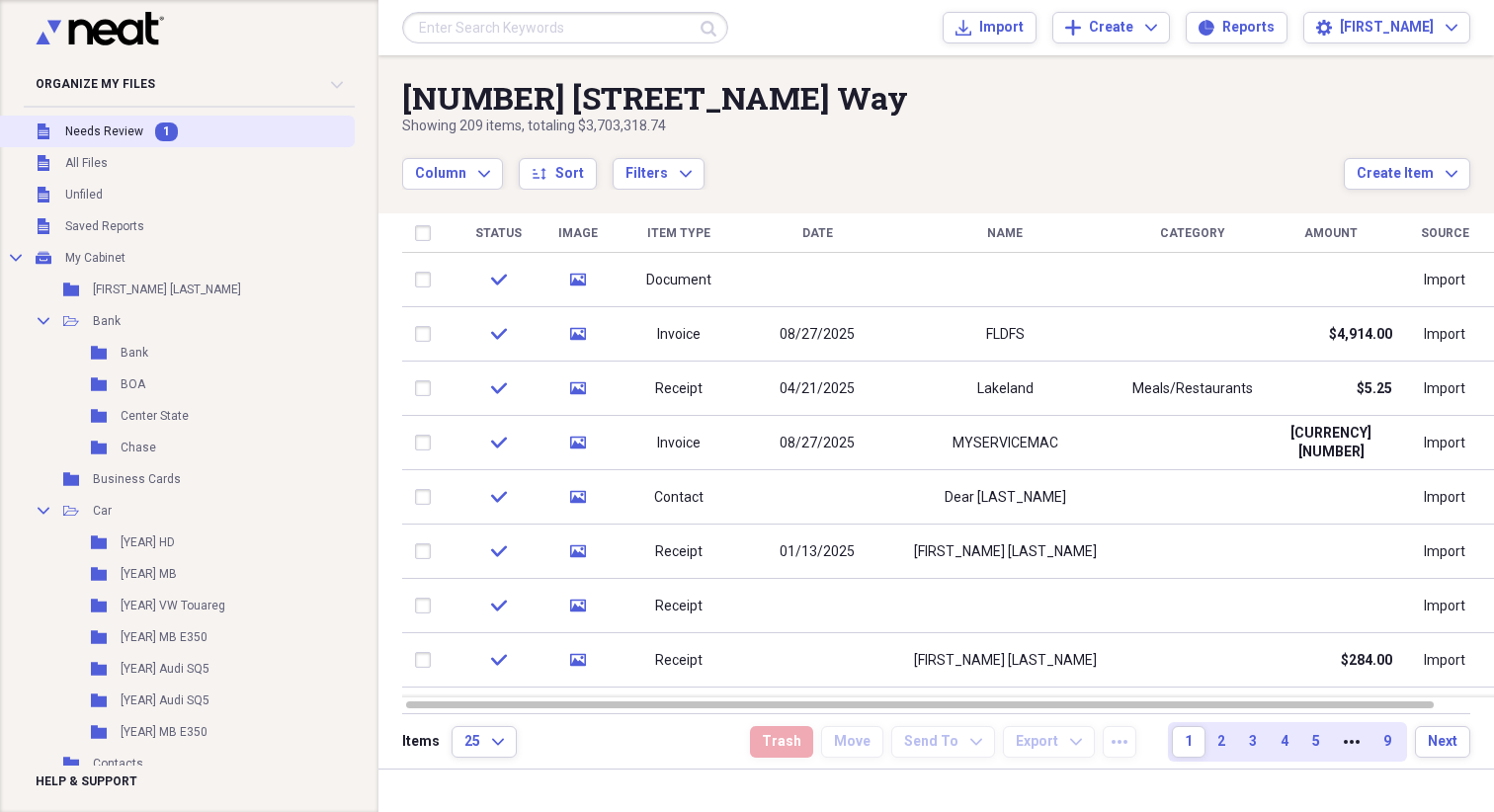 click on "Needs Review" at bounding box center [104, 131] 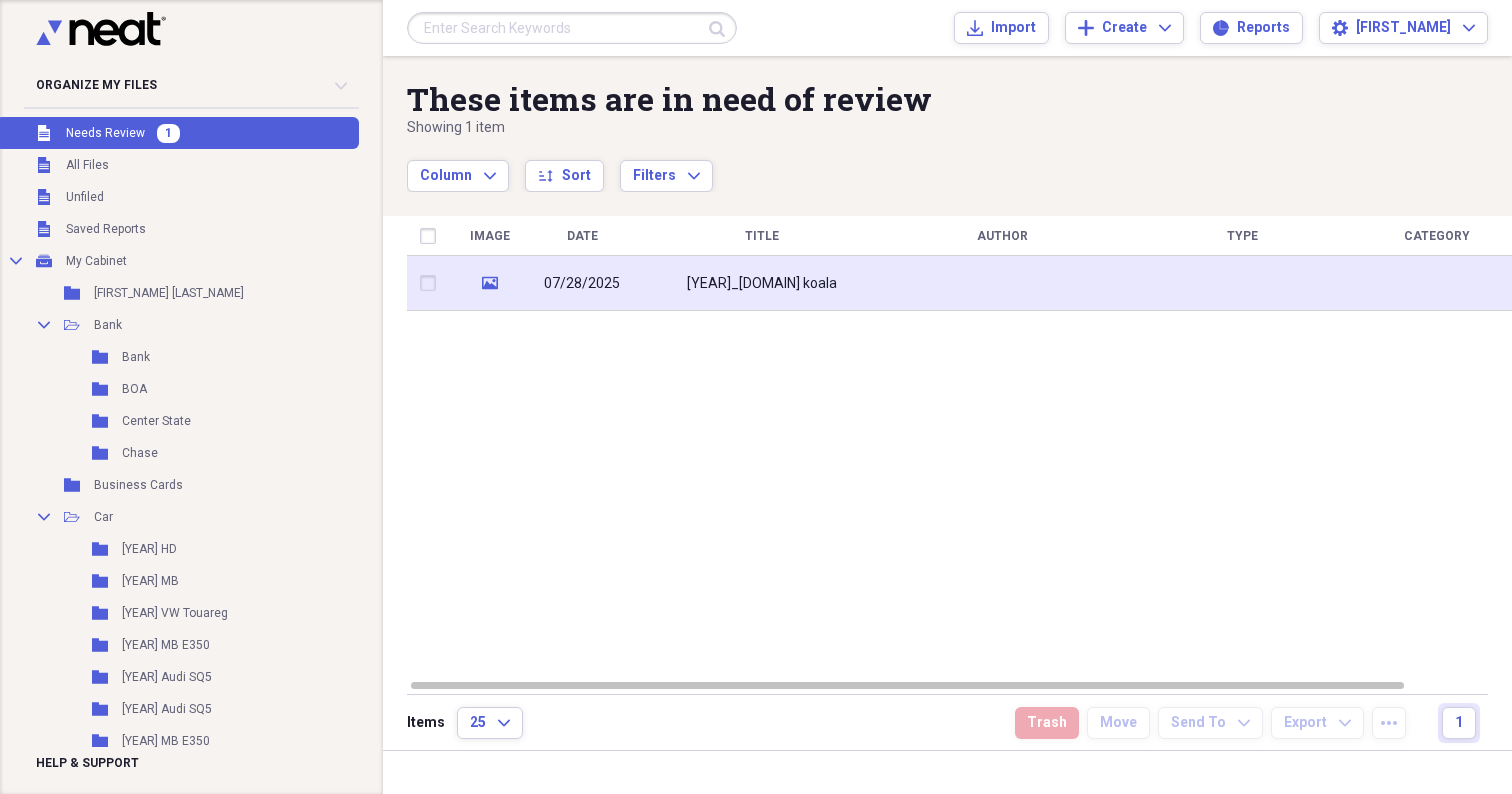 click 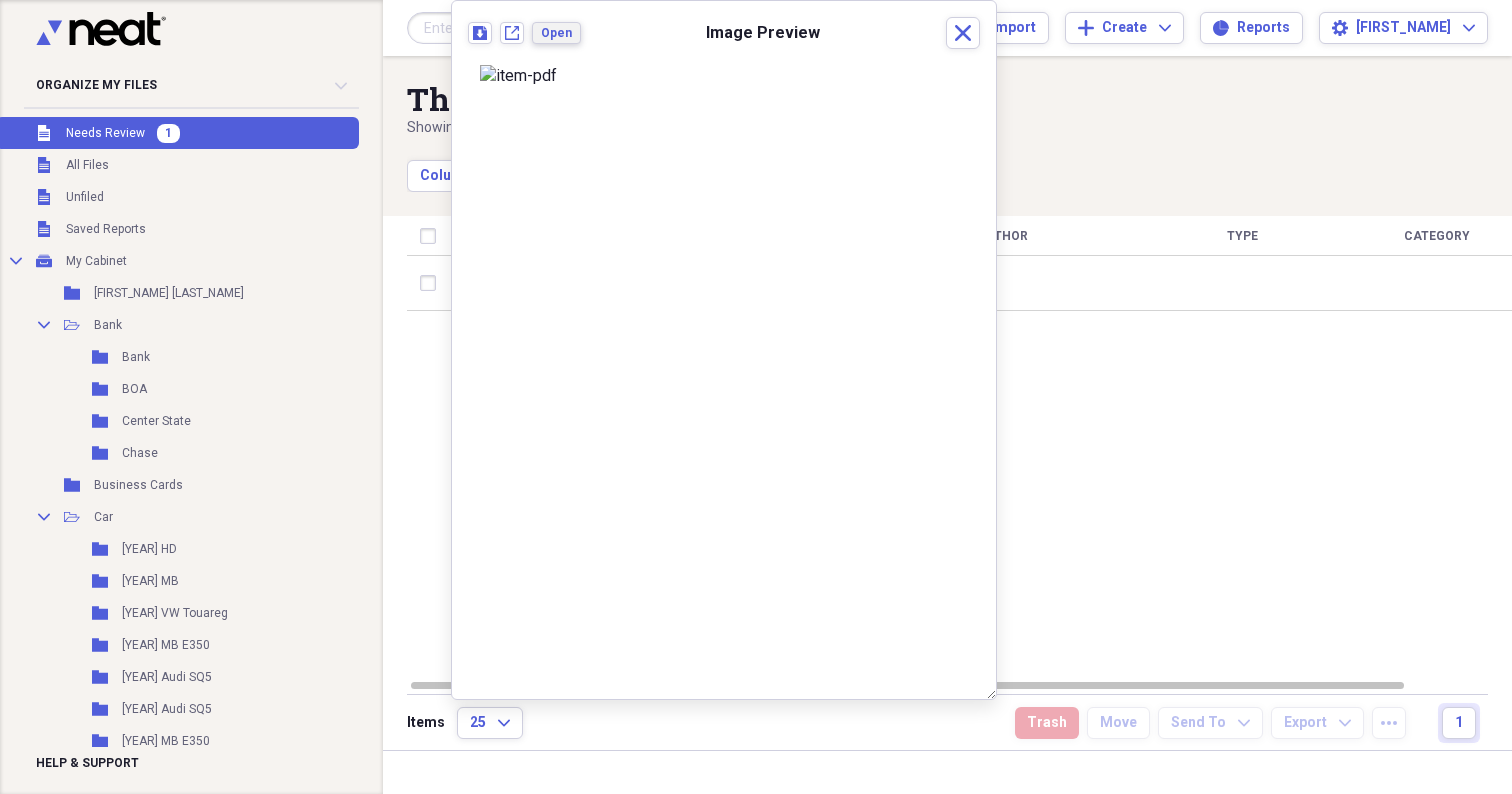 click on "Open" at bounding box center [556, 33] 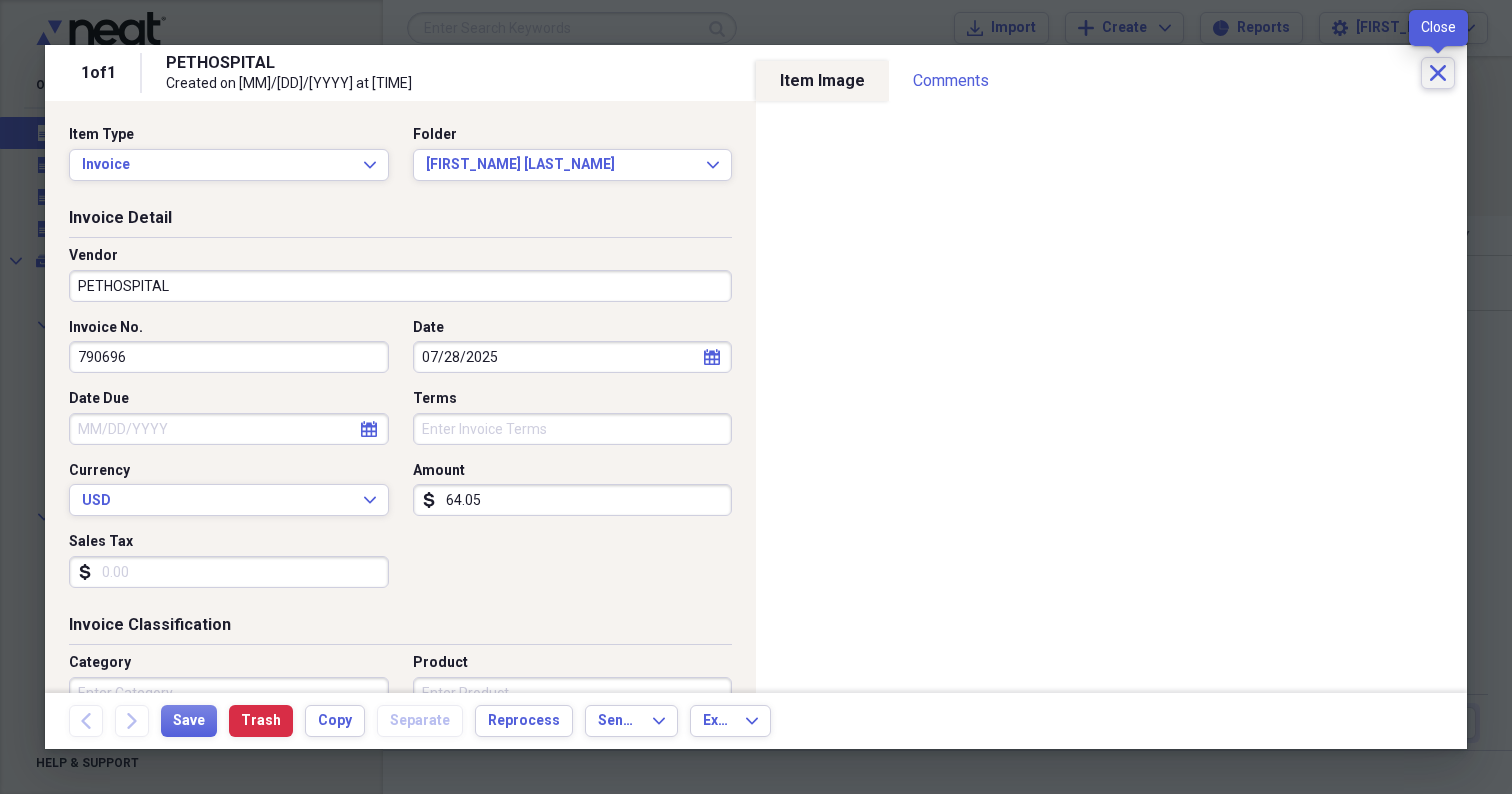 click on "Close" at bounding box center [1438, 73] 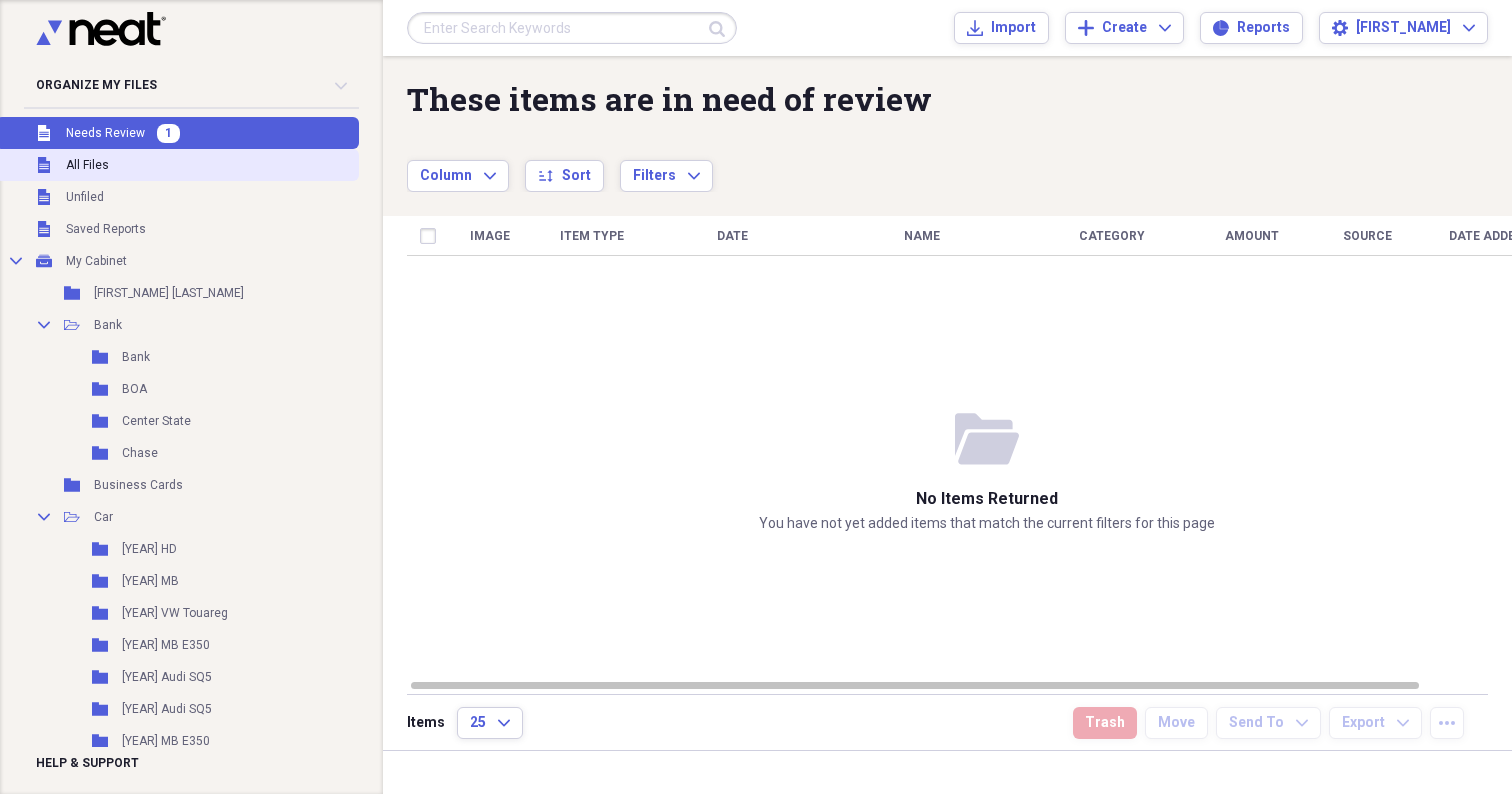 click on "Unfiled All Files" at bounding box center [177, 165] 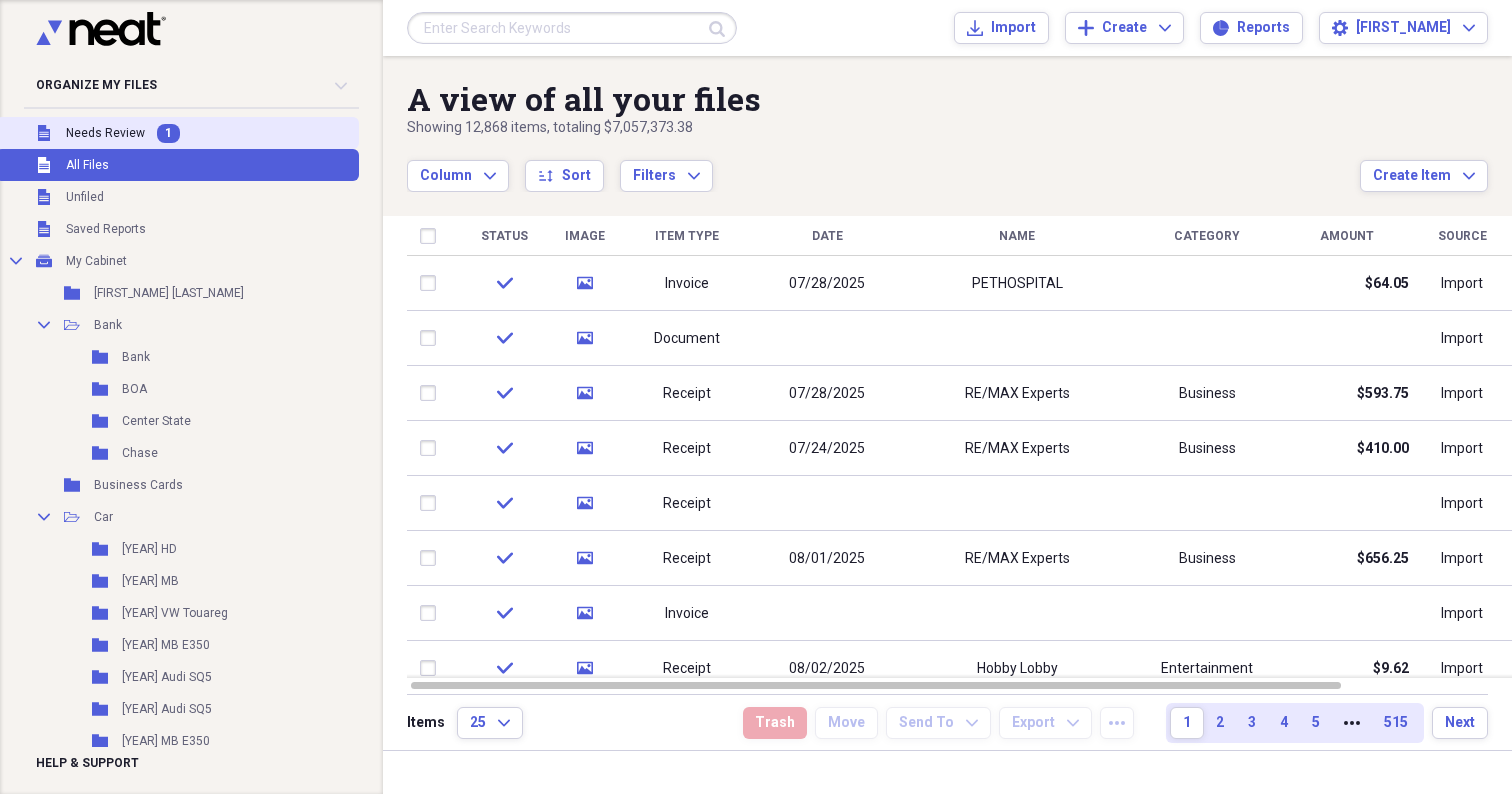 click on "Needs Review" at bounding box center [105, 133] 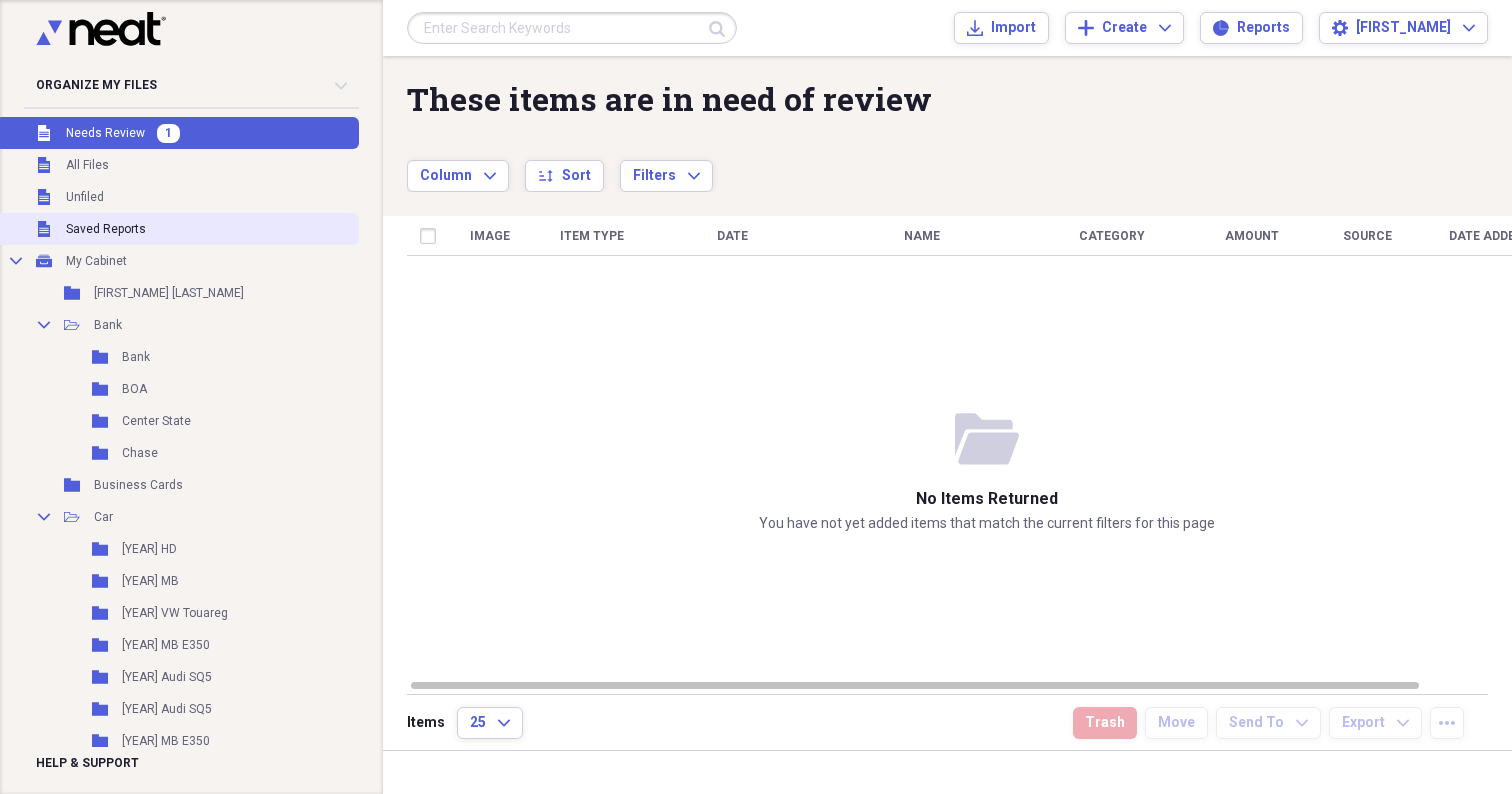 click on "Saved Reports" at bounding box center (106, 229) 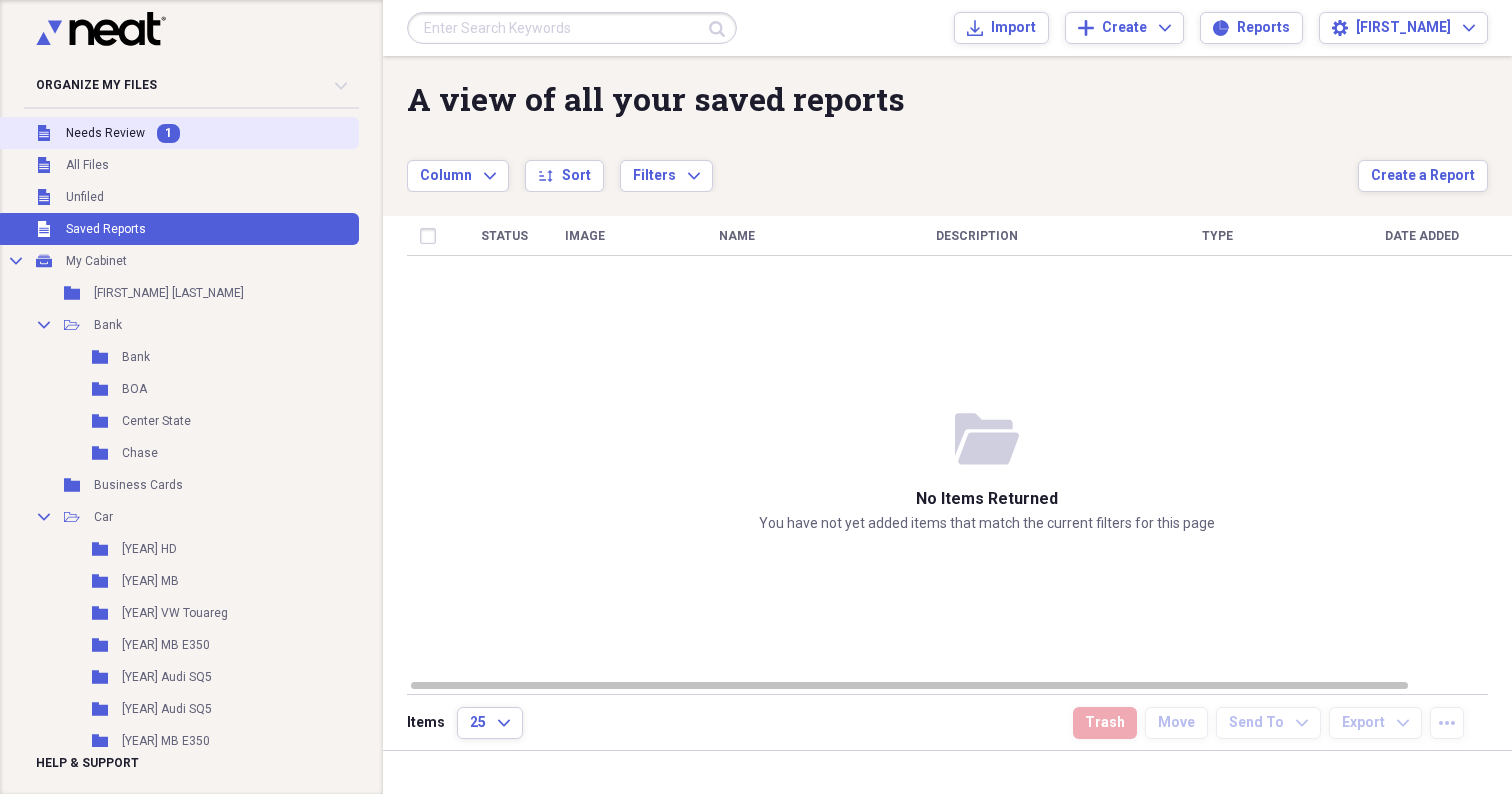 click on "Unfiled Needs Review 1" at bounding box center (177, 133) 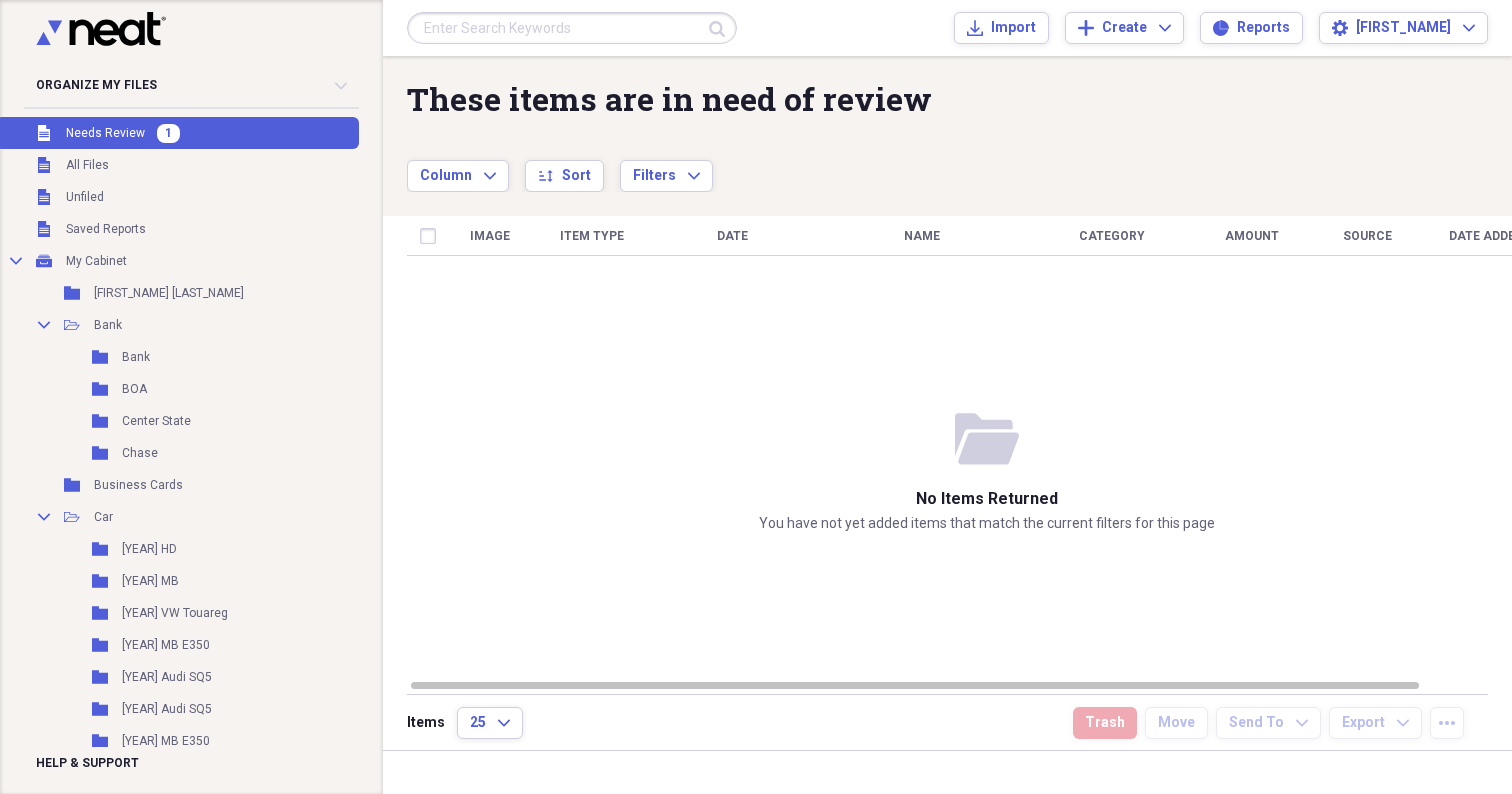click on "Image Item Type Date Name Category Amount Source Date Added chevron-down Folder" at bounding box center (987, 447) 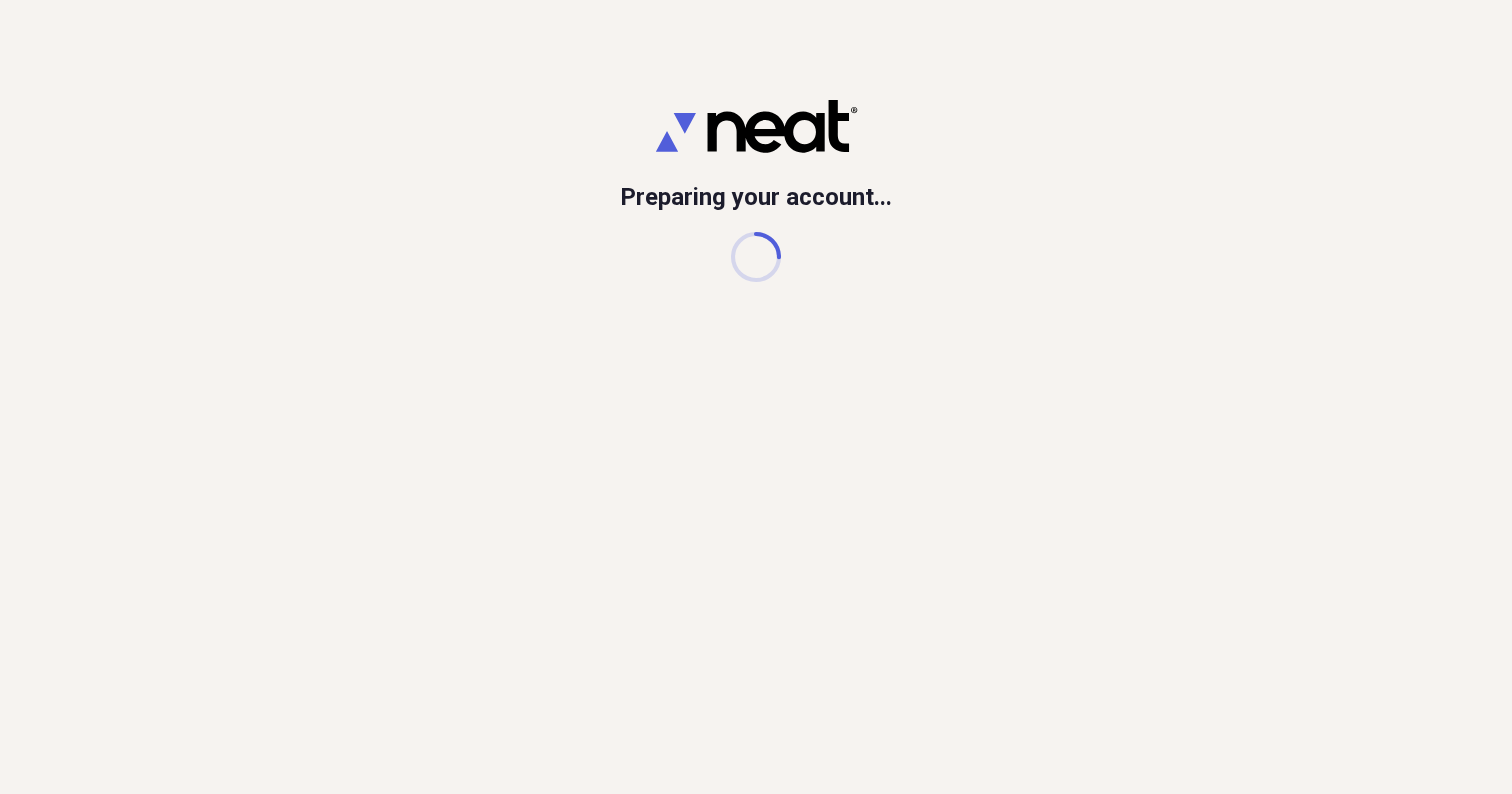 scroll, scrollTop: 0, scrollLeft: 0, axis: both 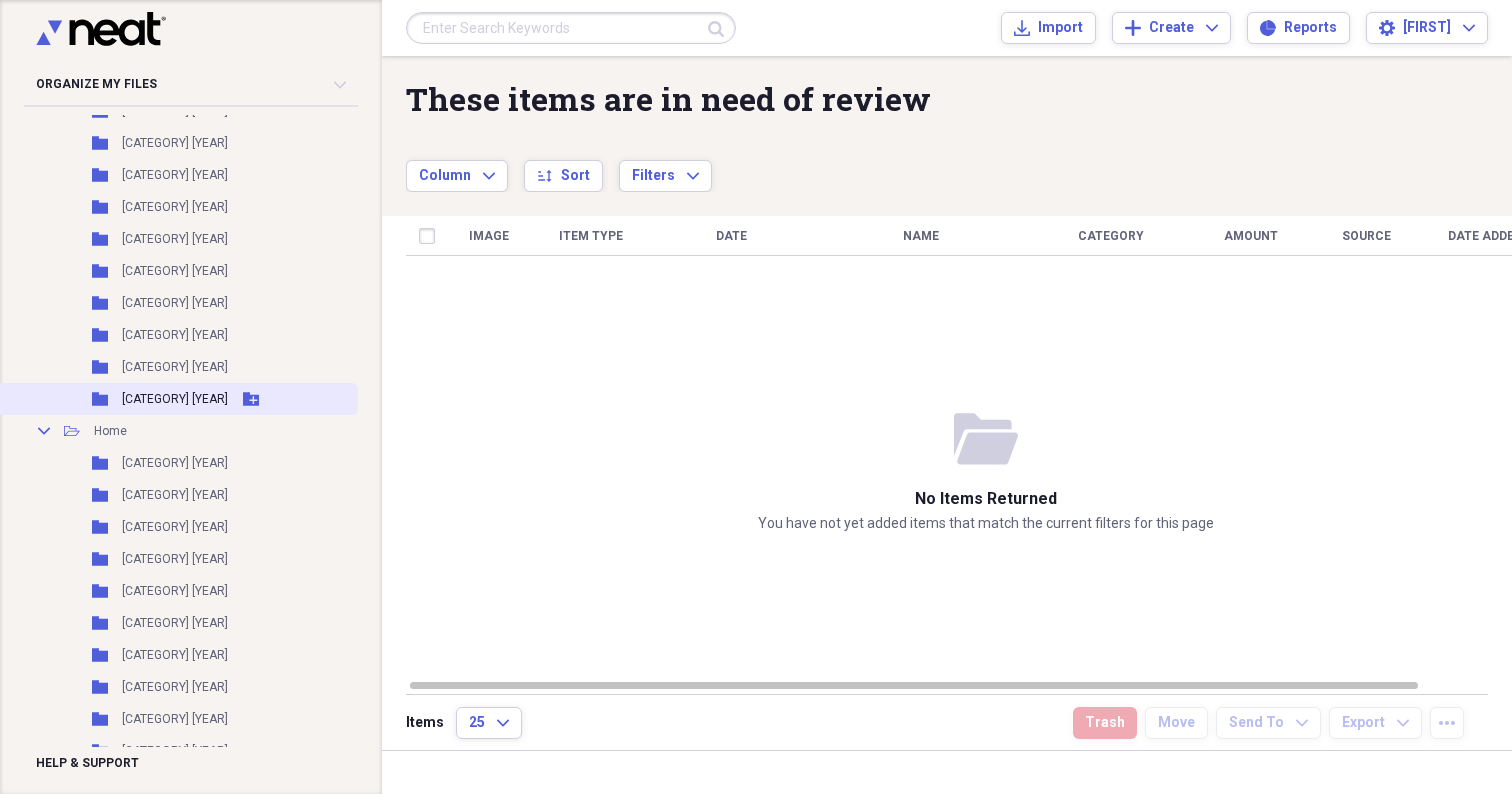 click on "Folder Health 2025 Add Folder" at bounding box center (177, 399) 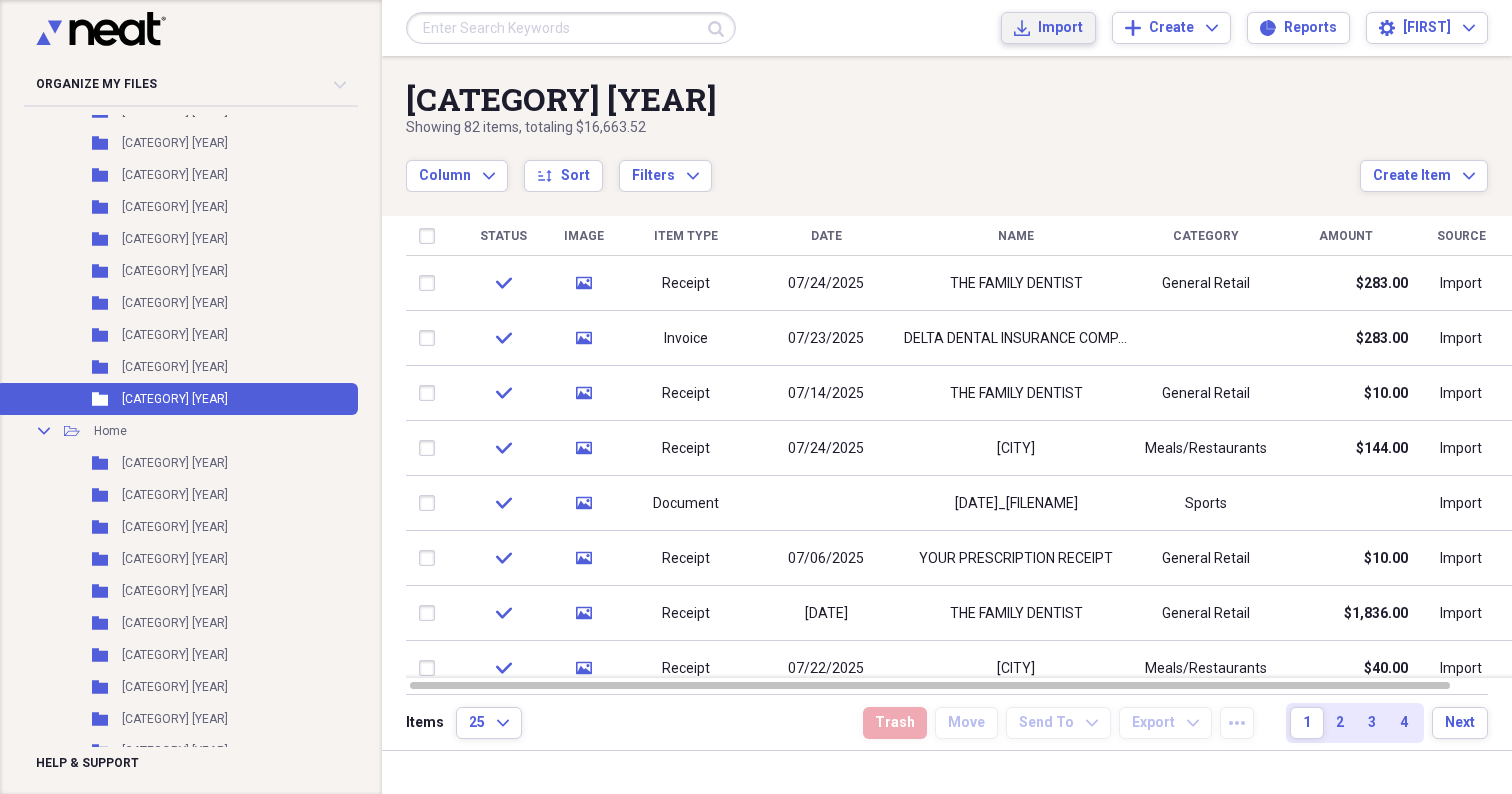 click on "Import" at bounding box center (1060, 28) 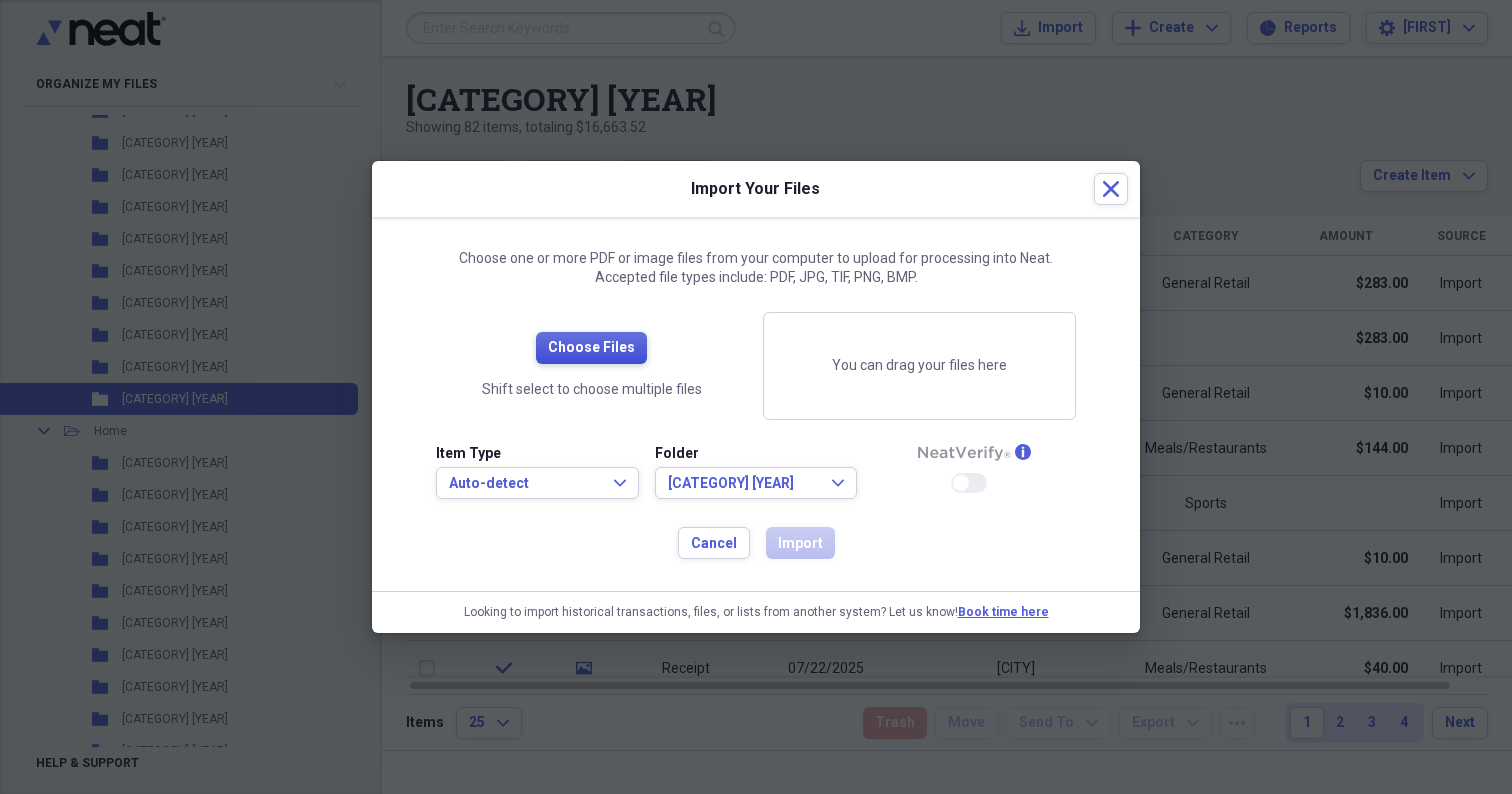 click on "Choose Files" at bounding box center (591, 348) 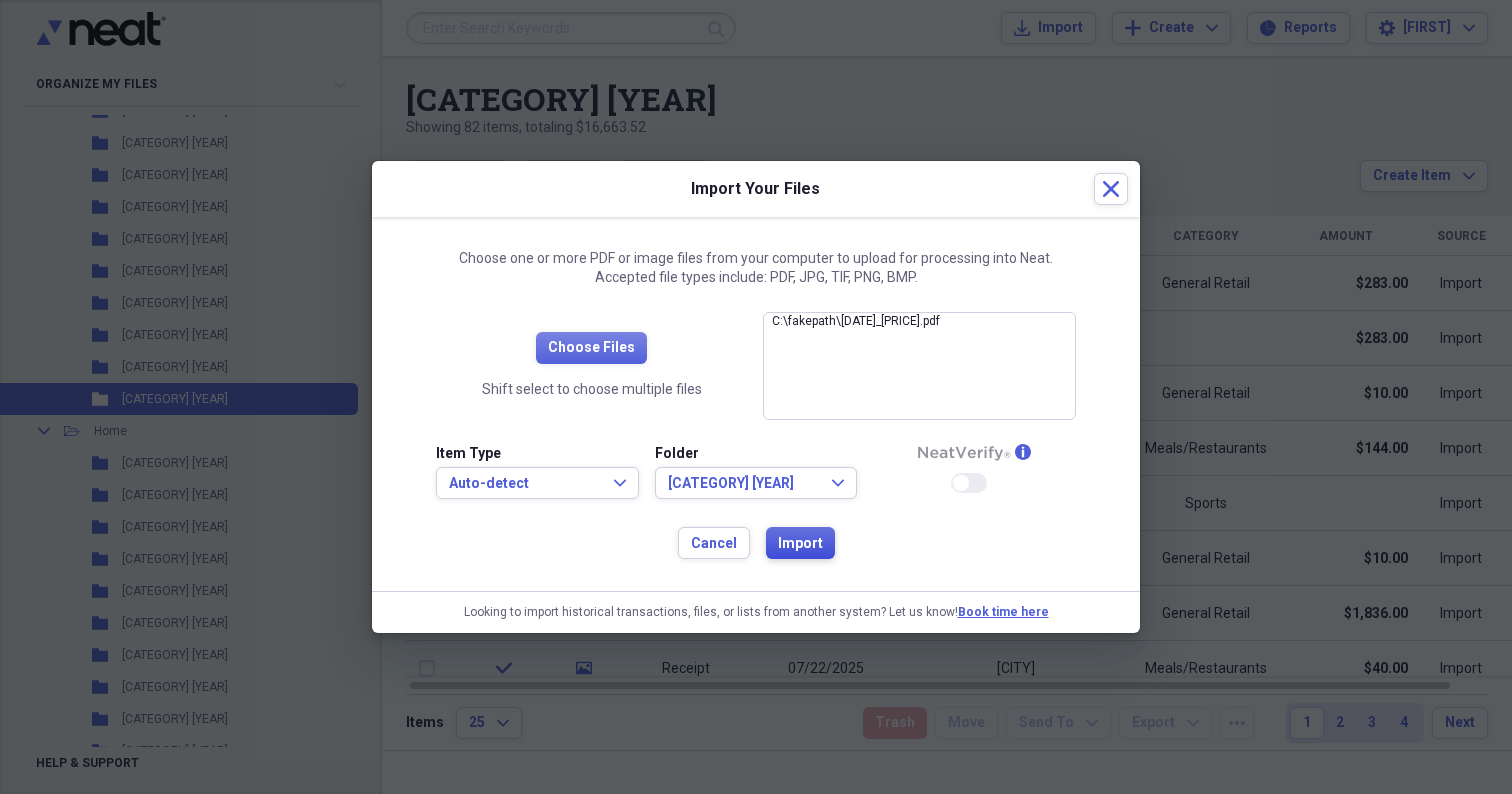 click on "Import" at bounding box center (800, 544) 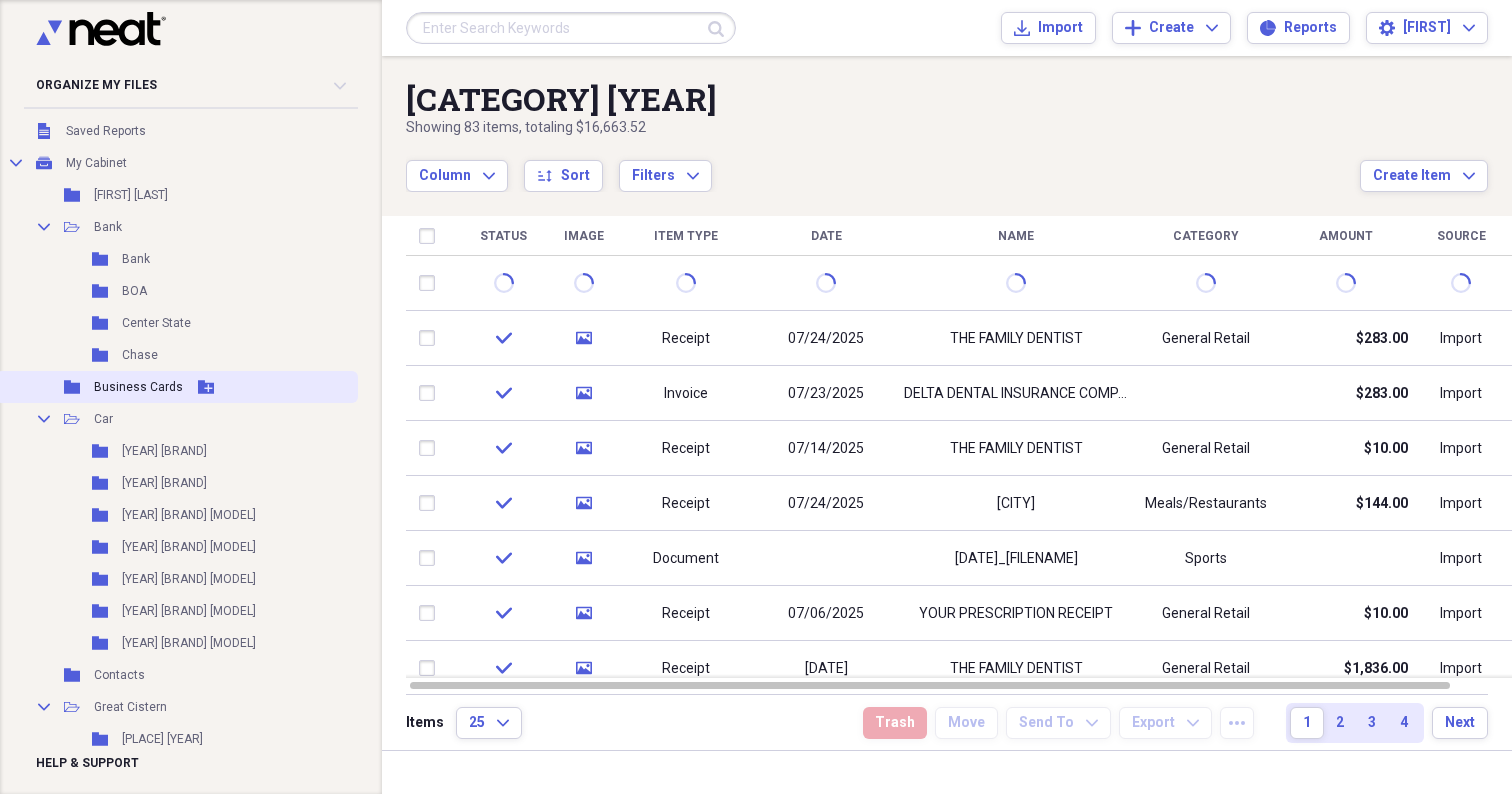 scroll, scrollTop: 113, scrollLeft: 0, axis: vertical 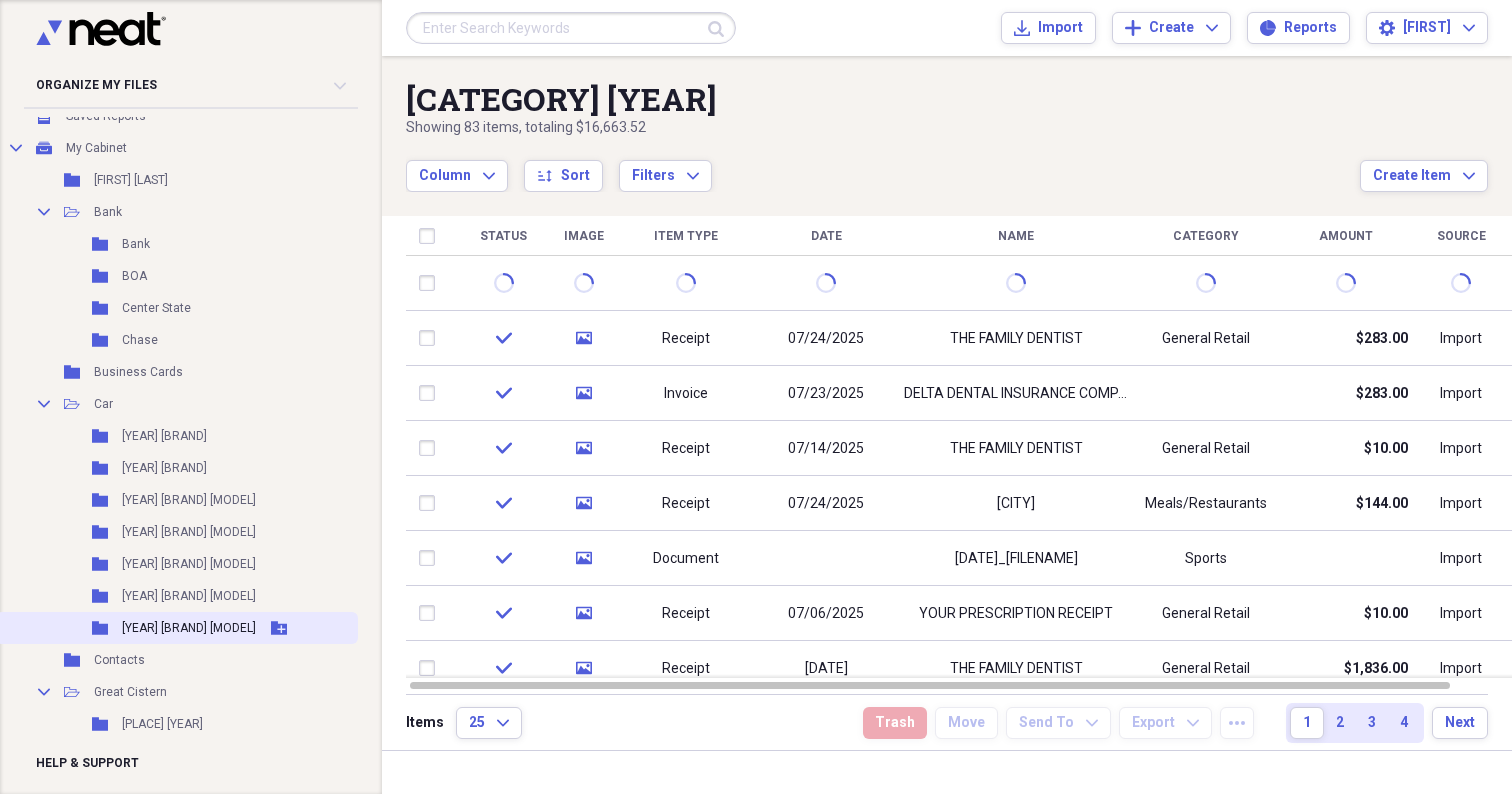 click on "[YEAR] MB E350" at bounding box center [189, 628] 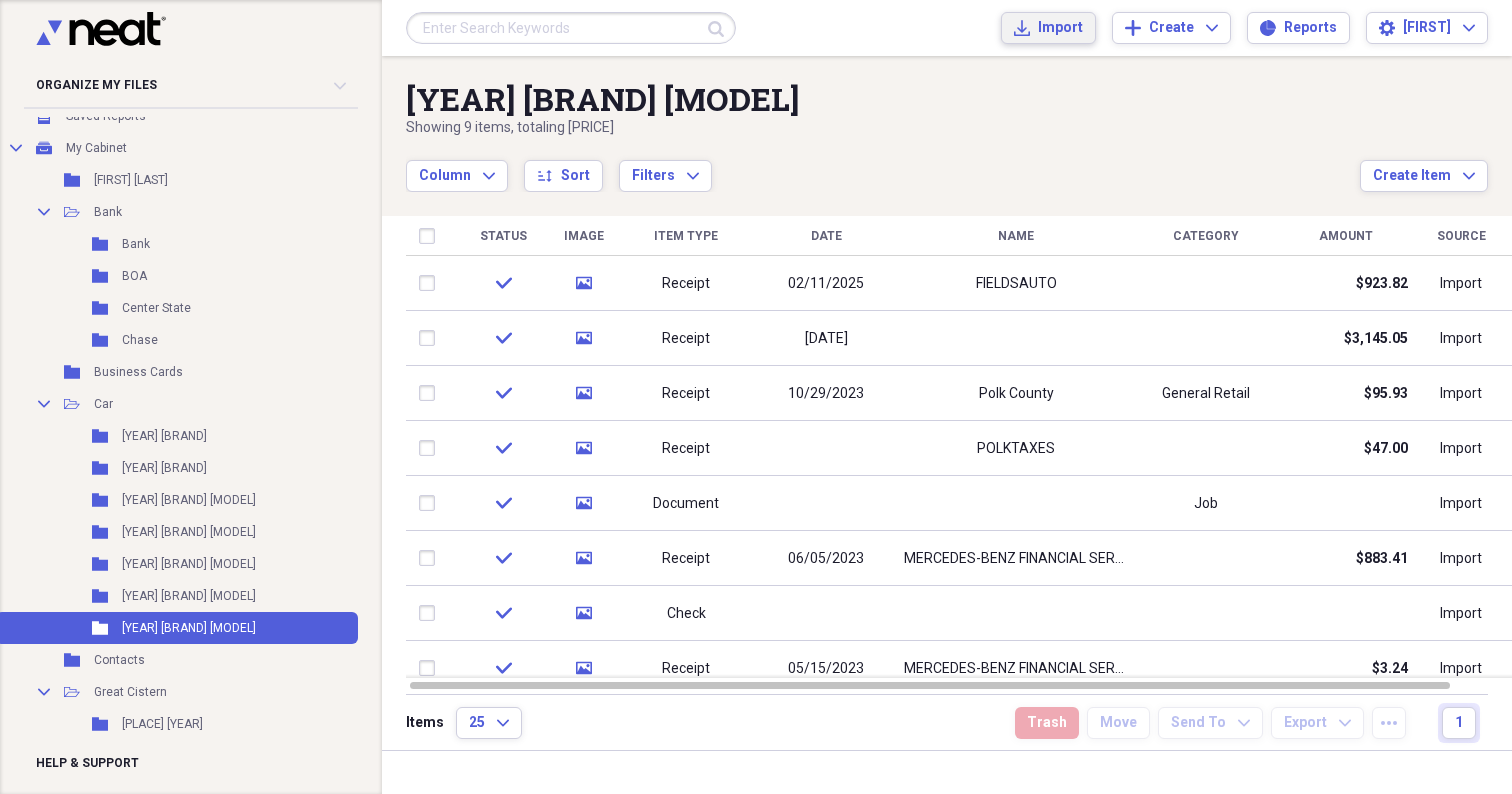 click on "Import" at bounding box center (1060, 28) 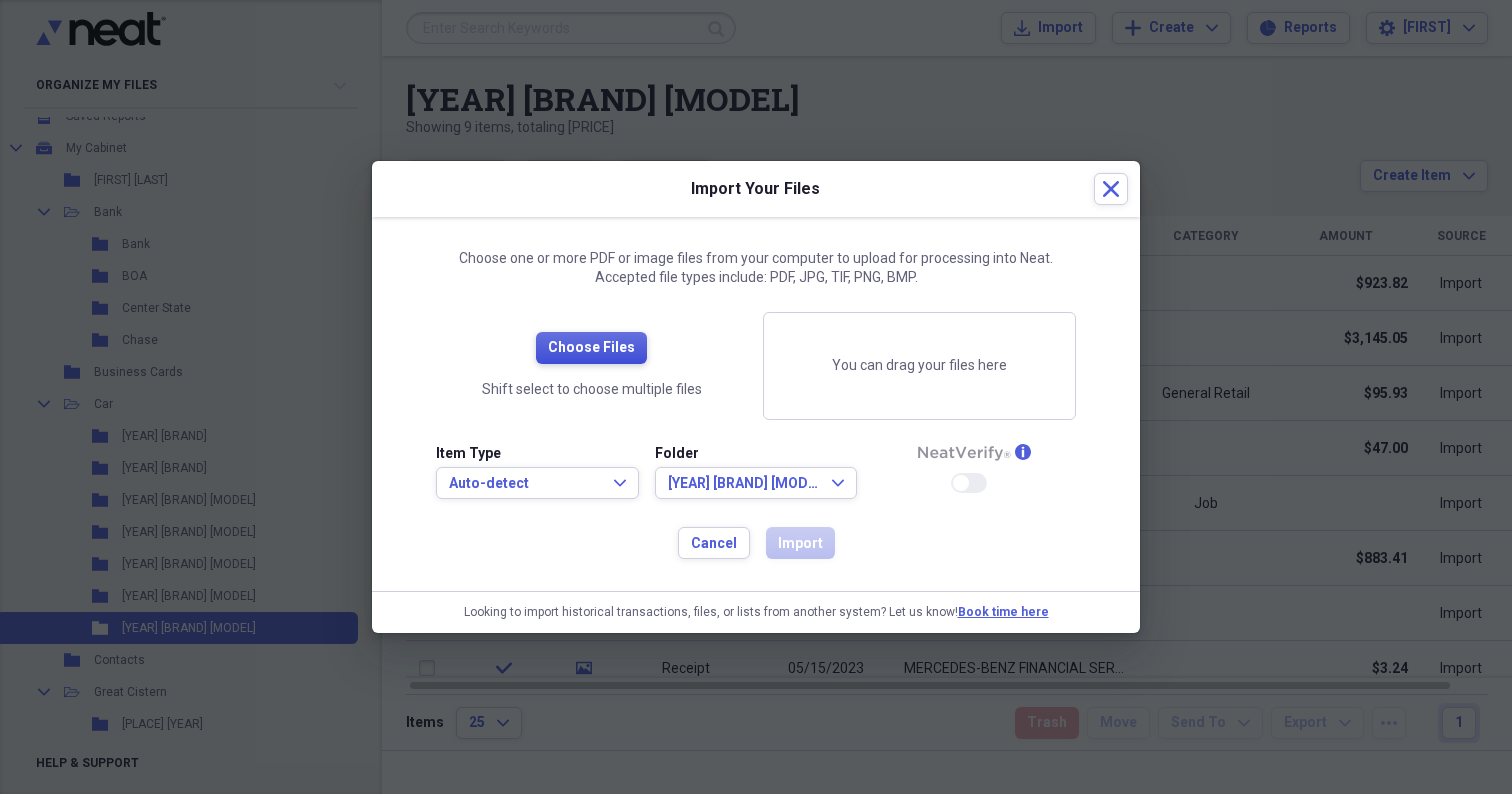 click on "Choose Files" at bounding box center (591, 348) 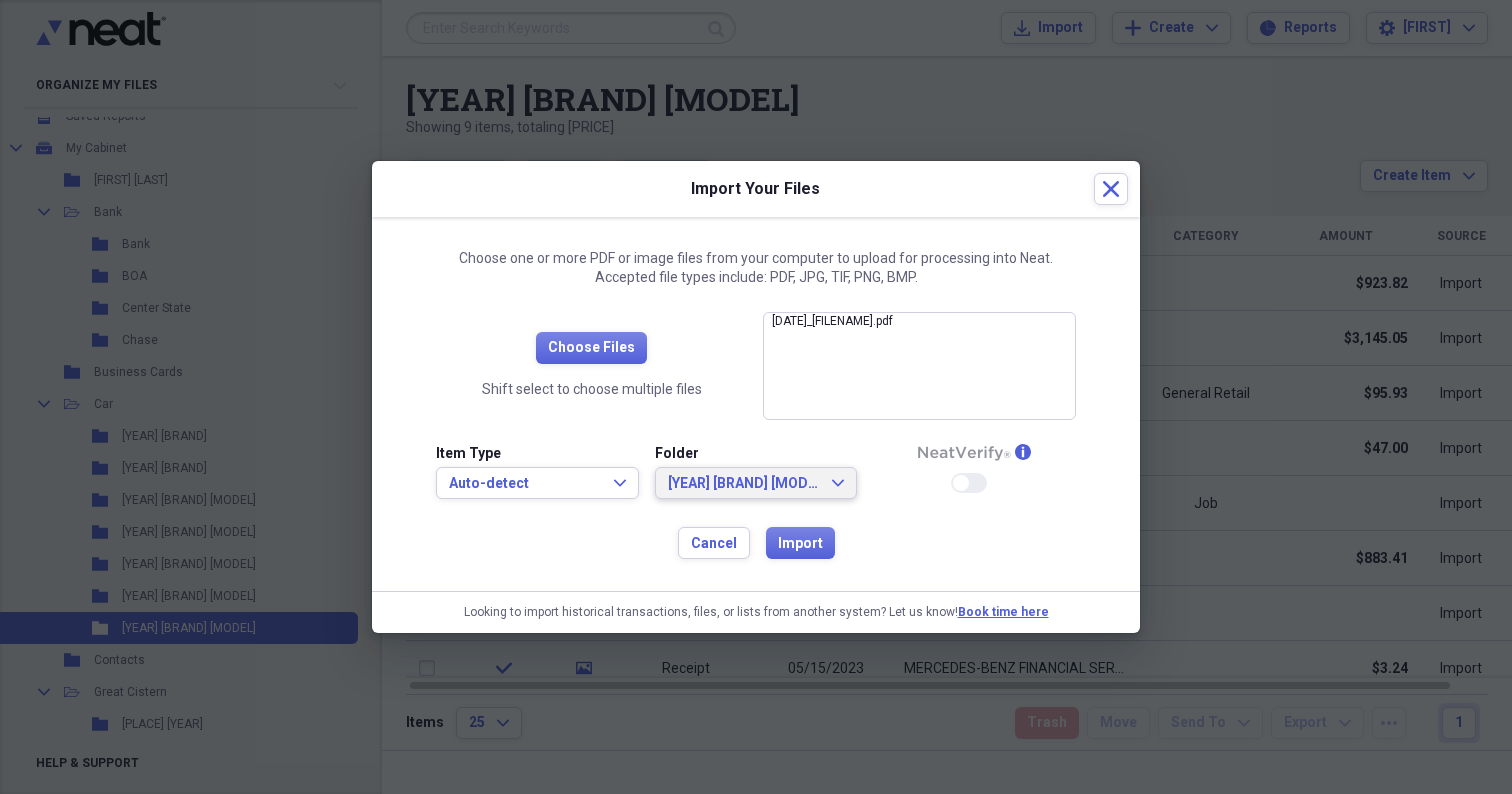 click on "[YEAR] MB E350" at bounding box center [744, 484] 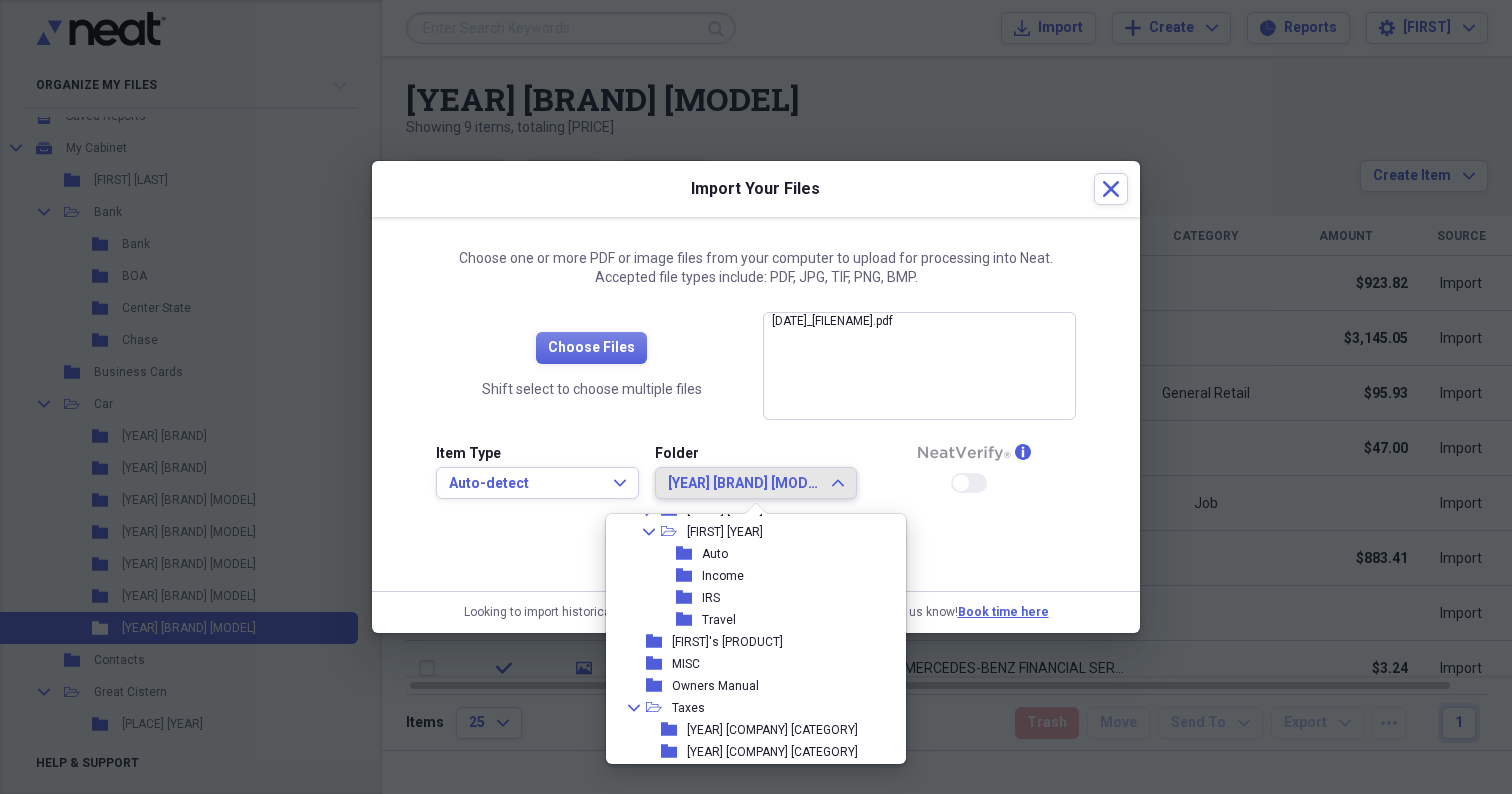 scroll, scrollTop: 1733, scrollLeft: 0, axis: vertical 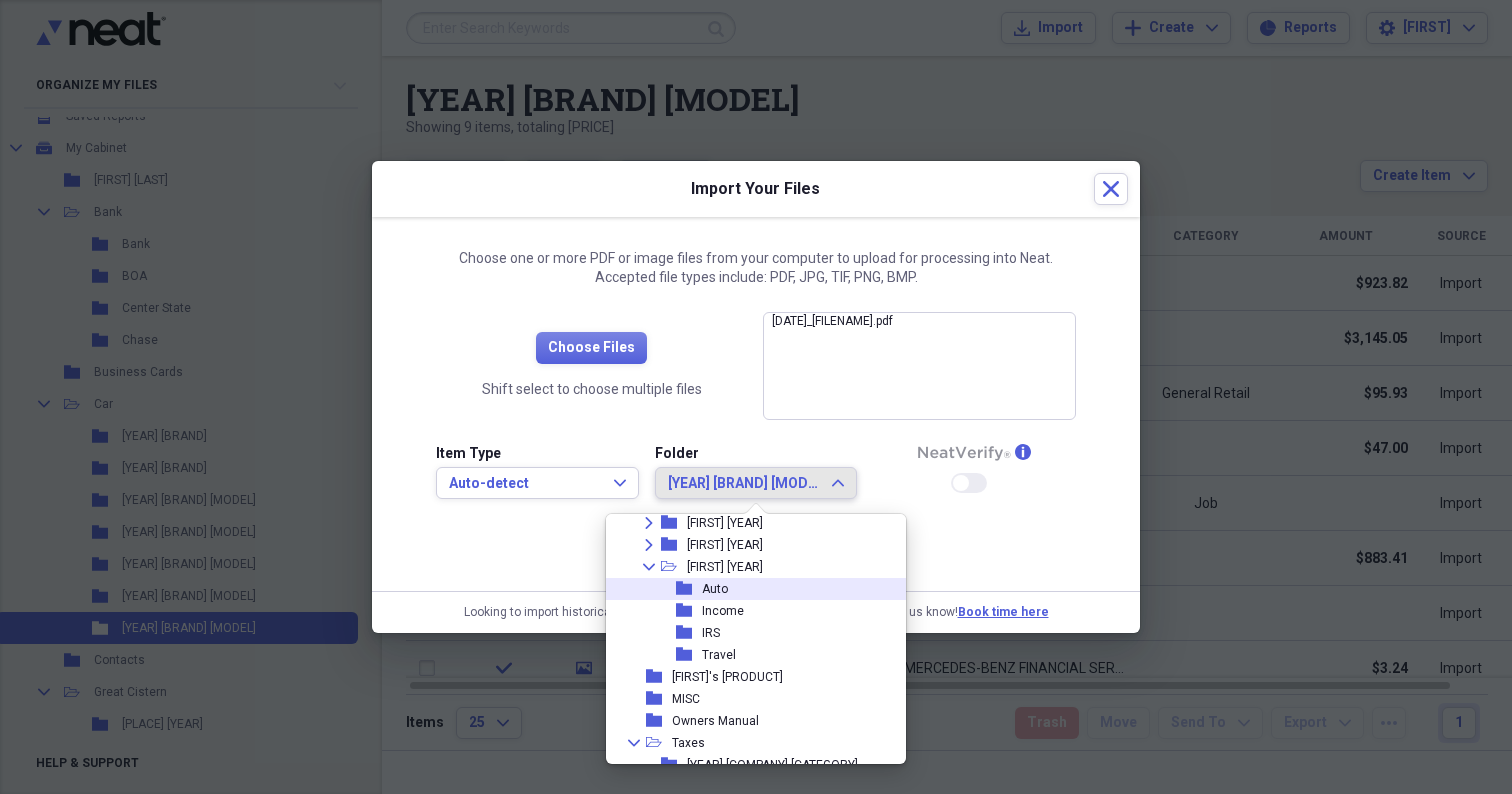 click on "Auto" at bounding box center [715, 589] 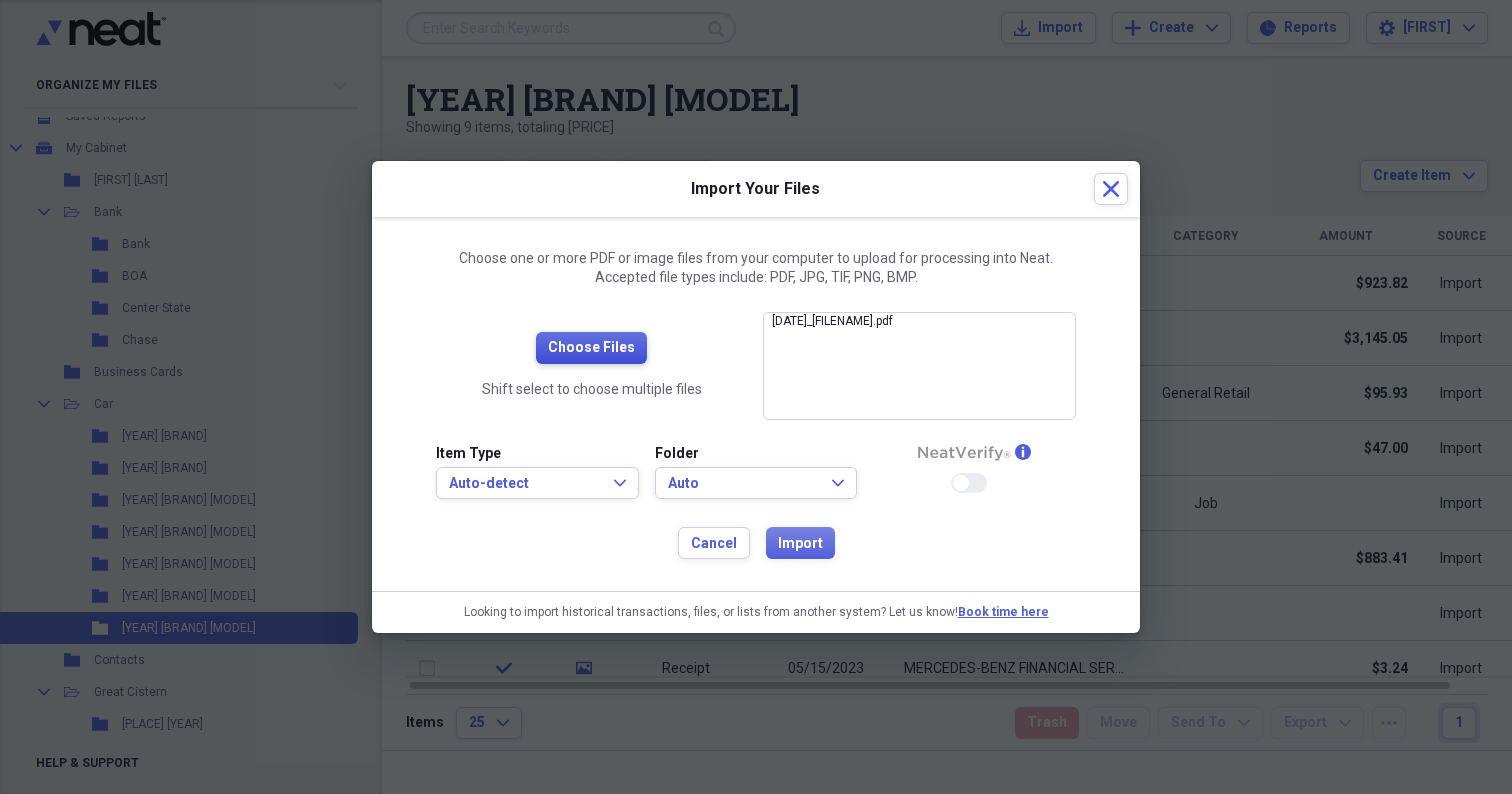 click on "Choose Files" at bounding box center (591, 348) 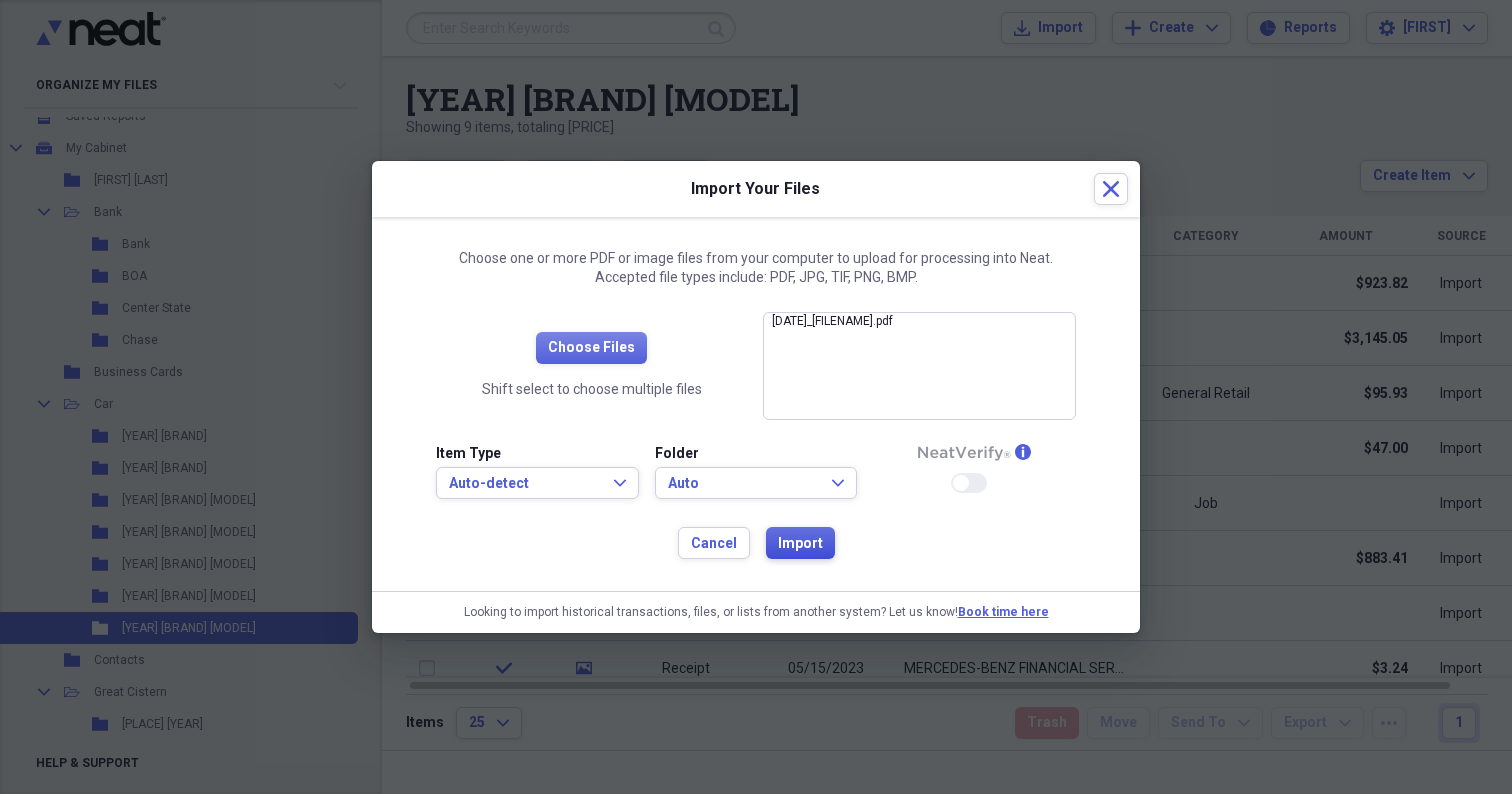 click on "Import" at bounding box center [800, 544] 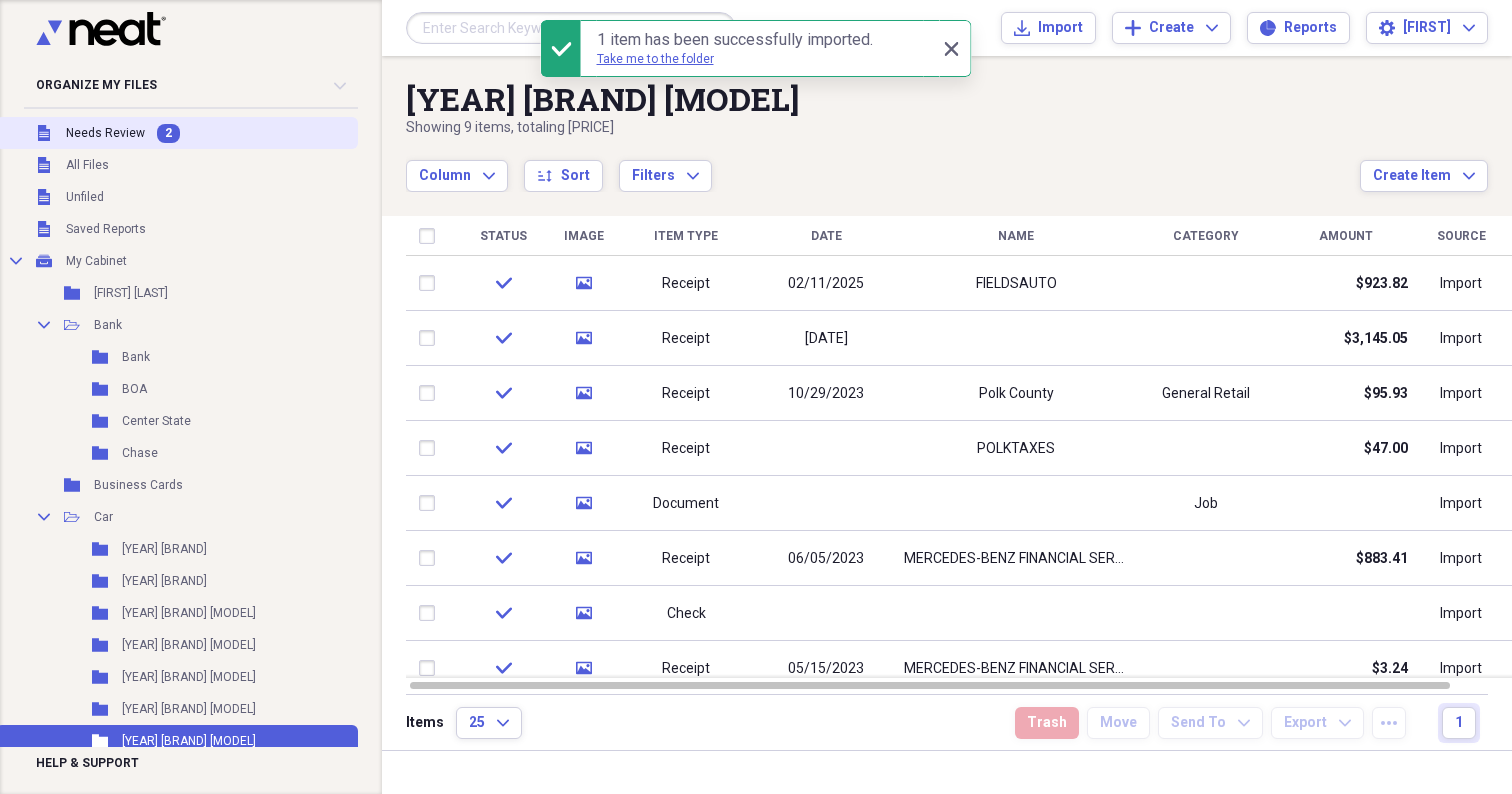 scroll, scrollTop: 0, scrollLeft: 0, axis: both 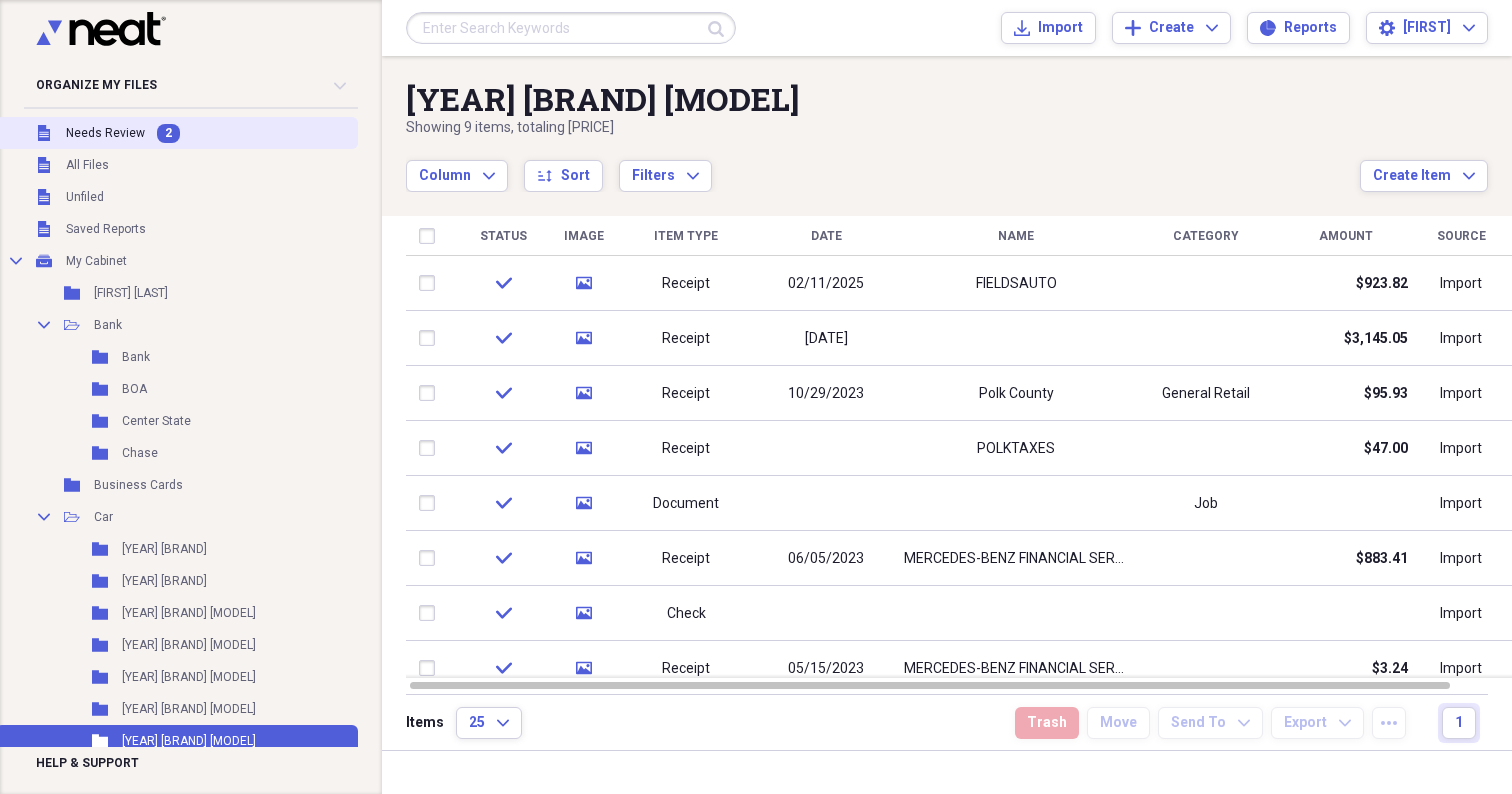 click on "Needs Review" at bounding box center (105, 133) 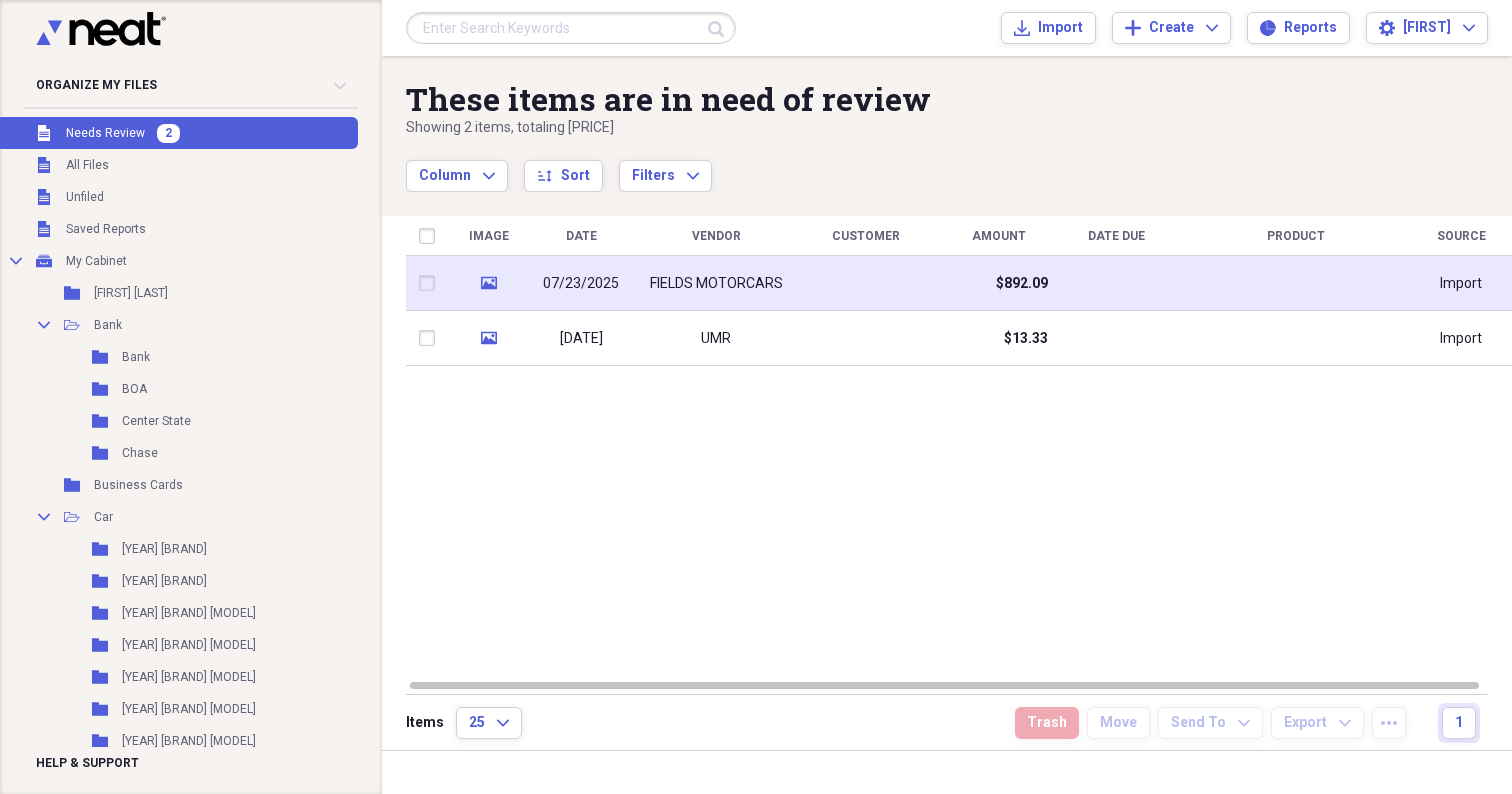click 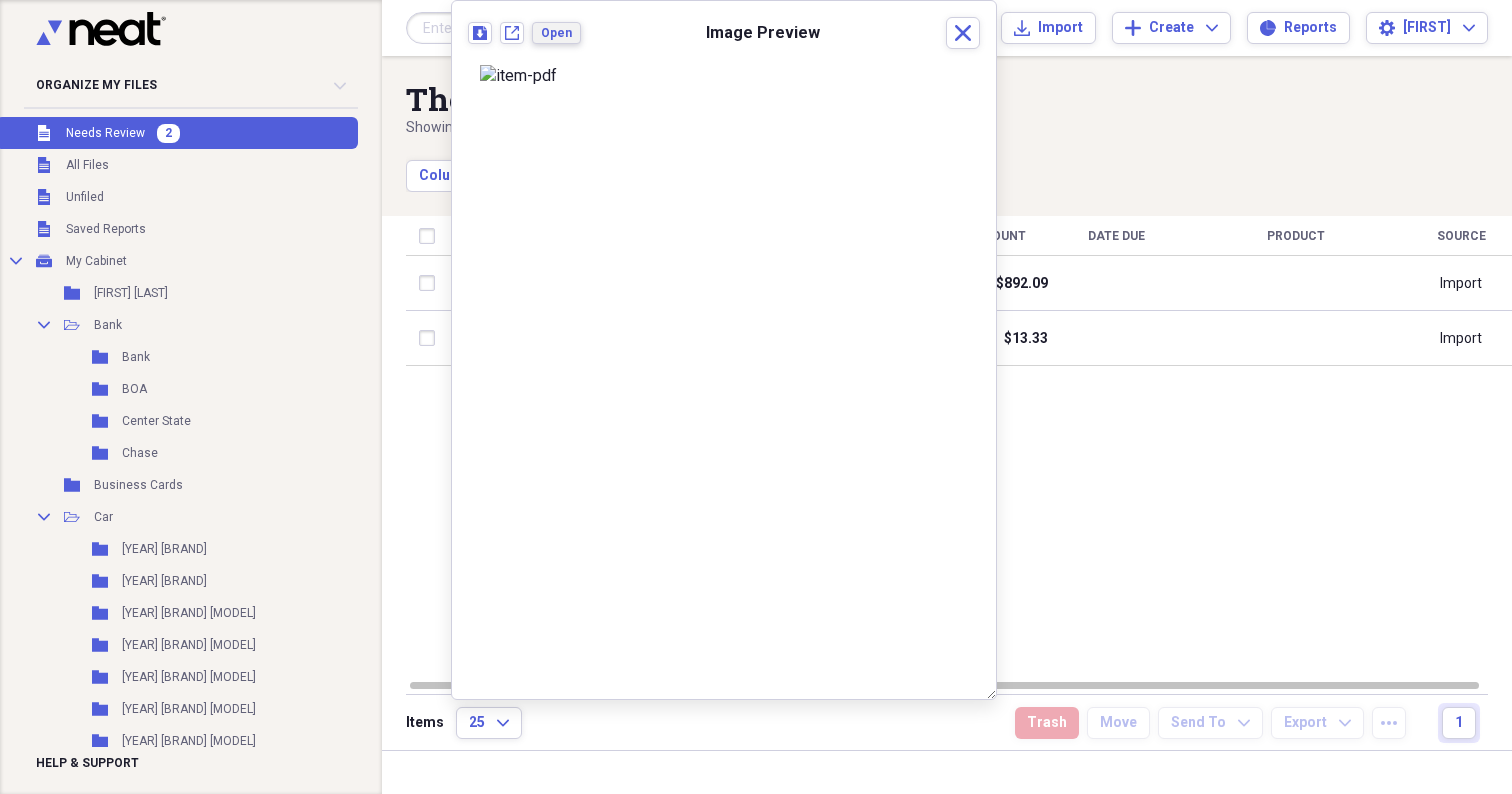 click on "Open" at bounding box center [556, 33] 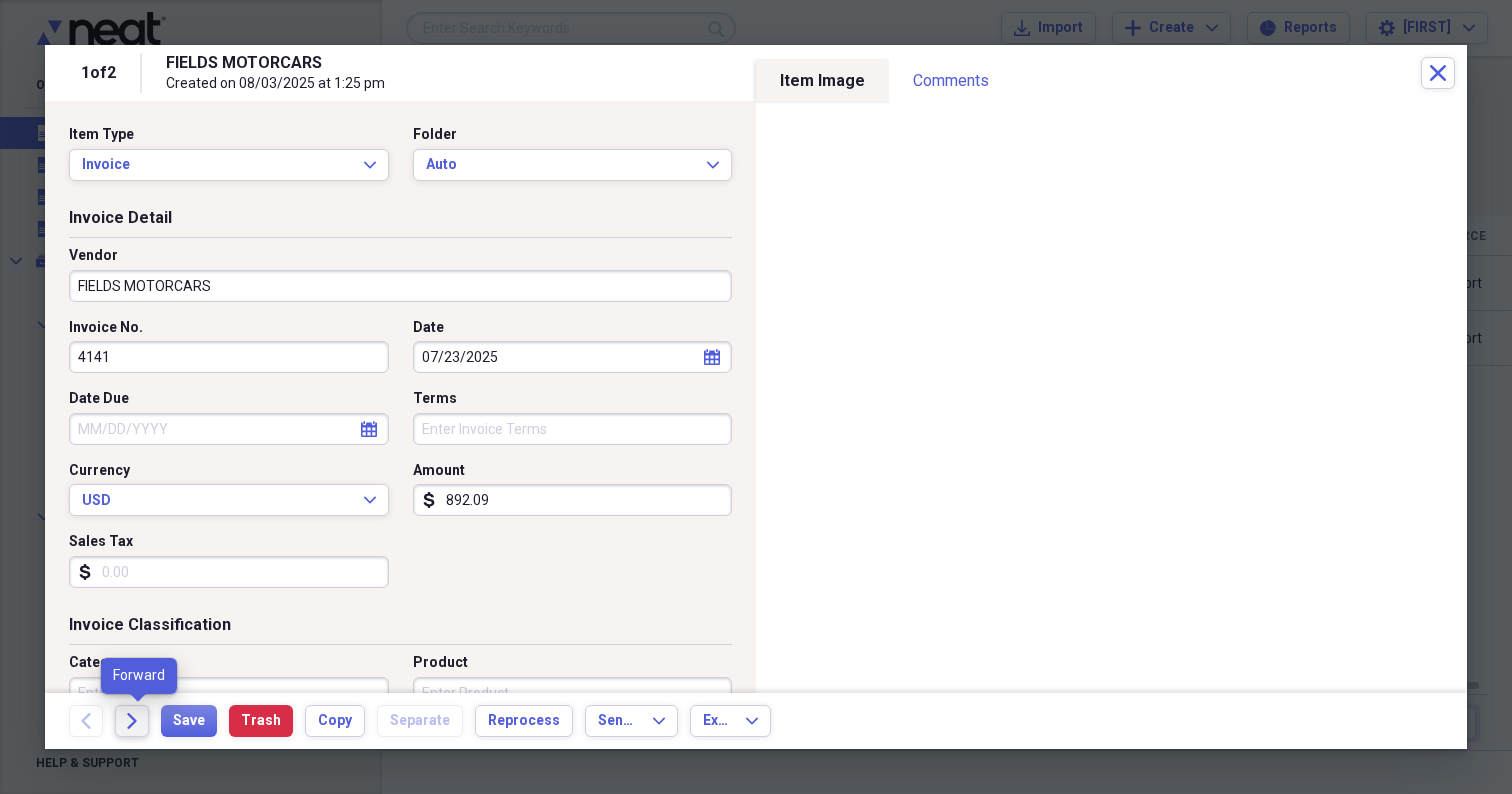 click on "Forward" at bounding box center (132, 721) 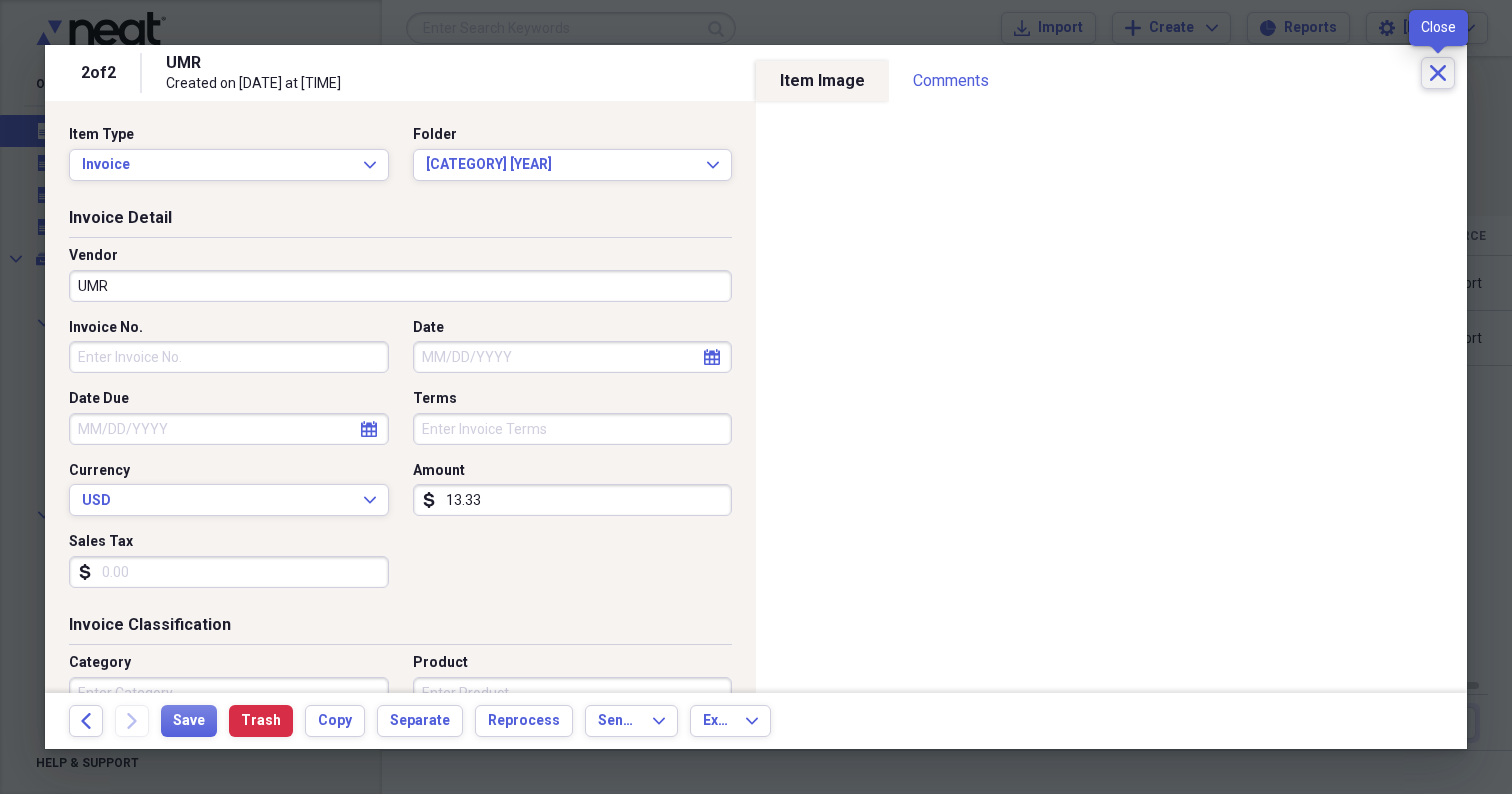 click 